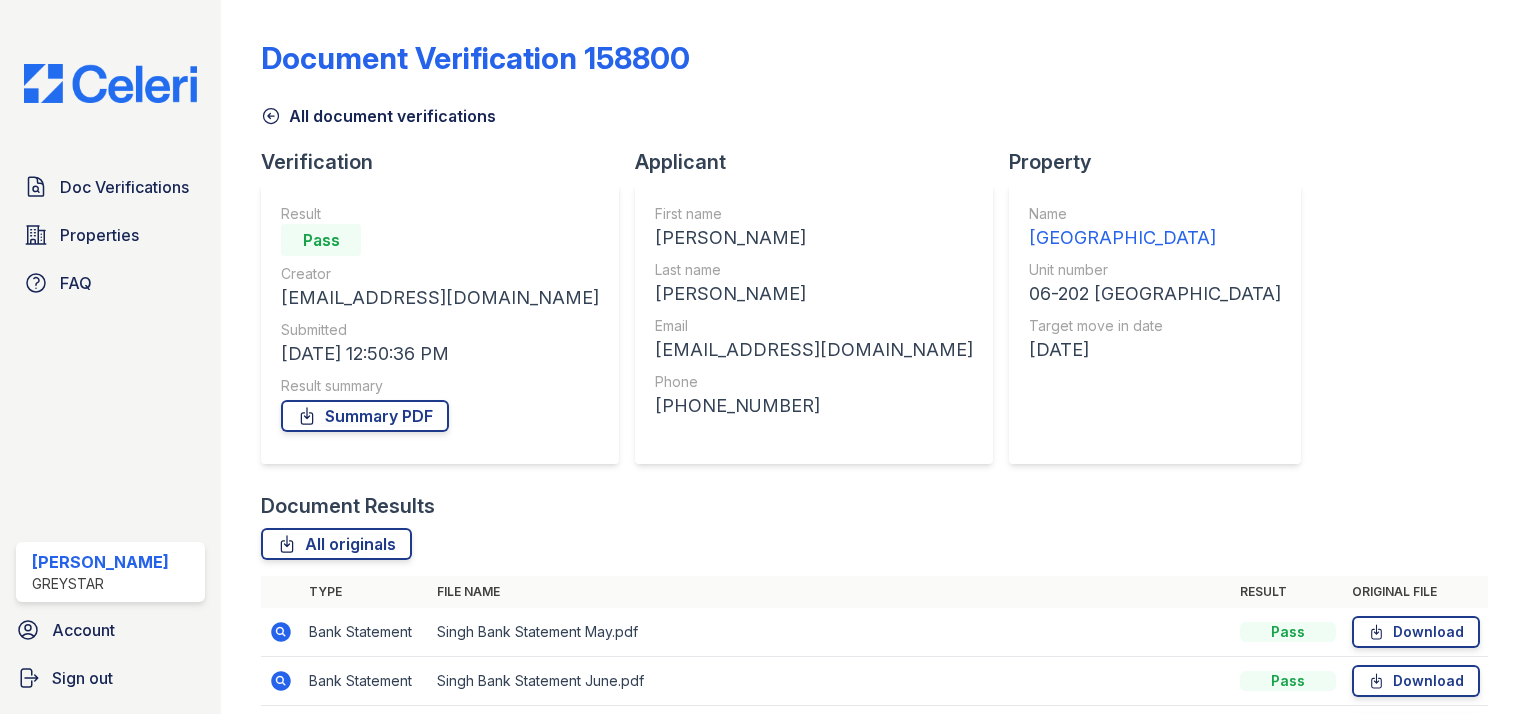 scroll, scrollTop: 0, scrollLeft: 0, axis: both 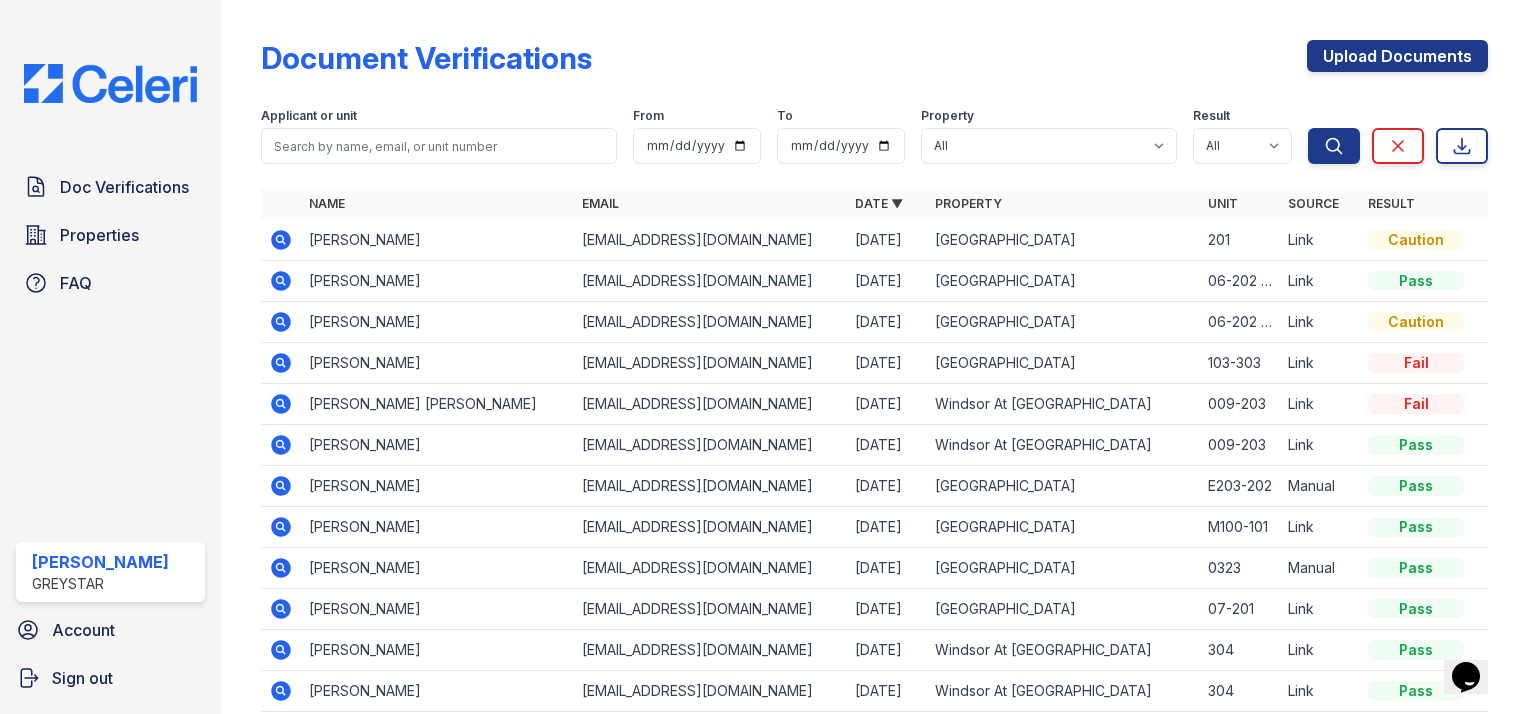 click on "[PERSON_NAME]" at bounding box center [437, 486] 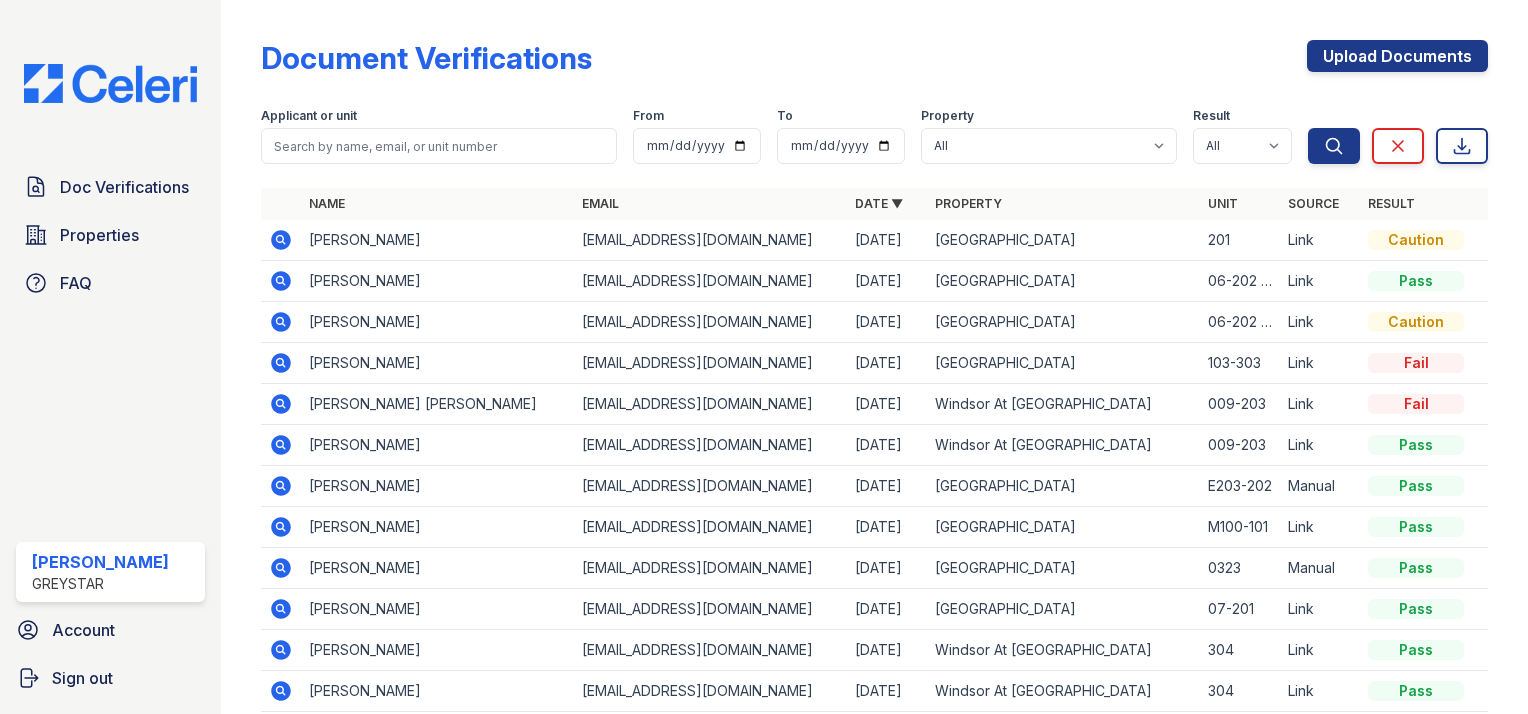scroll, scrollTop: 0, scrollLeft: 0, axis: both 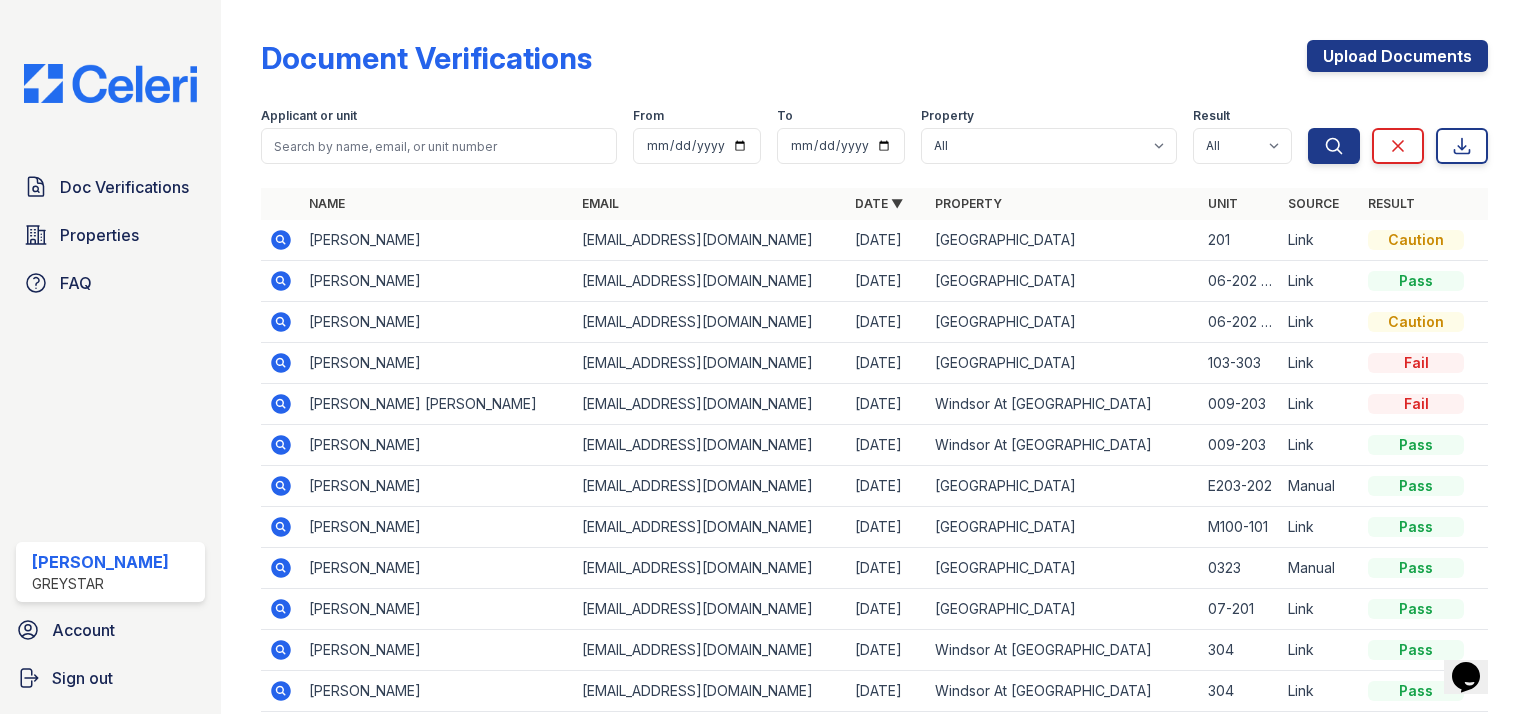 click on "[PERSON_NAME]" at bounding box center (437, 363) 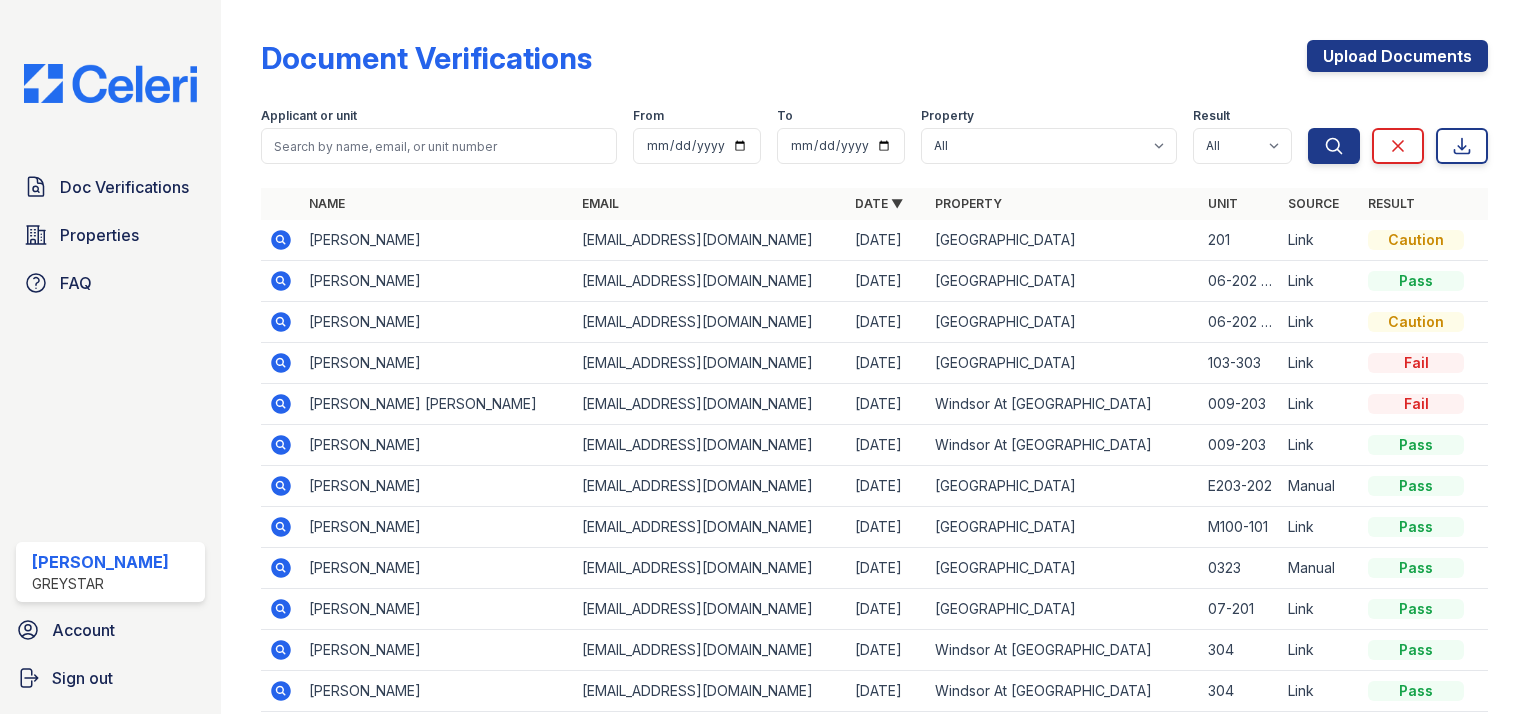 scroll, scrollTop: 0, scrollLeft: 0, axis: both 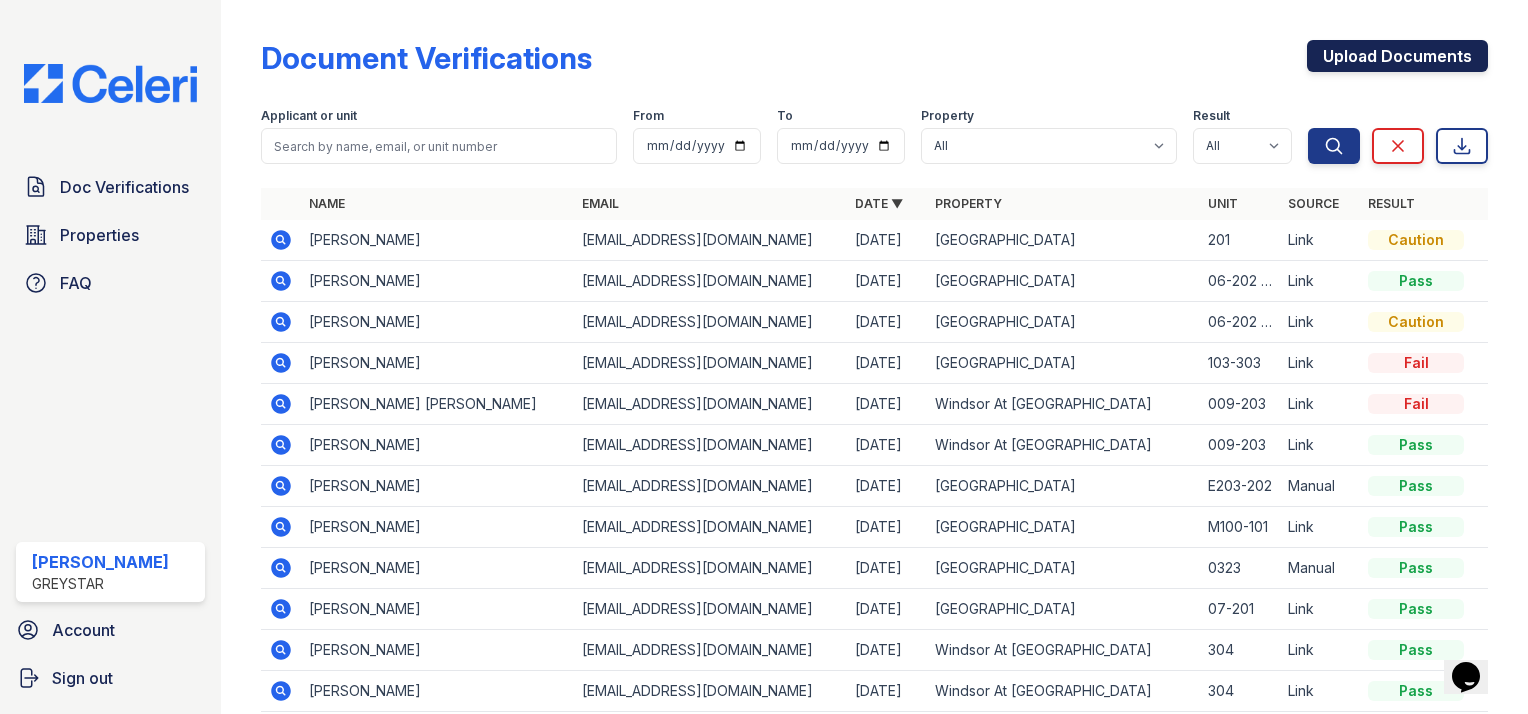 click on "Upload Documents" at bounding box center (1397, 56) 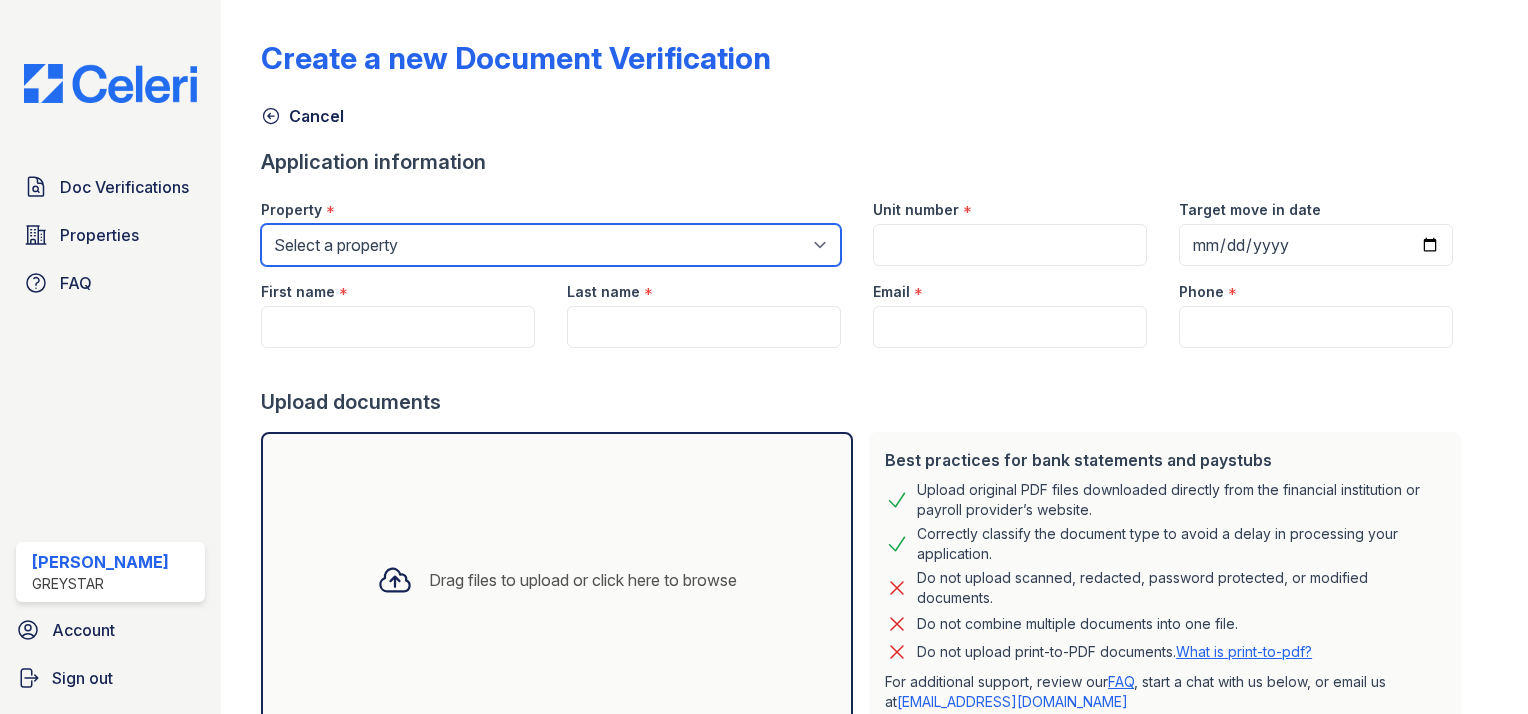click on "Select a property
[GEOGRAPHIC_DATA]
[GEOGRAPHIC_DATA]
[GEOGRAPHIC_DATA]" at bounding box center (551, 245) 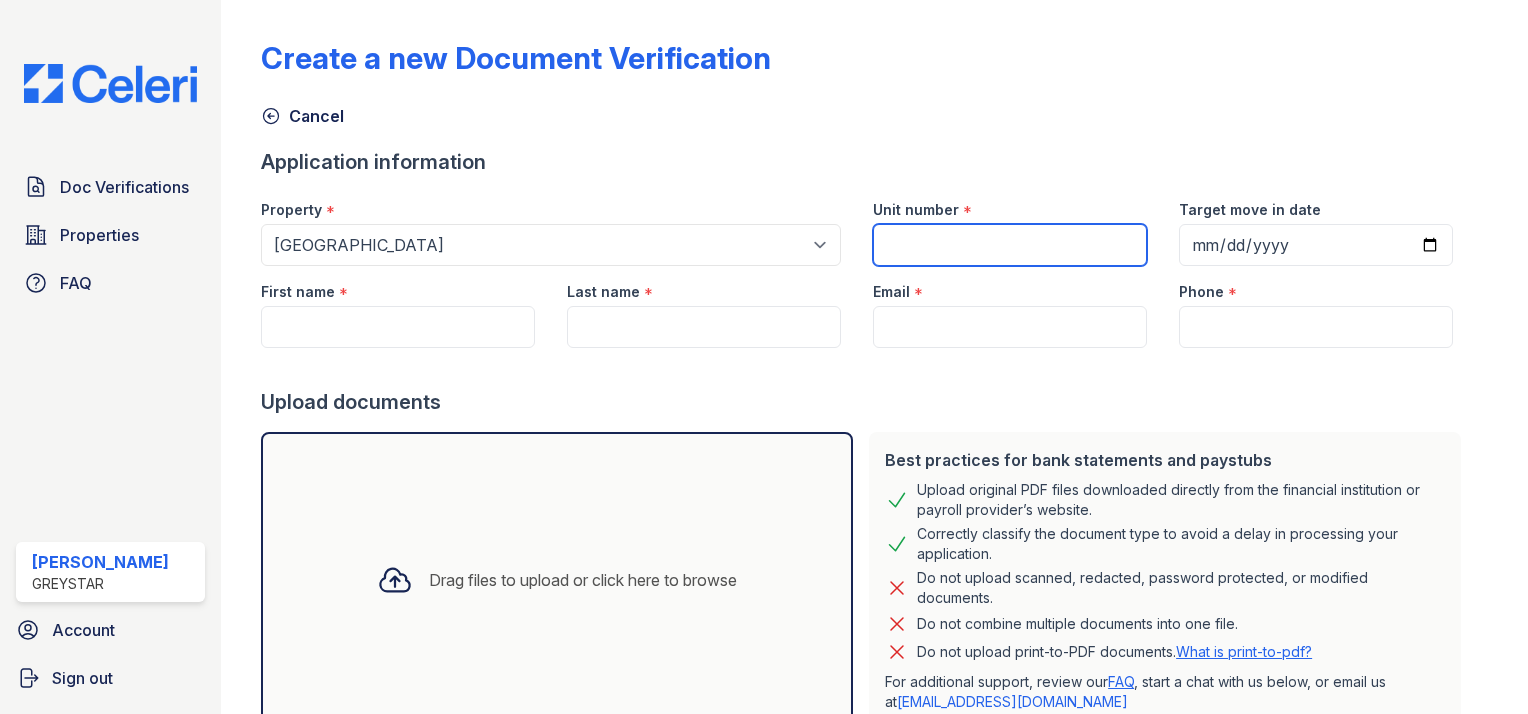 click on "Unit number" at bounding box center (1010, 245) 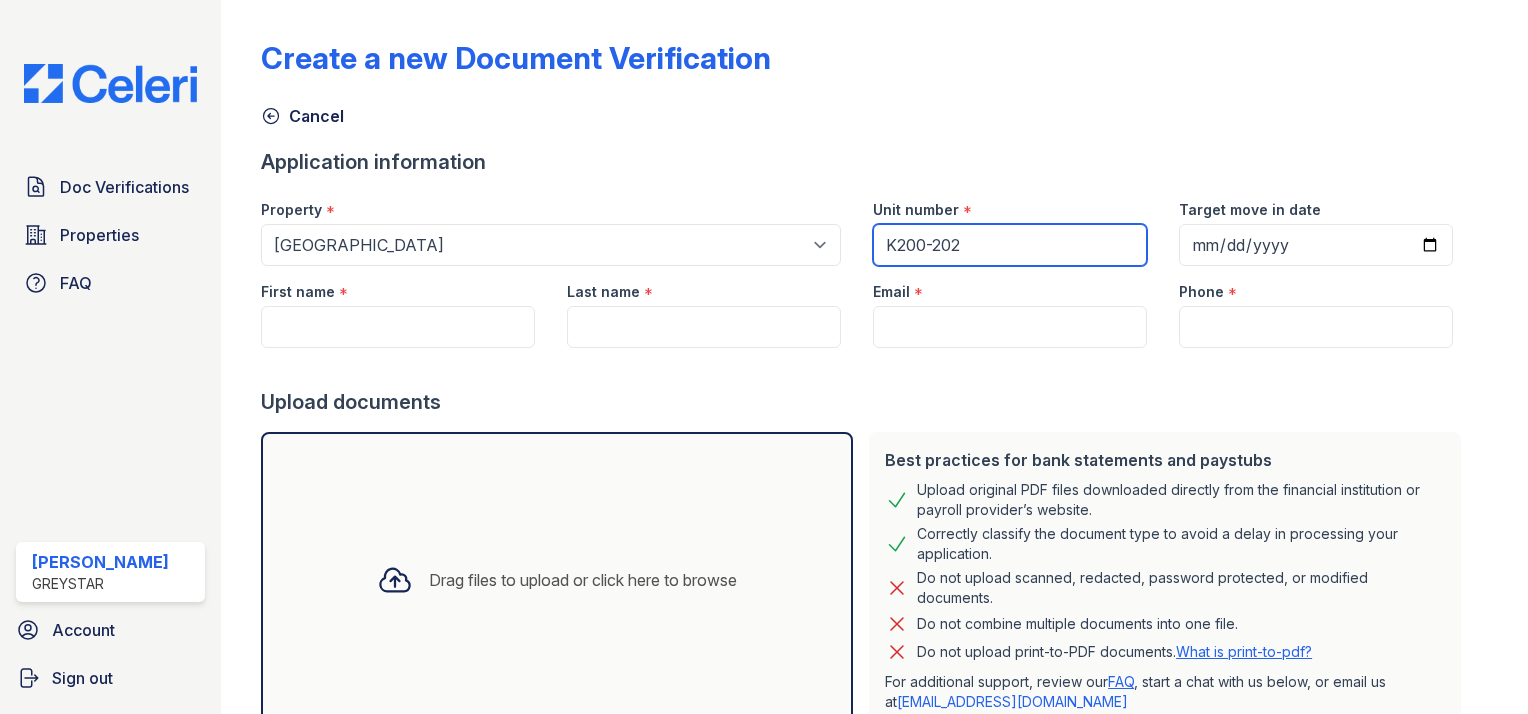 type on "K200-202" 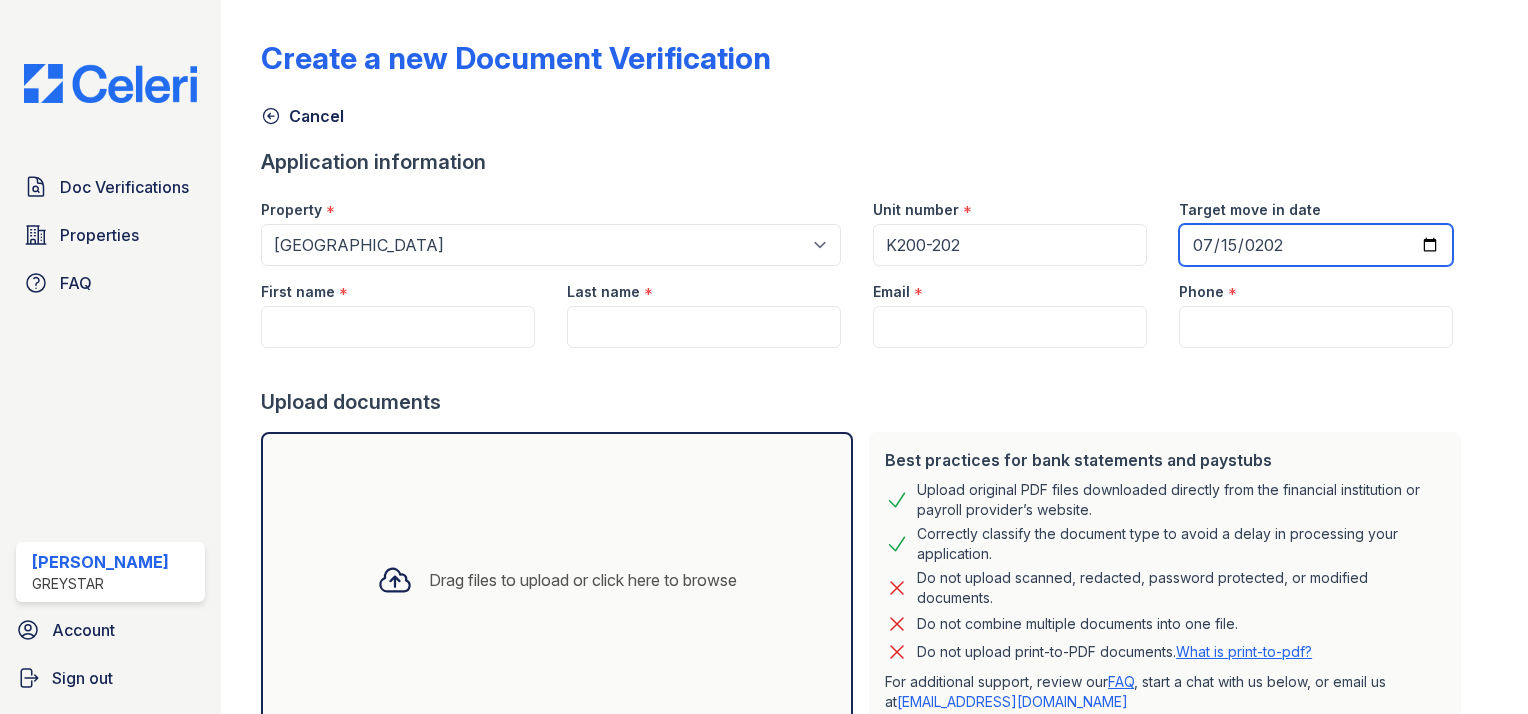 type on "2024-07-15" 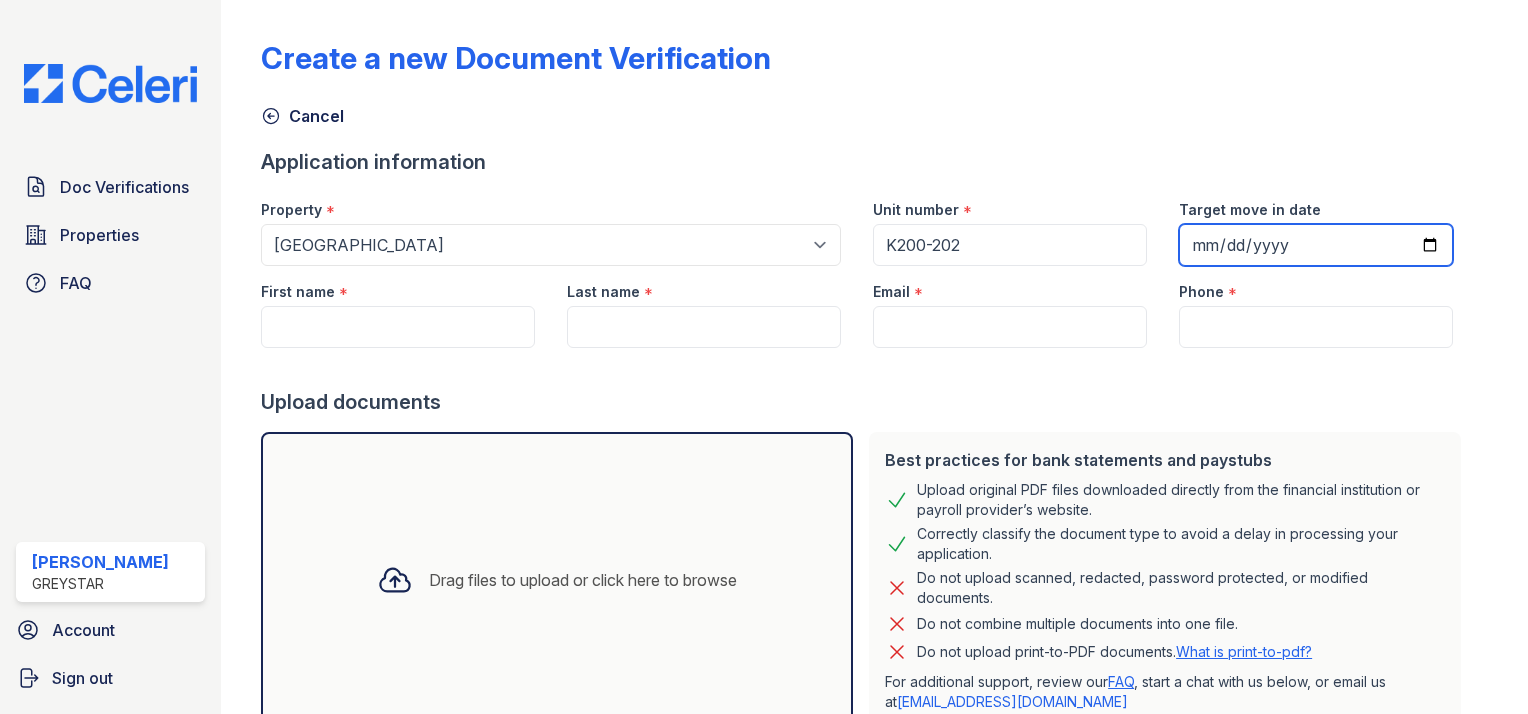 type on "0005-07-15" 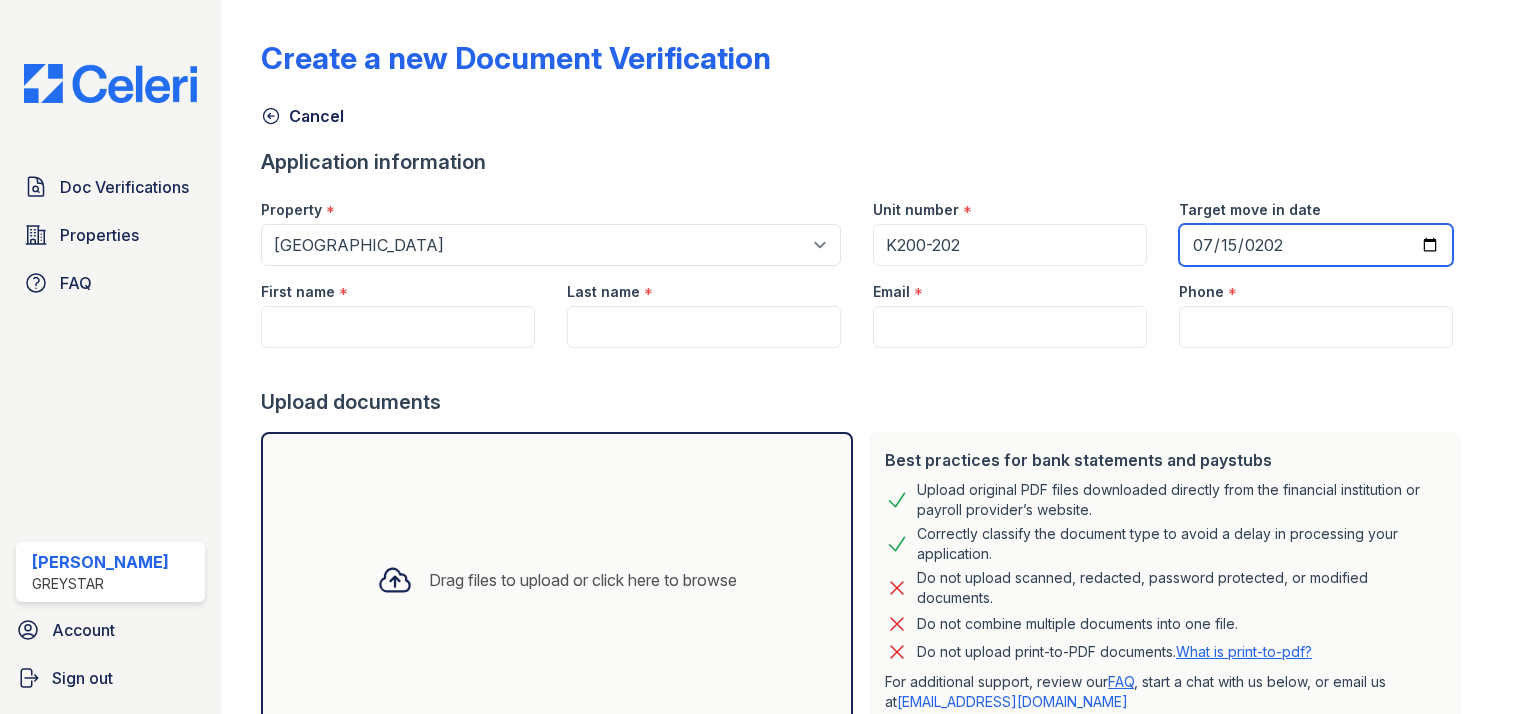 type on "2025-07-15" 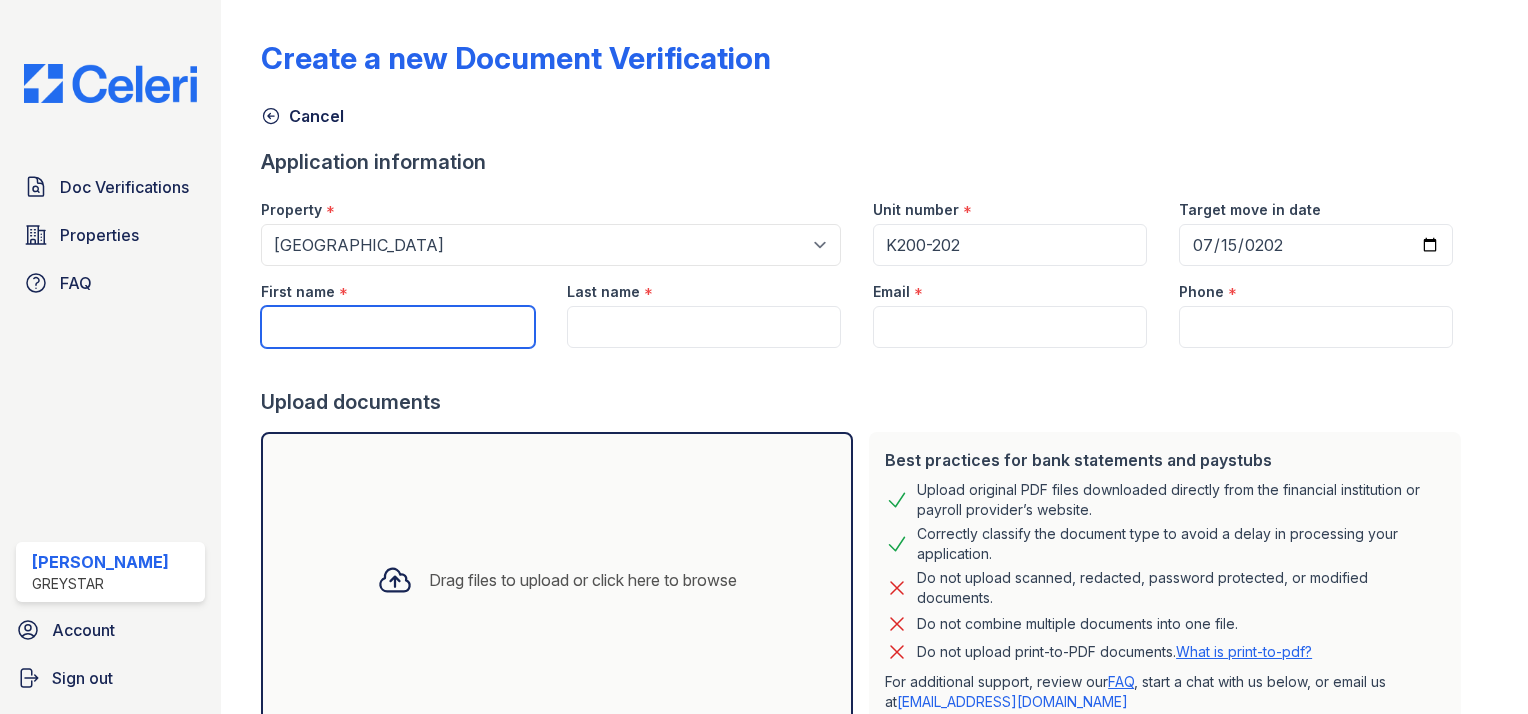 click on "First name" at bounding box center [398, 327] 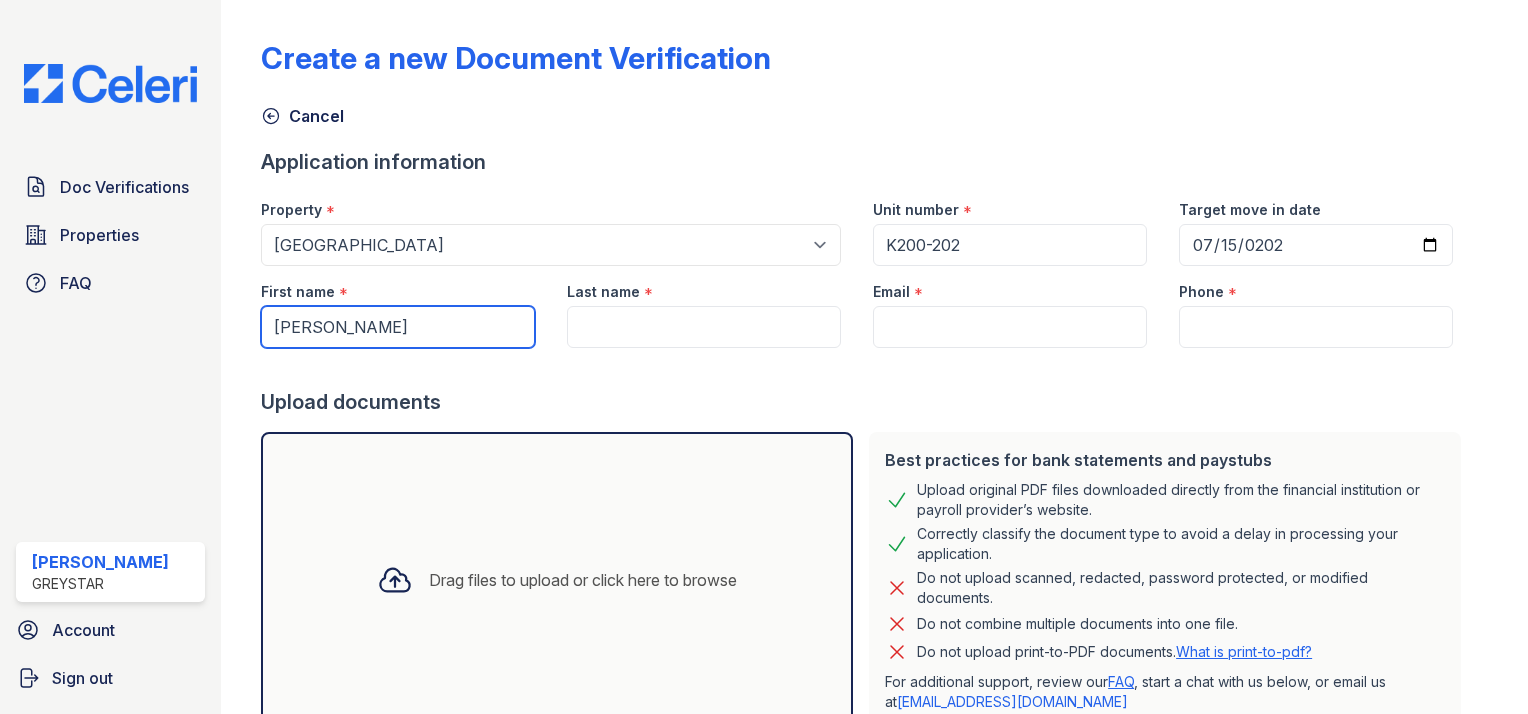 type on "Dina" 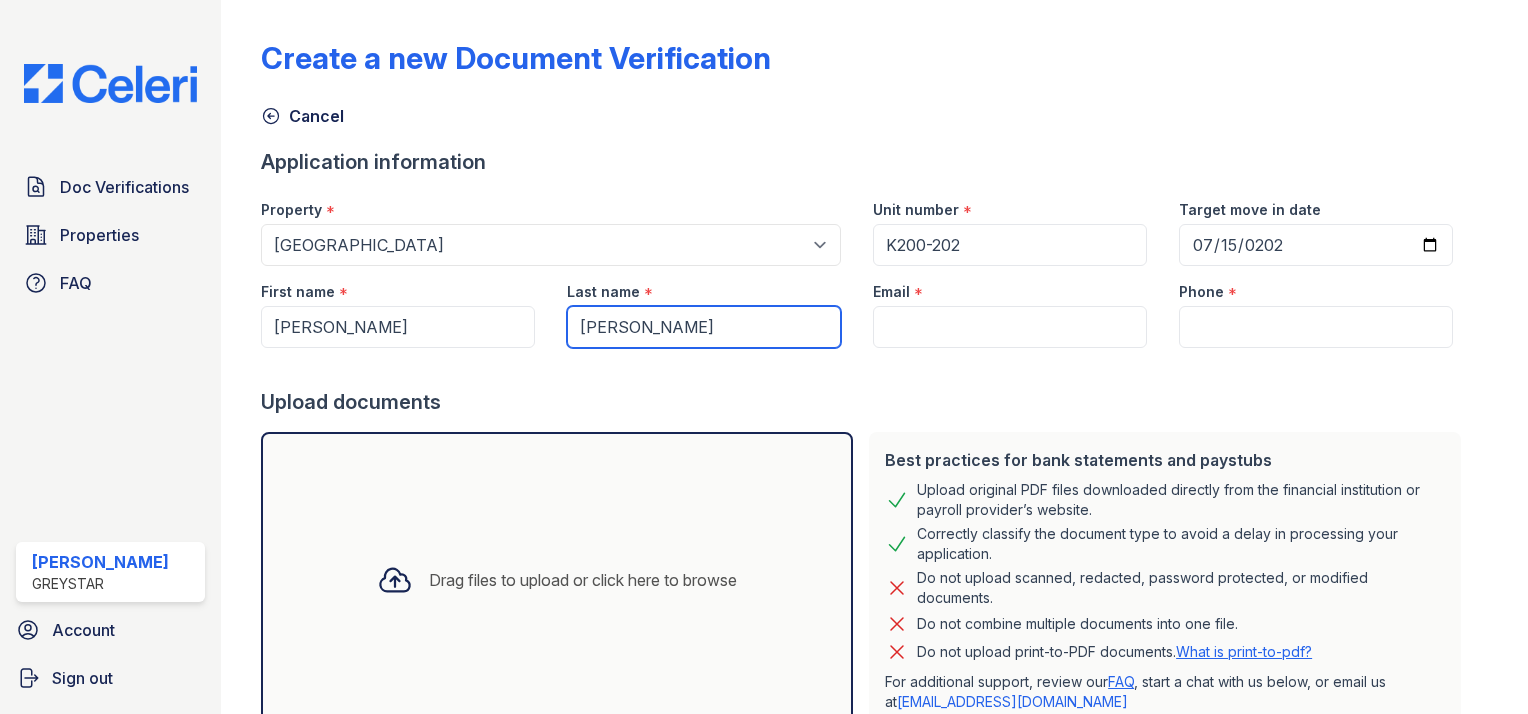 type on "Campos" 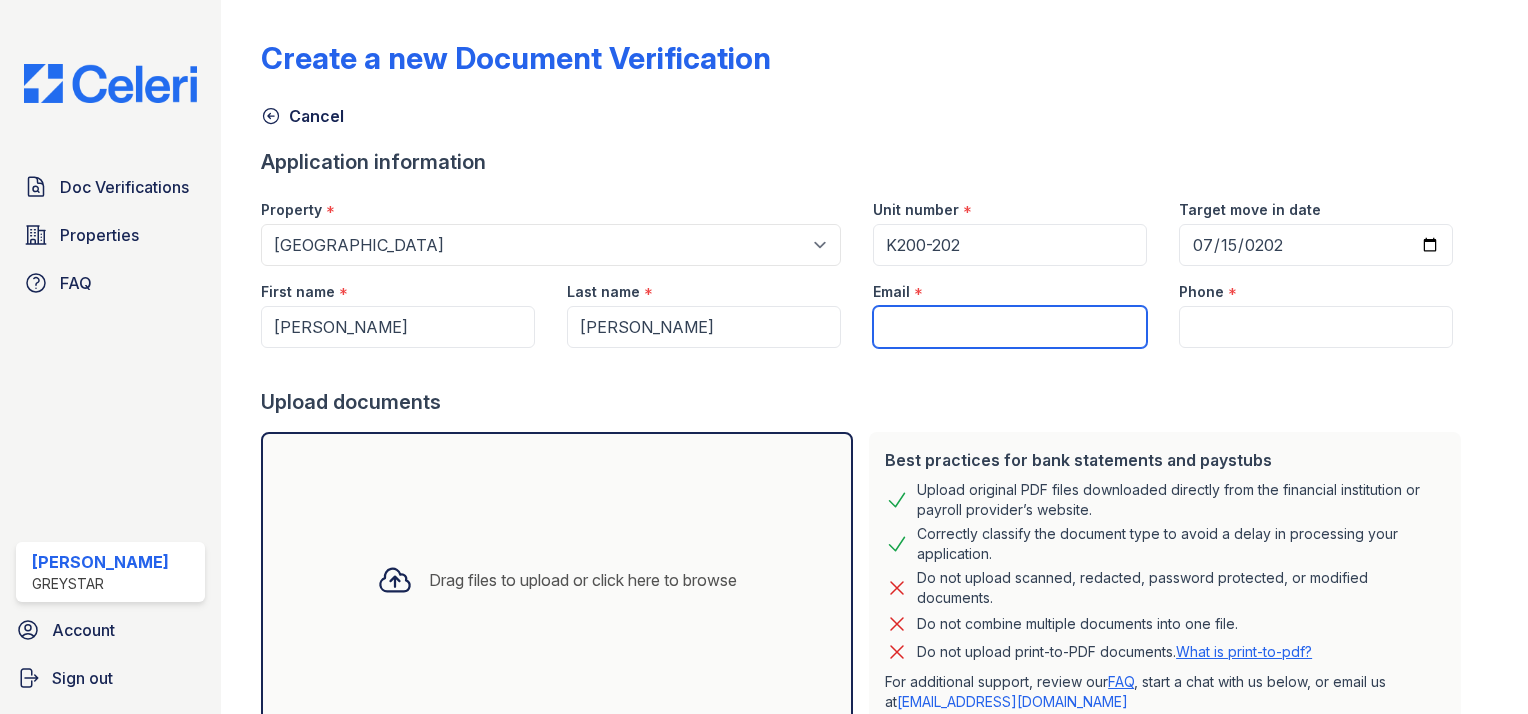 click on "Email" at bounding box center (1010, 327) 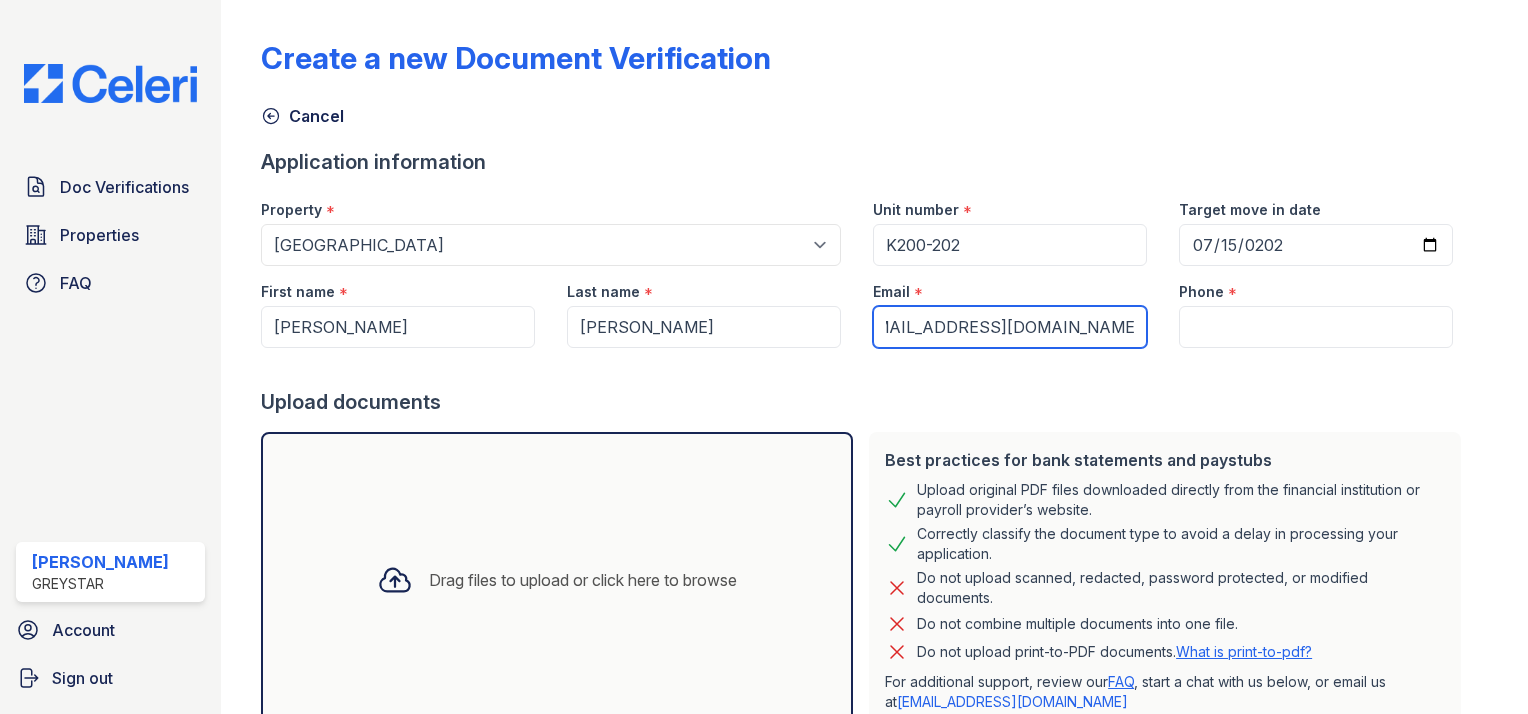 scroll, scrollTop: 0, scrollLeft: 0, axis: both 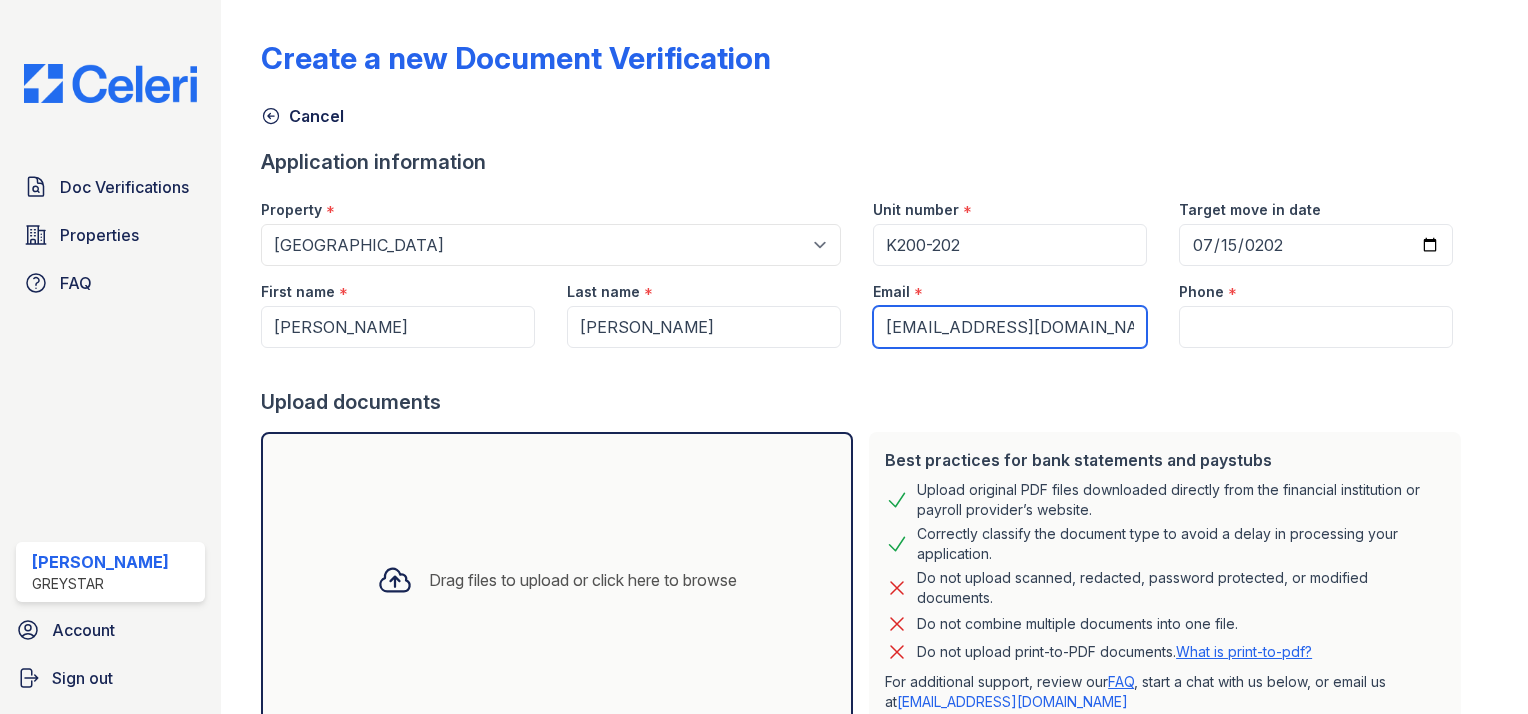 type on "[EMAIL_ADDRESS][DOMAIN_NAME]" 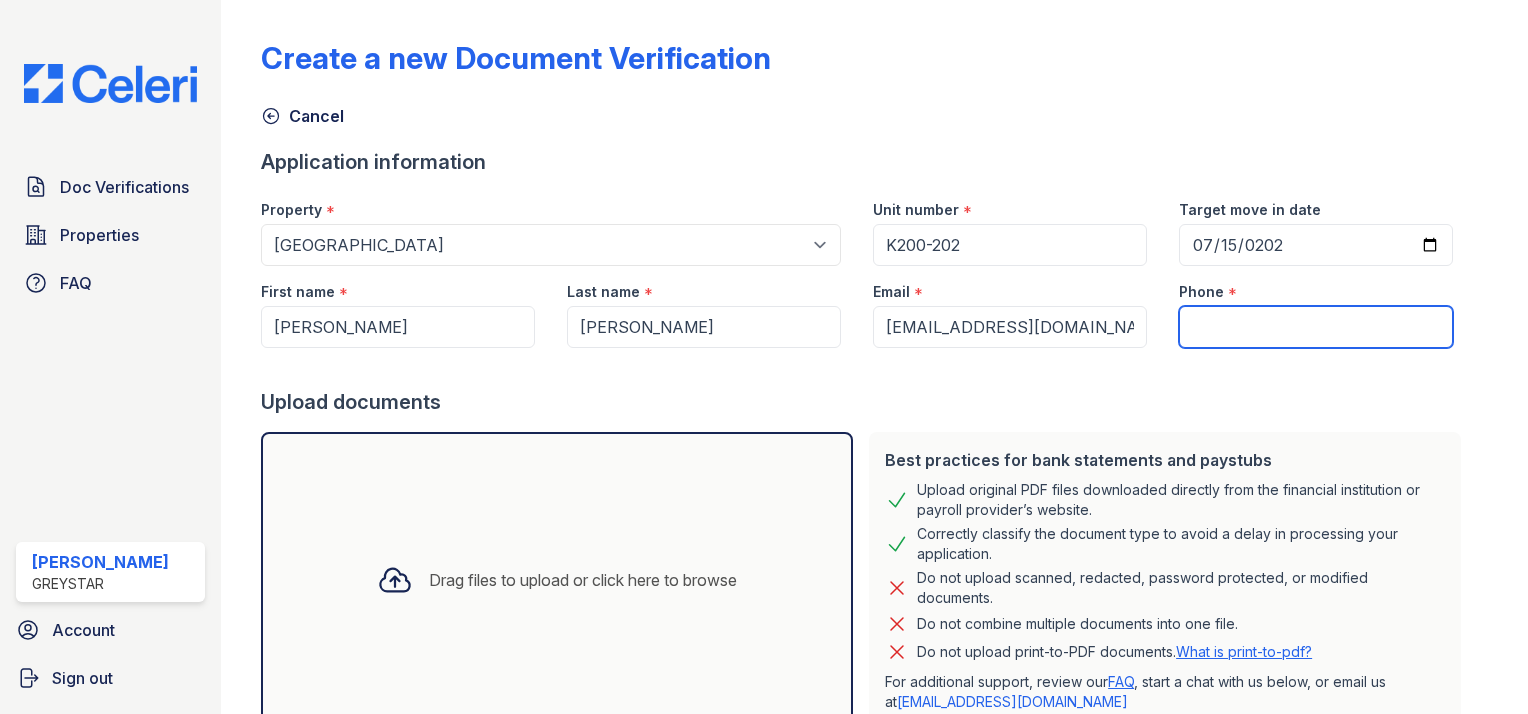 click on "Phone" at bounding box center (1316, 327) 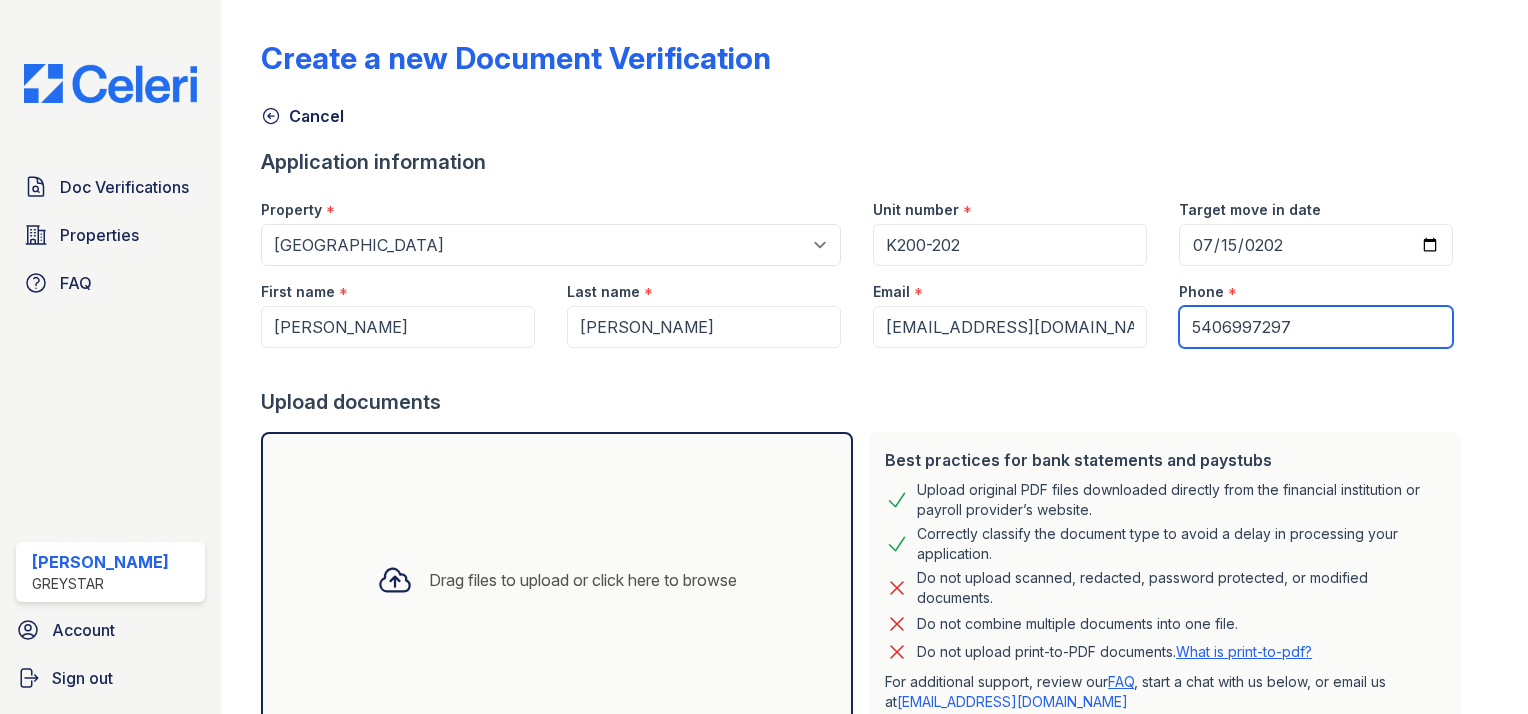 type on "5406997297" 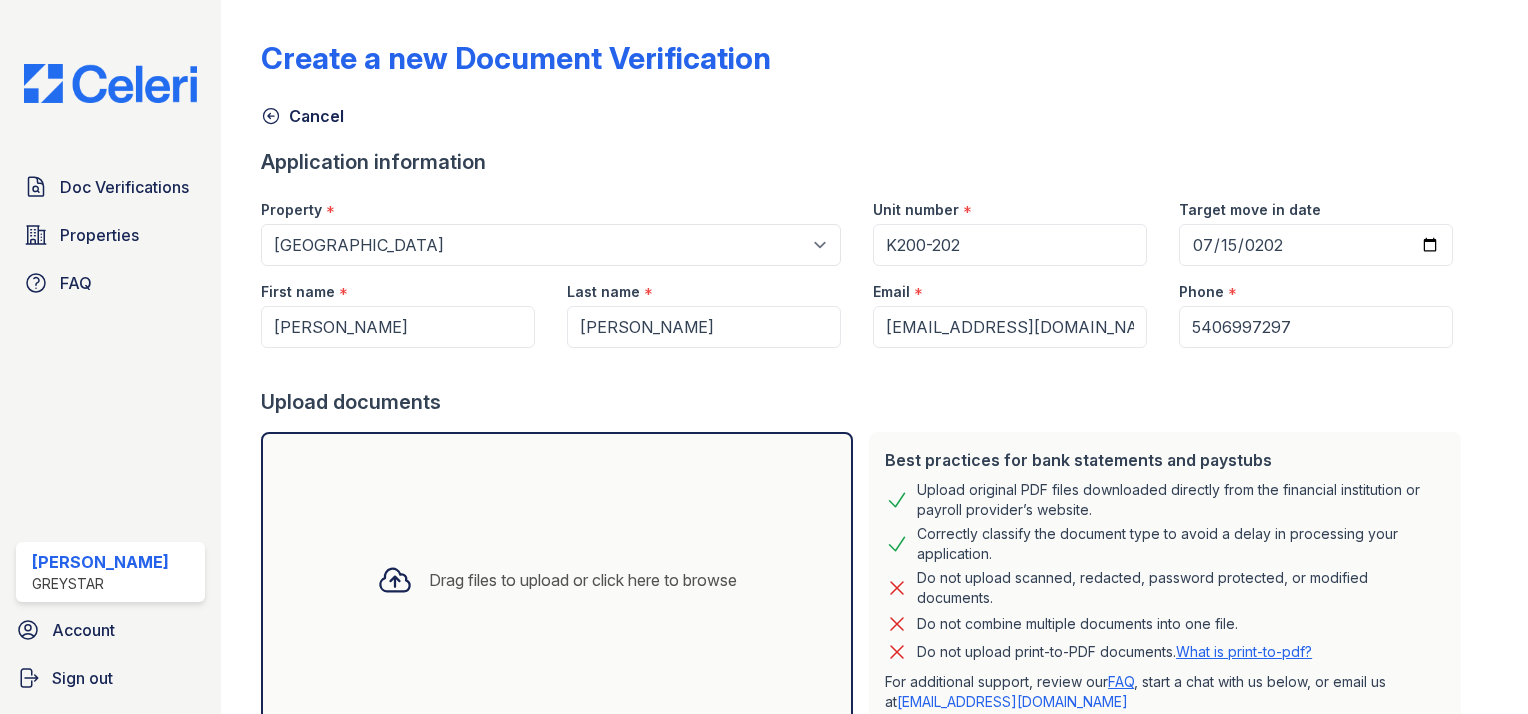 click at bounding box center (865, 368) 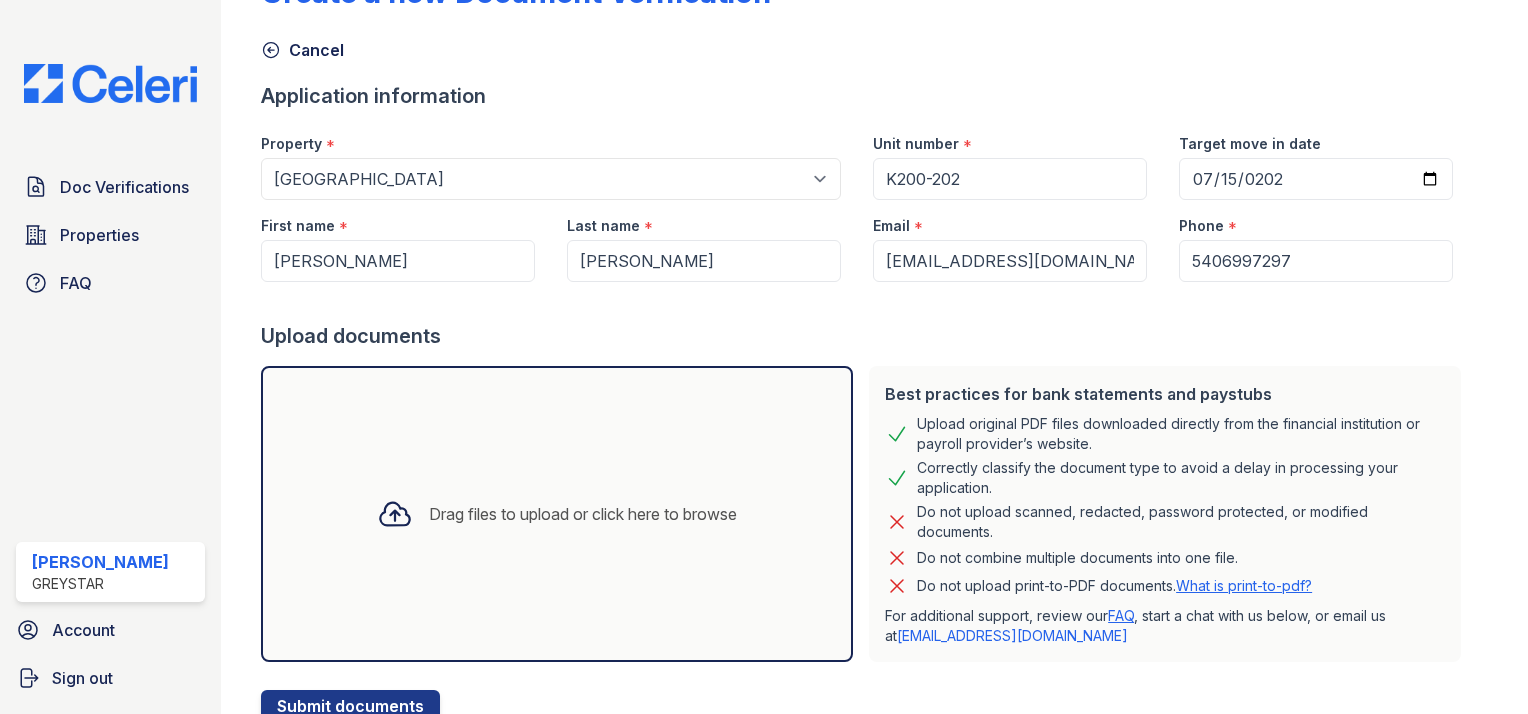 scroll, scrollTop: 140, scrollLeft: 0, axis: vertical 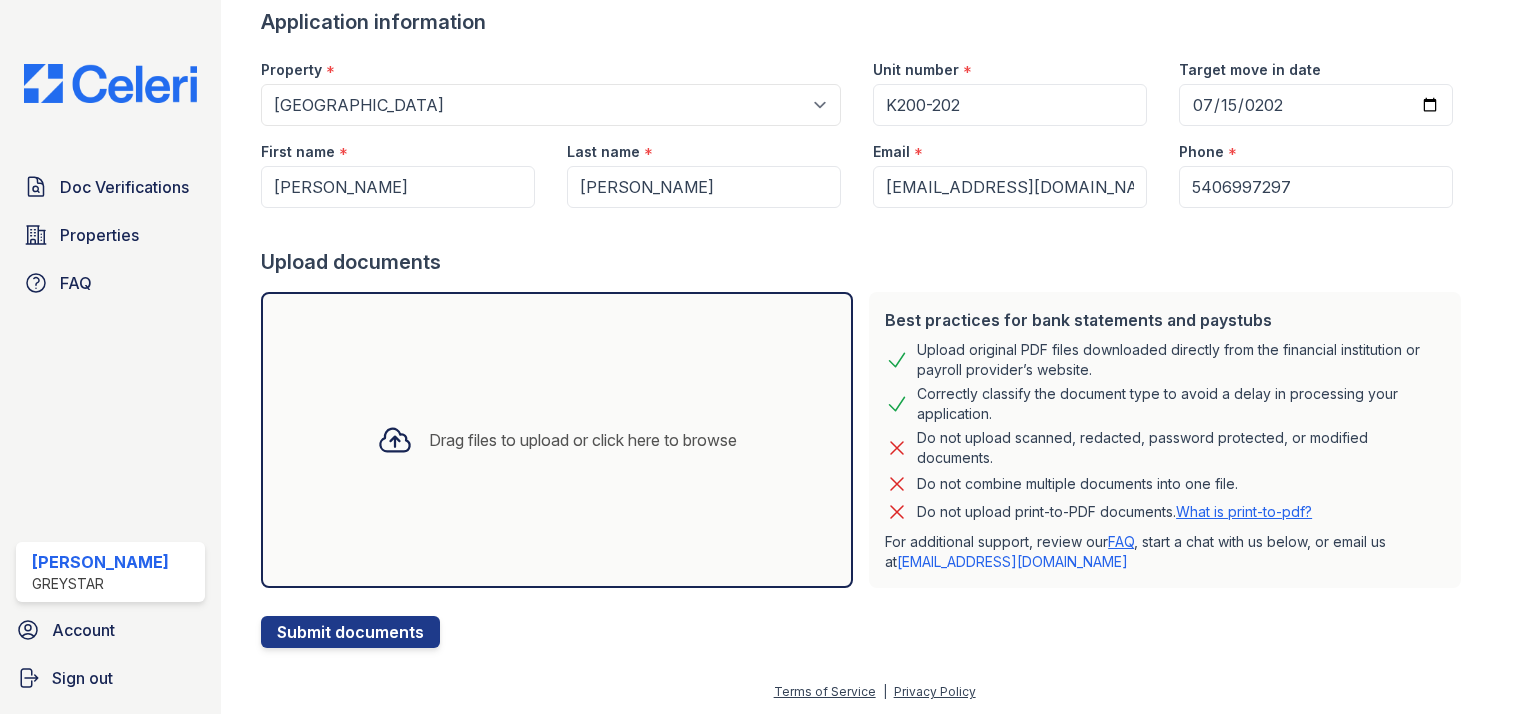 click on "Drag files to upload or click here to browse" at bounding box center (557, 440) 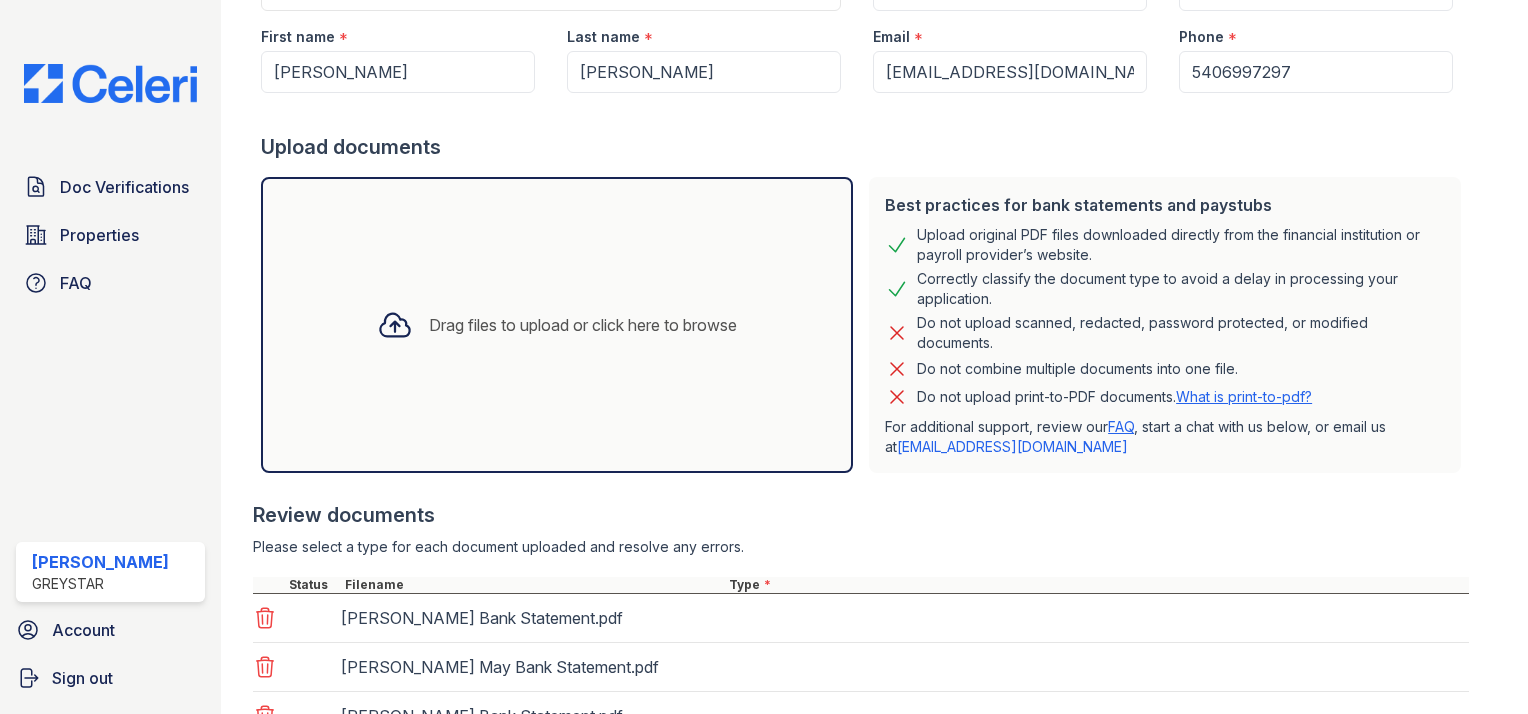scroll, scrollTop: 420, scrollLeft: 0, axis: vertical 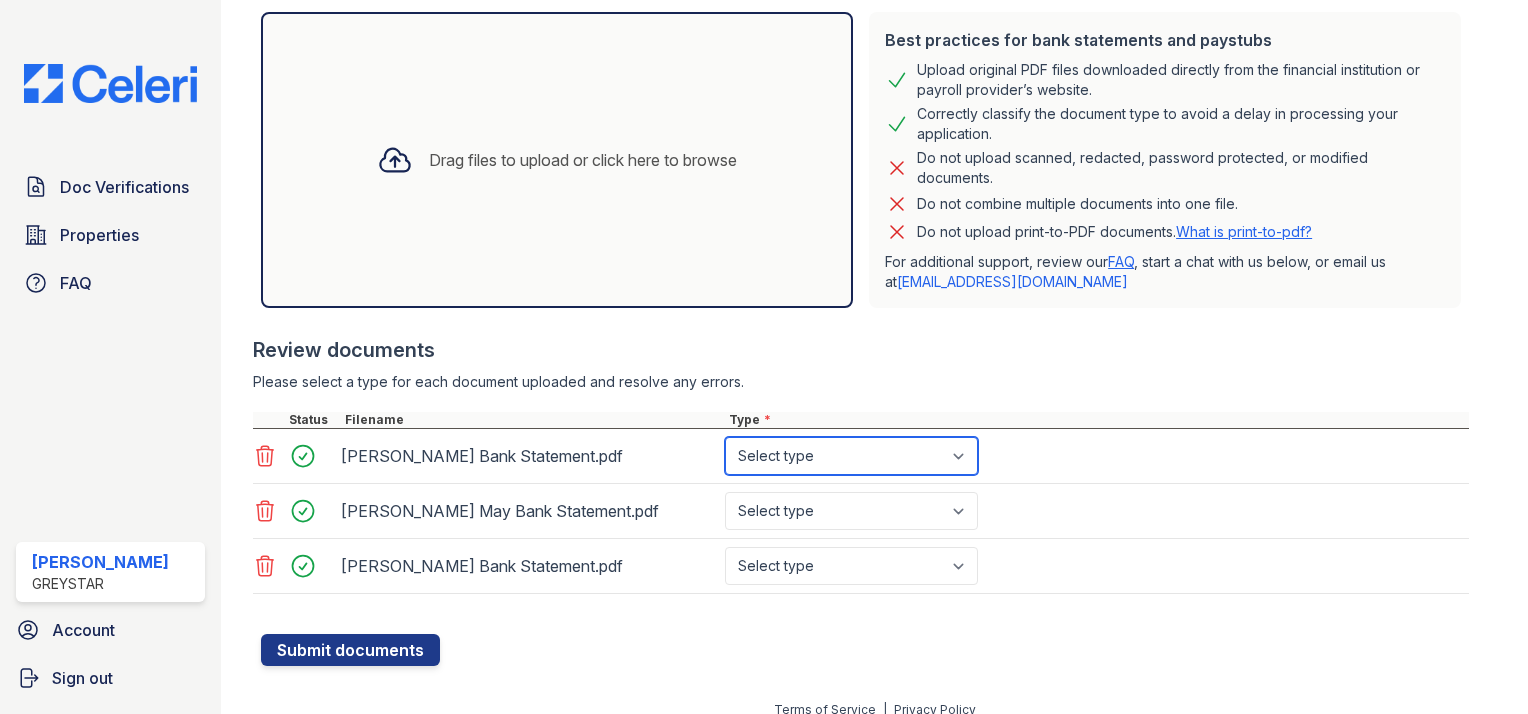 click on "Select type
Paystub
Bank Statement
Offer Letter
Tax Documents
Benefit Award Letter
Investment Account Statement
Other" at bounding box center [851, 456] 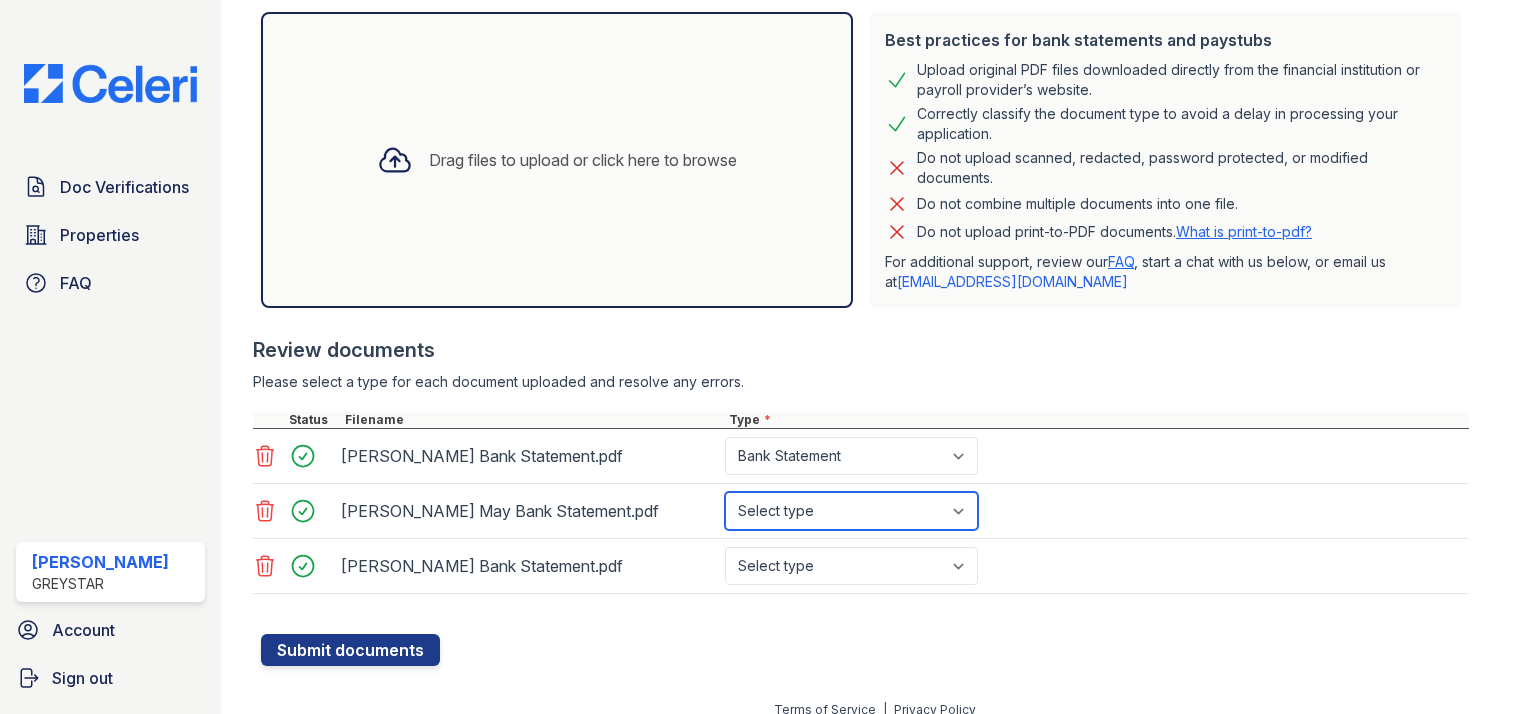 drag, startPoint x: 806, startPoint y: 504, endPoint x: 812, endPoint y: 518, distance: 15.231546 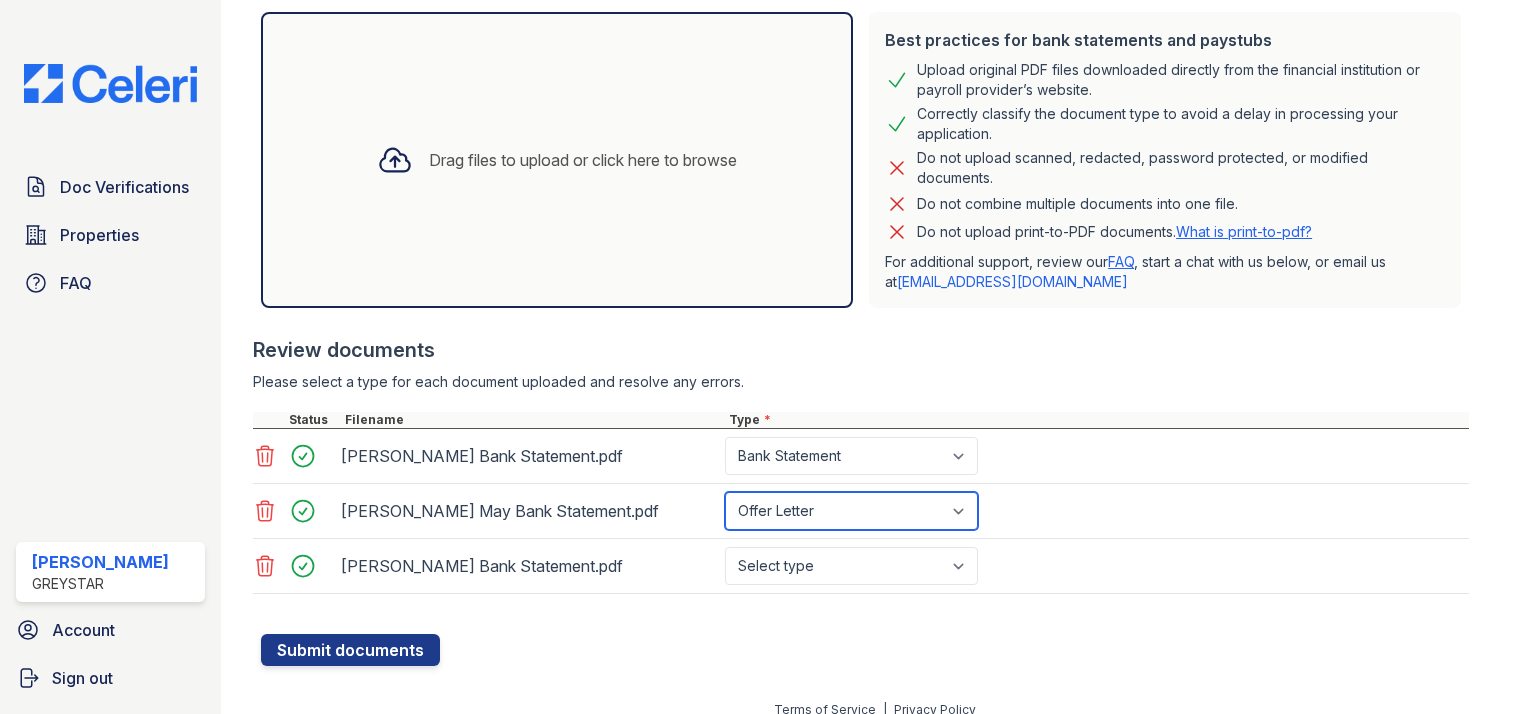 click on "Select type
Paystub
Bank Statement
Offer Letter
Tax Documents
Benefit Award Letter
Investment Account Statement
Other" at bounding box center [851, 511] 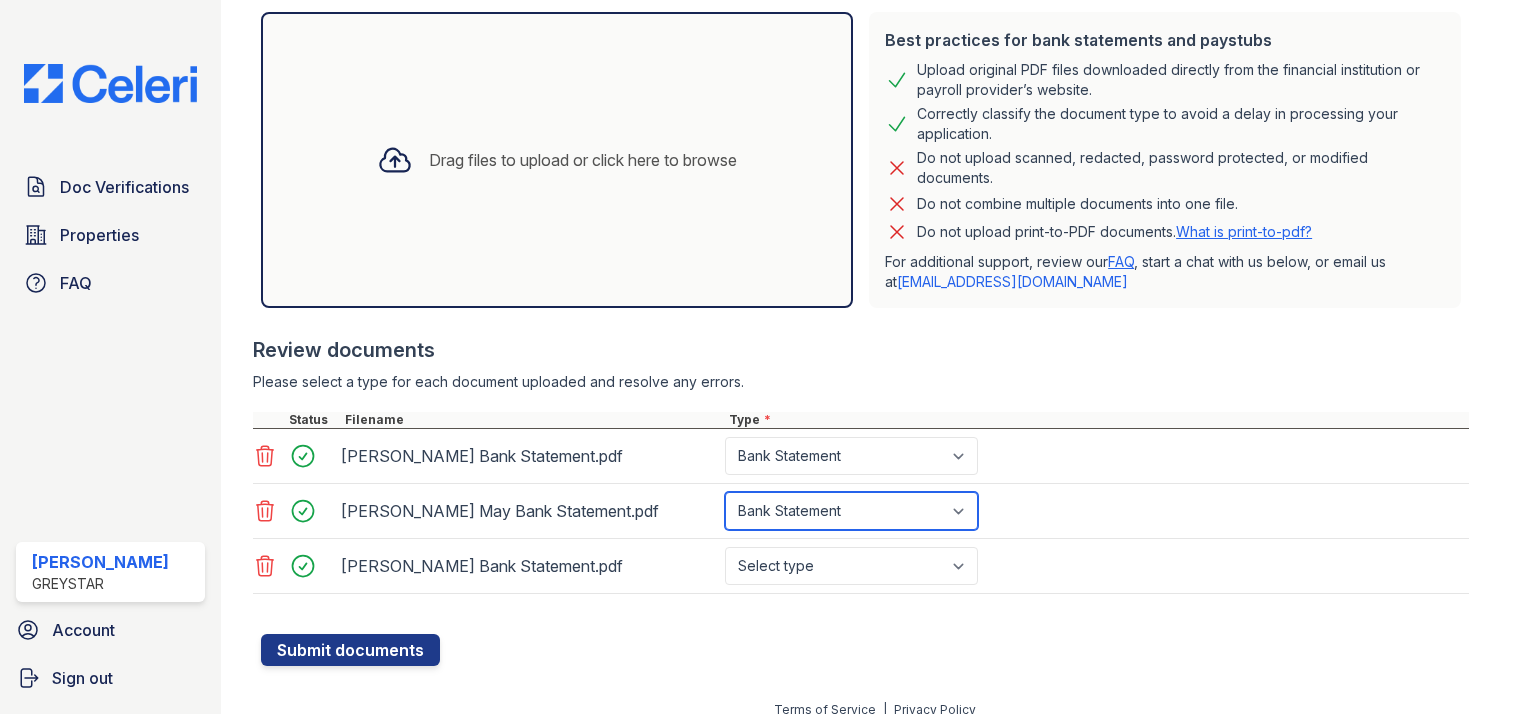 click on "Select type
Paystub
Bank Statement
Offer Letter
Tax Documents
Benefit Award Letter
Investment Account Statement
Other" at bounding box center (851, 511) 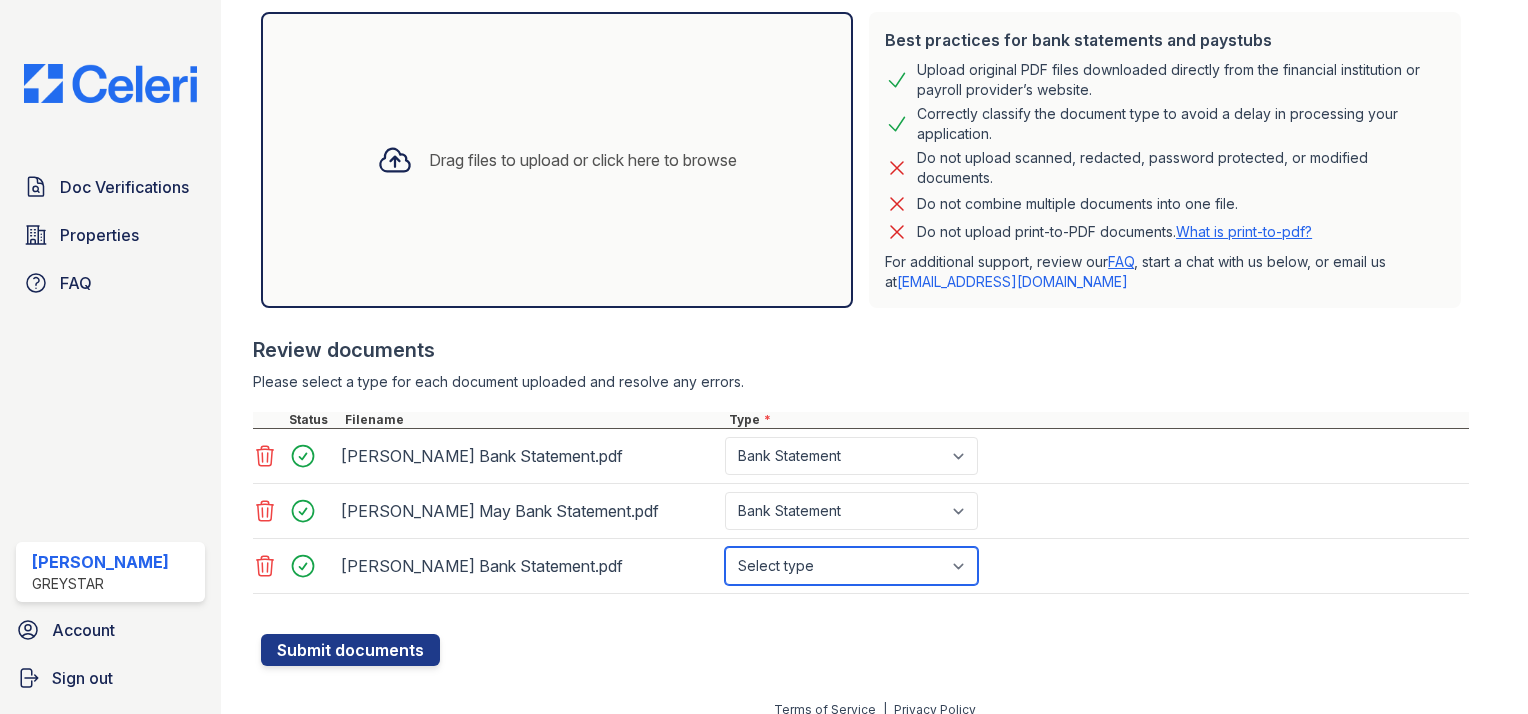 click on "Select type
Paystub
Bank Statement
Offer Letter
Tax Documents
Benefit Award Letter
Investment Account Statement
Other" at bounding box center [851, 566] 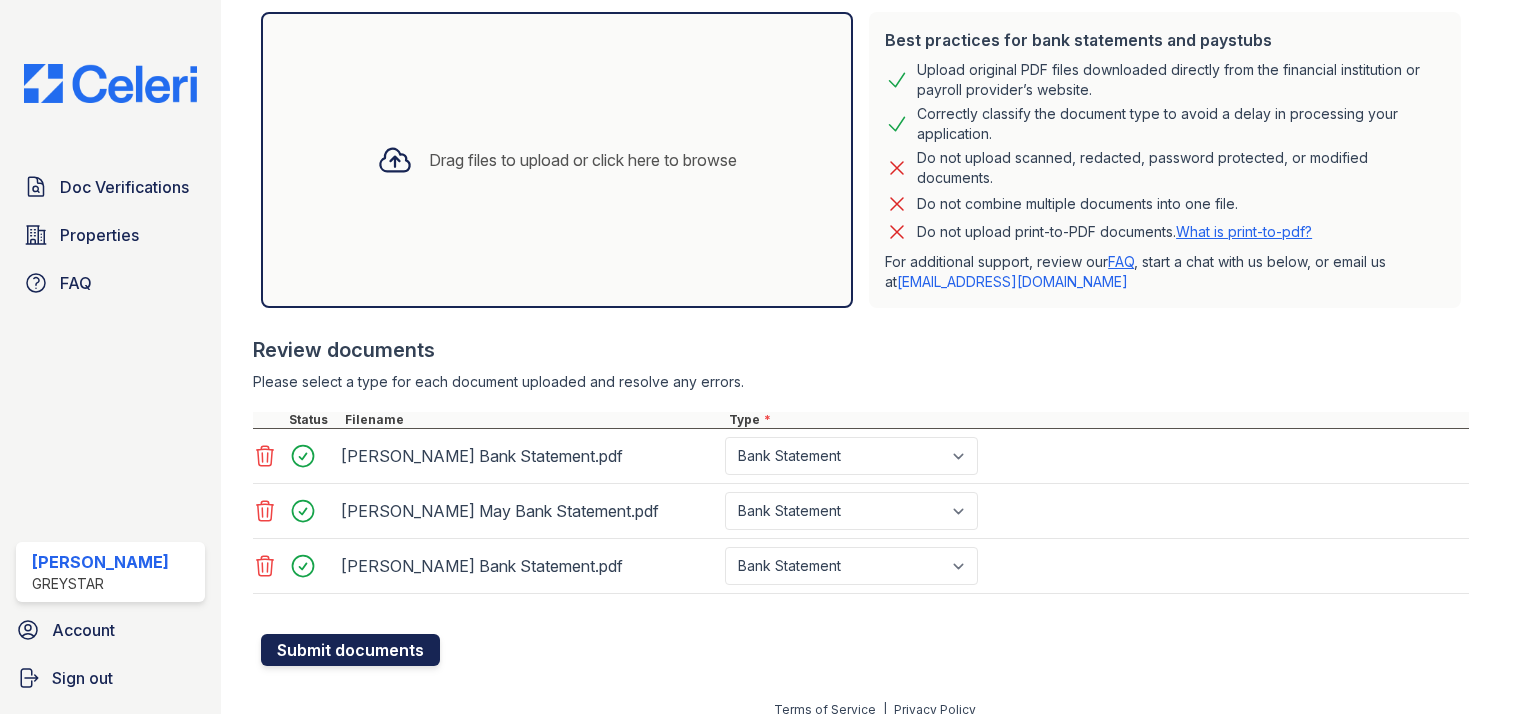 click on "Submit documents" at bounding box center (350, 650) 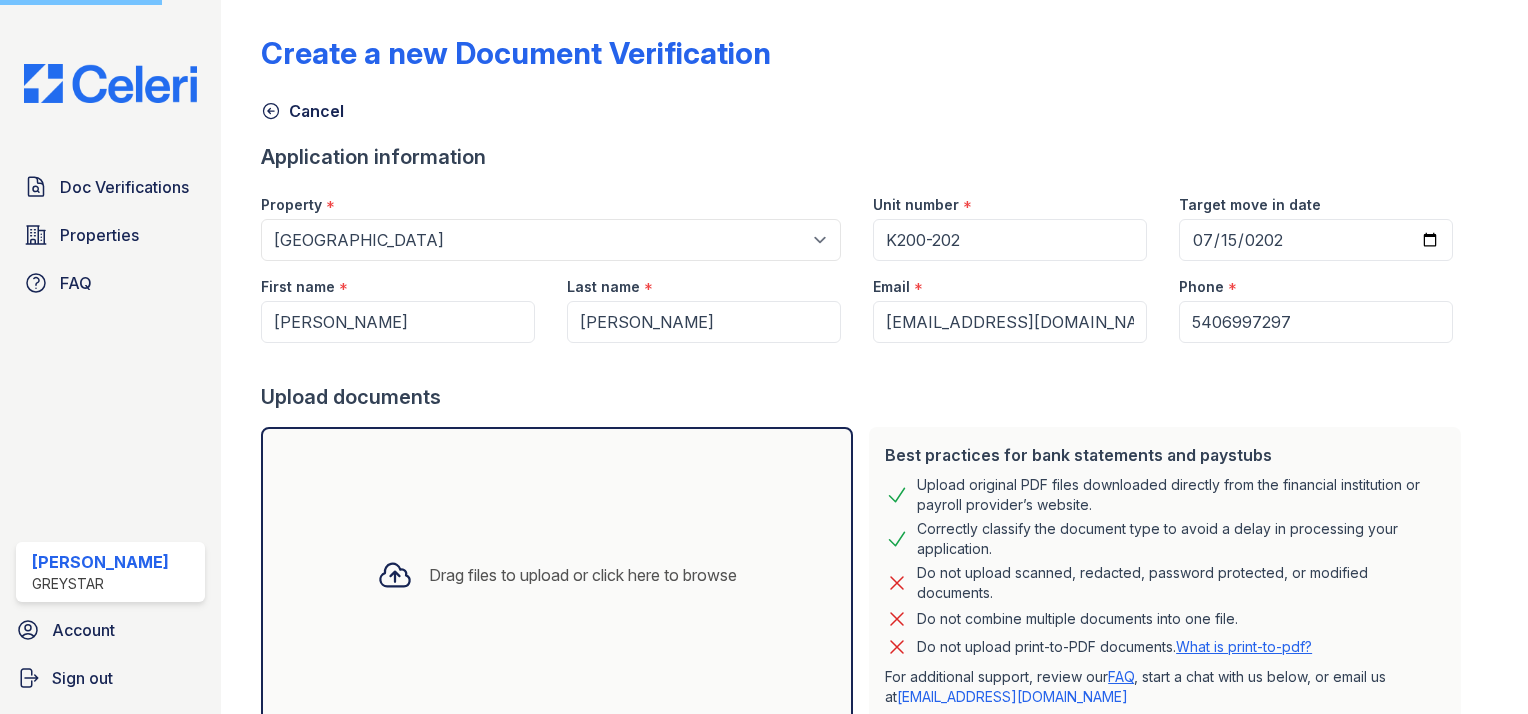 scroll, scrollTop: 0, scrollLeft: 0, axis: both 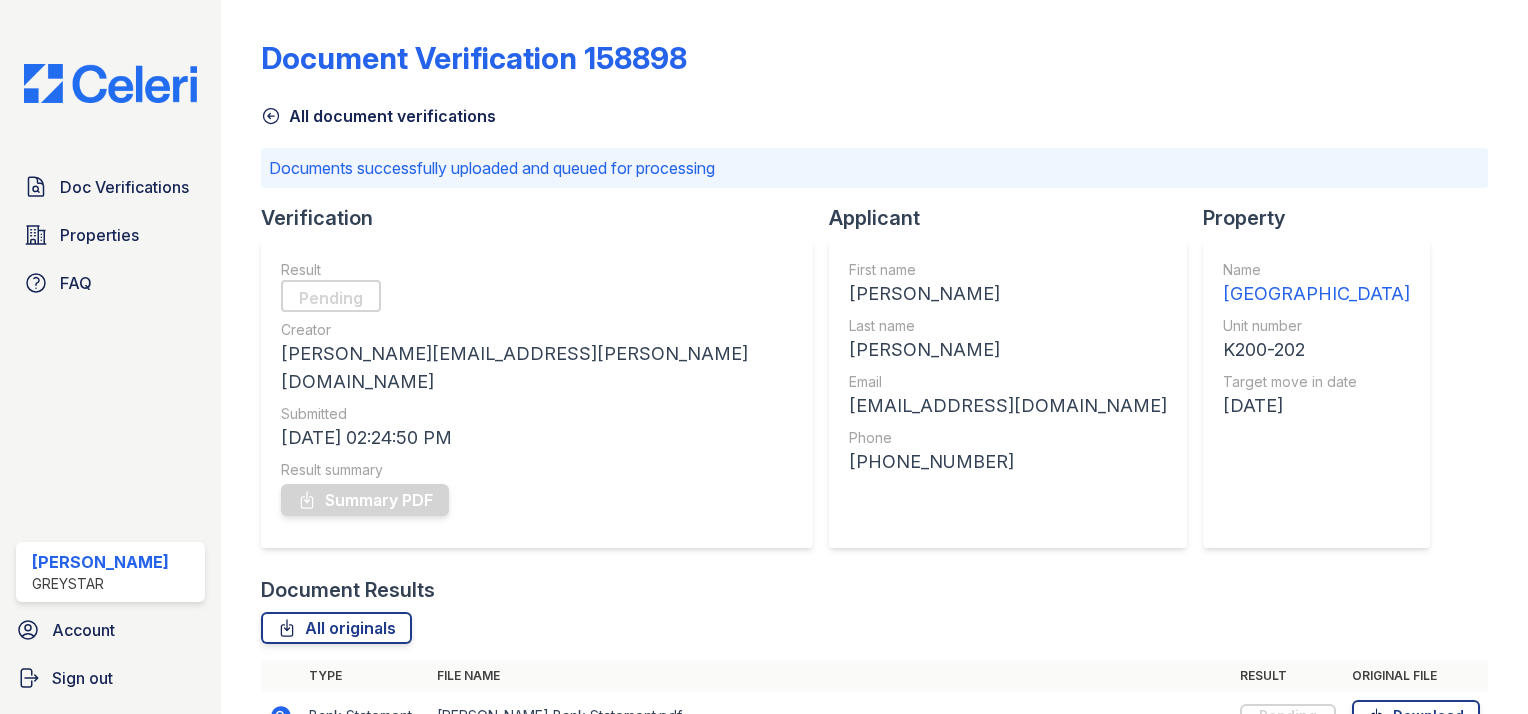 click on "Document Verification 158898
All document verifications
Documents successfully uploaded and queued for processing
Verification
Result
Pending
Creator
joshua.patterson@greystar.com
Submitted
07/10/25 02:24:50 PM
Result summary
Summary PDF
Applicant
First name
Dina
Last name
Campos
Email
lindacolochita074@gmail.com
Phone
+15406997297
Property
Name
Kensington Crossing
Unit number
K200-202
Target move in date
07/15/25
Document Results
All originals
Type
File name
Result" at bounding box center [874, 433] 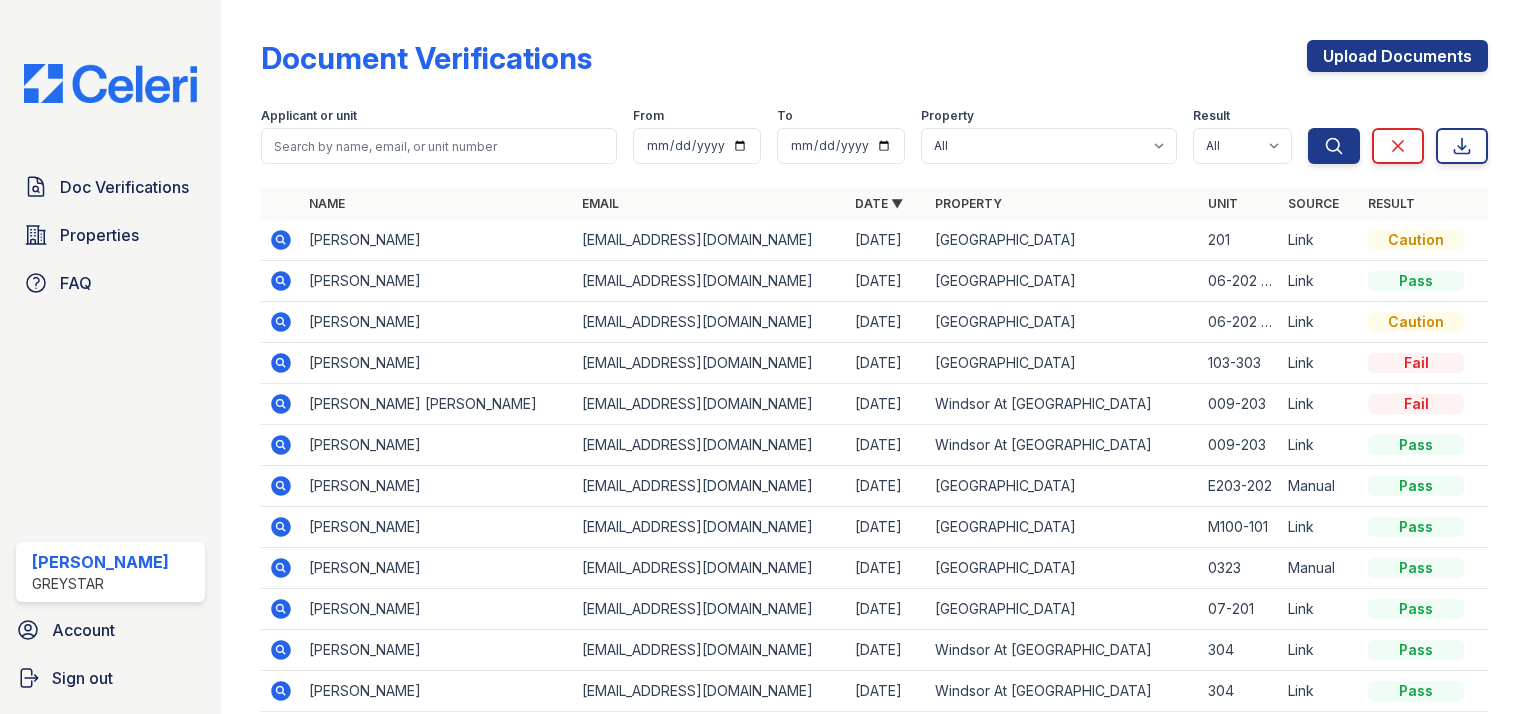 scroll, scrollTop: 0, scrollLeft: 0, axis: both 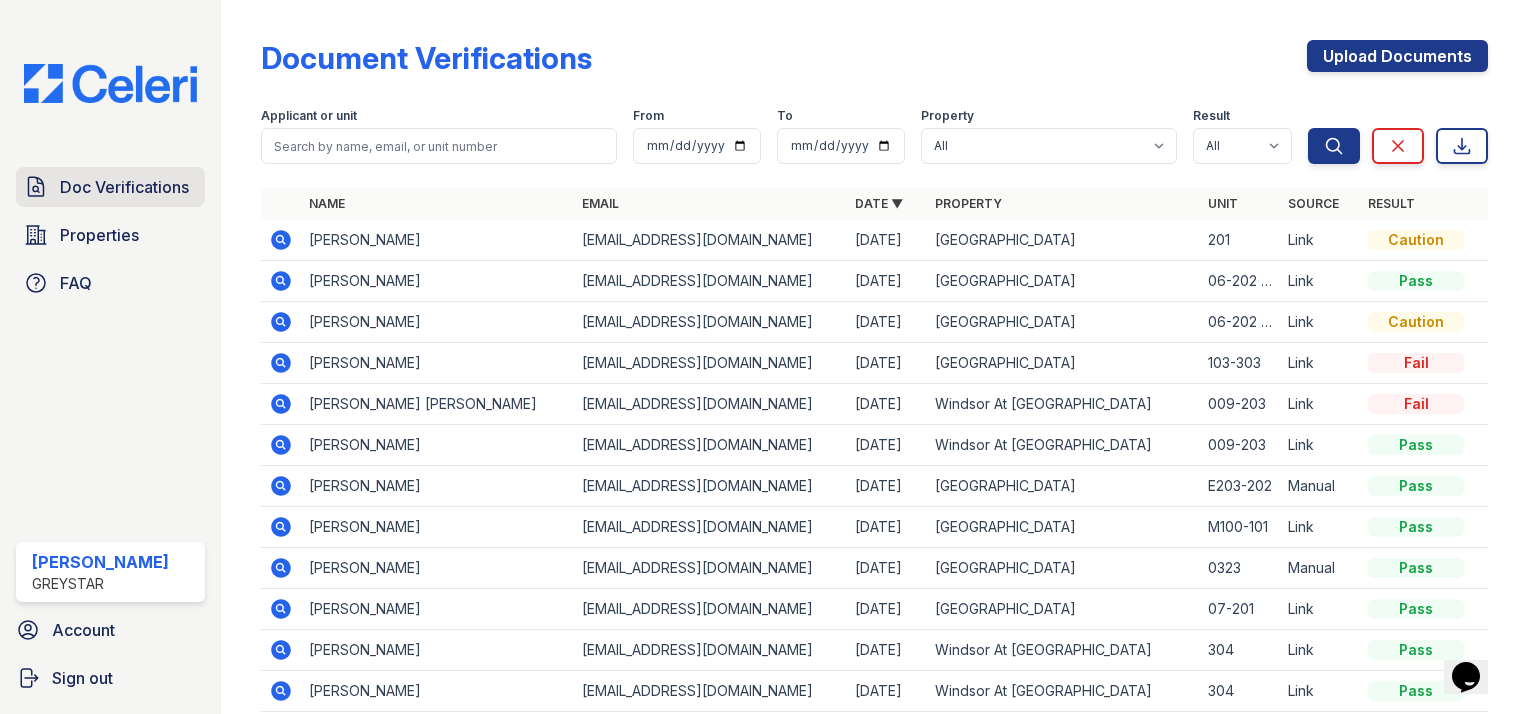 click on "Doc Verifications" at bounding box center [124, 187] 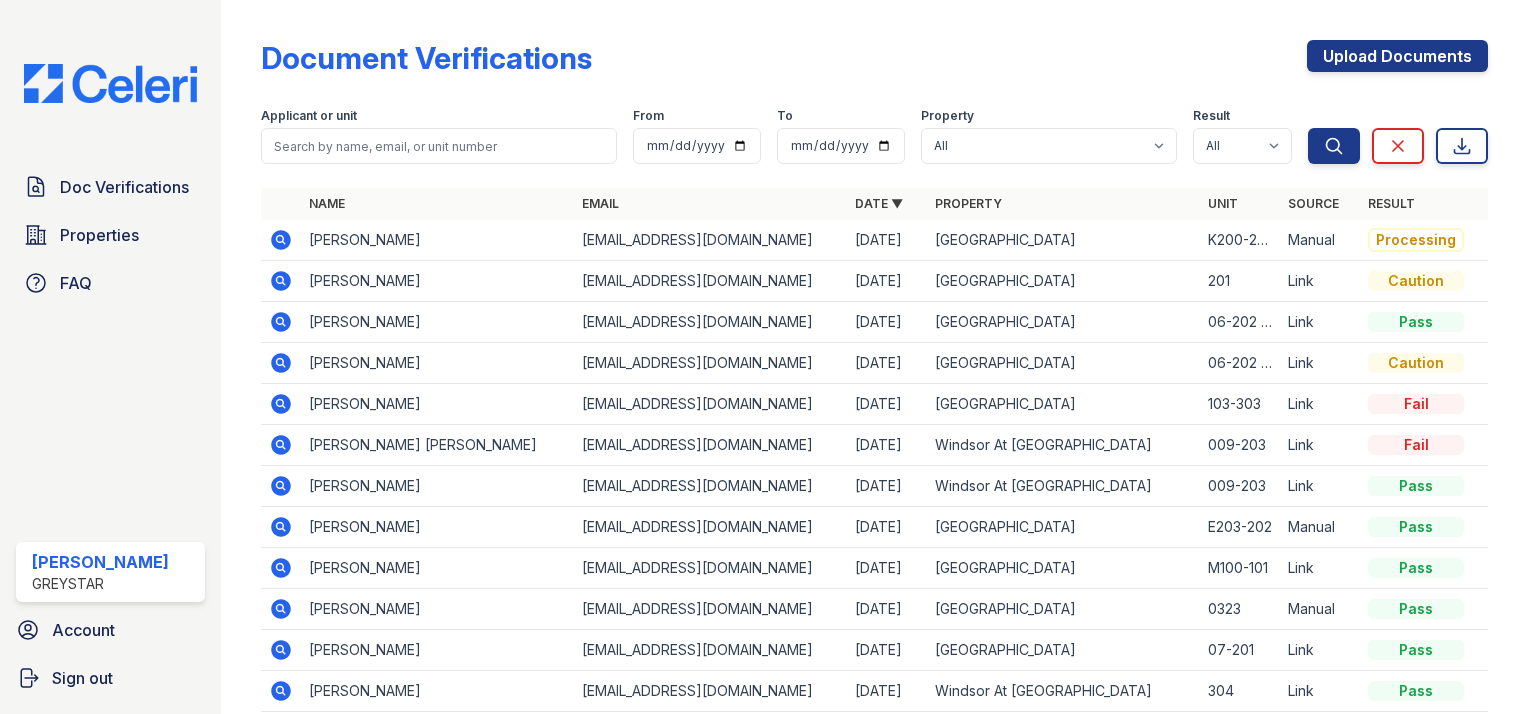 click 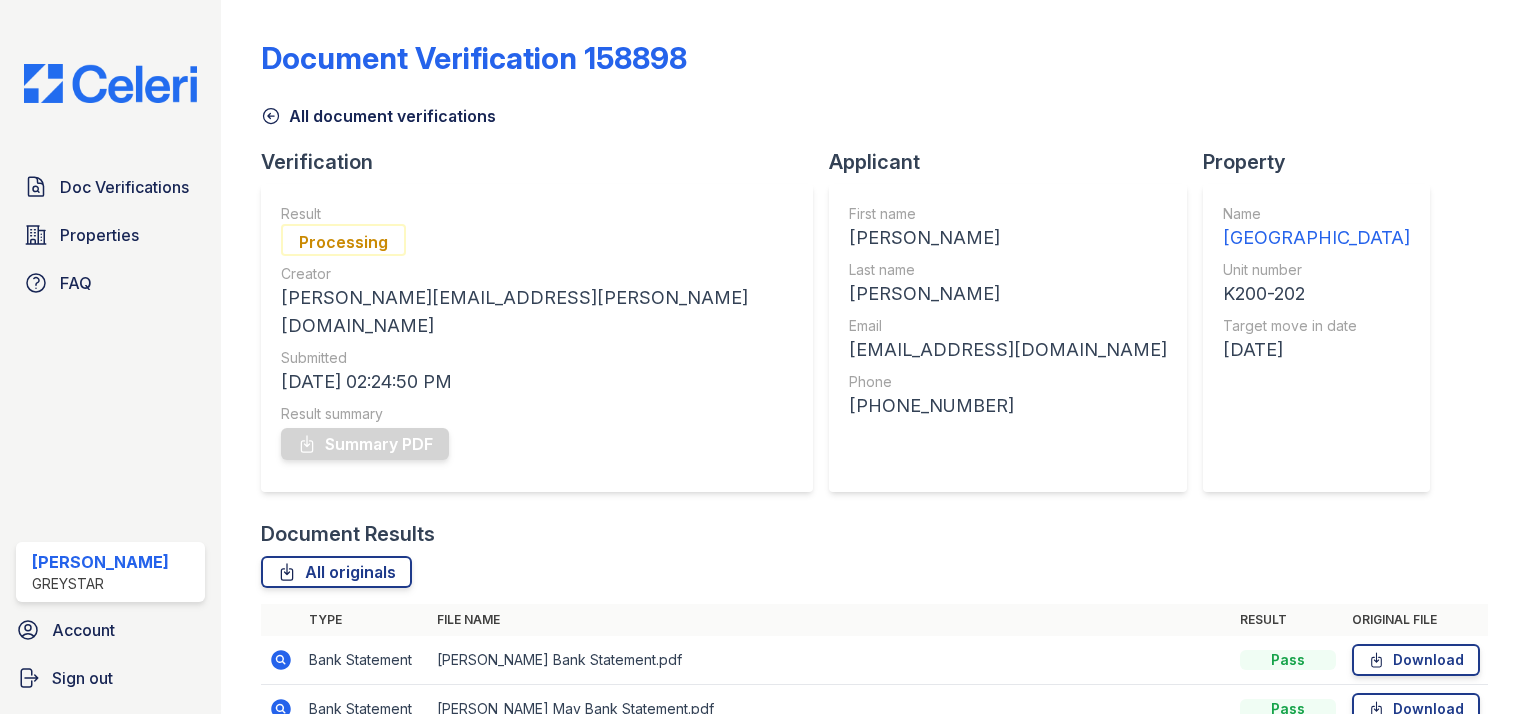 scroll, scrollTop: 0, scrollLeft: 0, axis: both 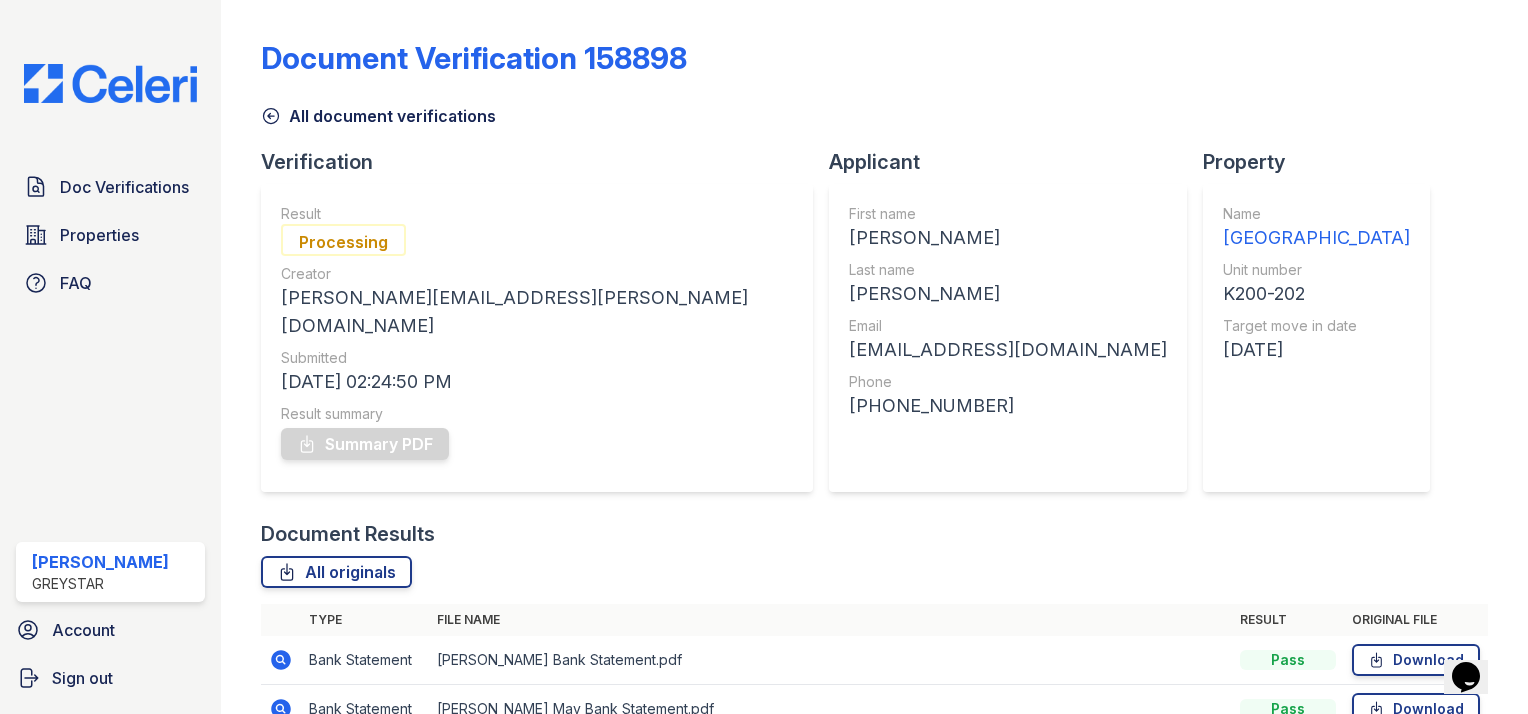 click on "All document verifications" at bounding box center (378, 116) 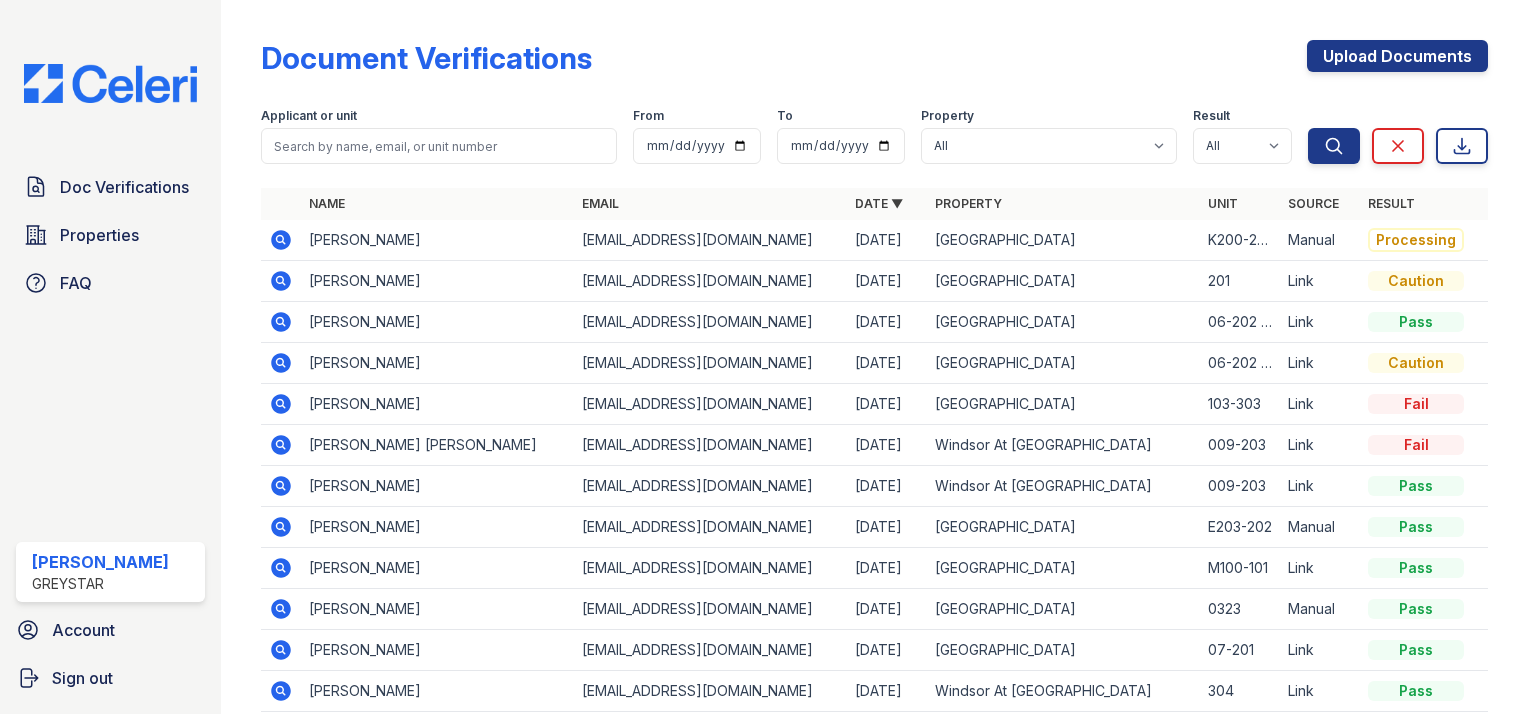 click 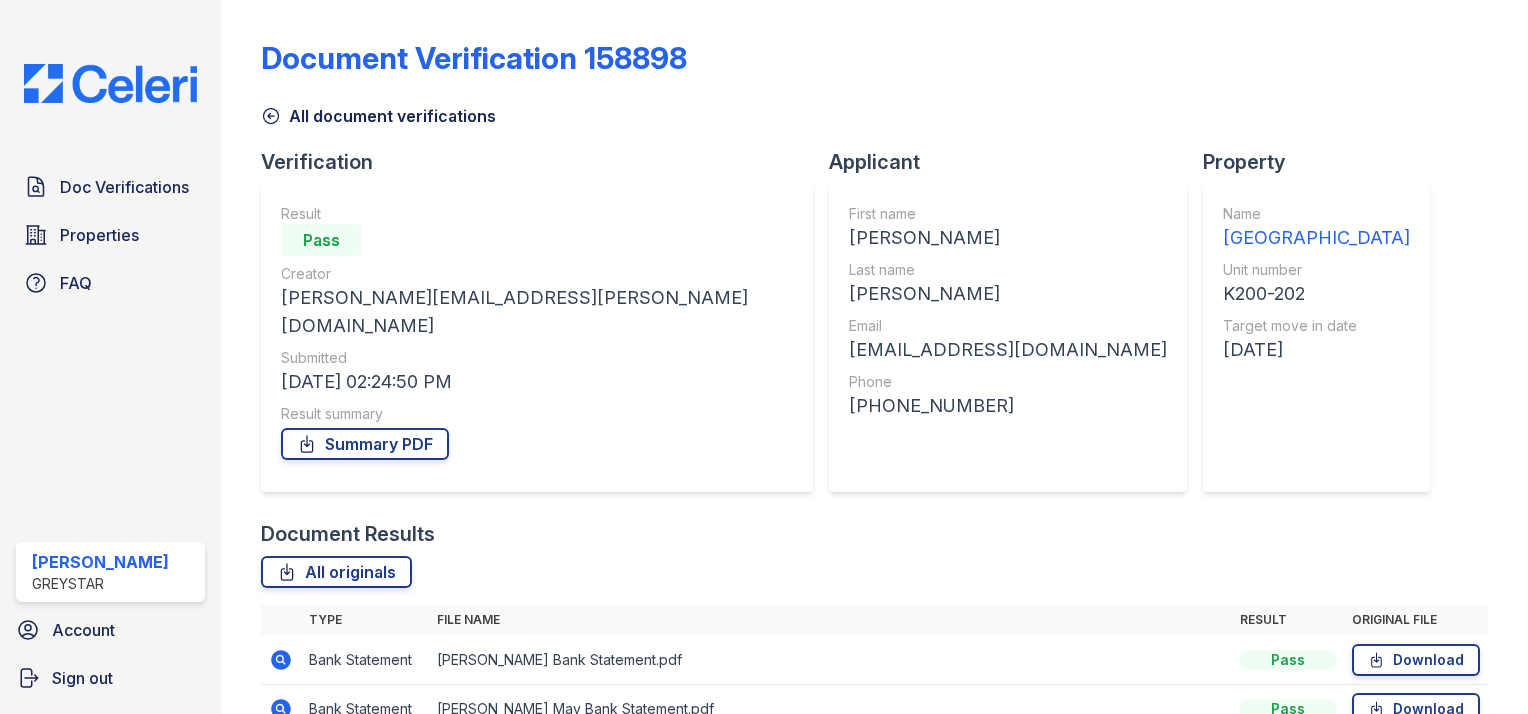 scroll, scrollTop: 0, scrollLeft: 0, axis: both 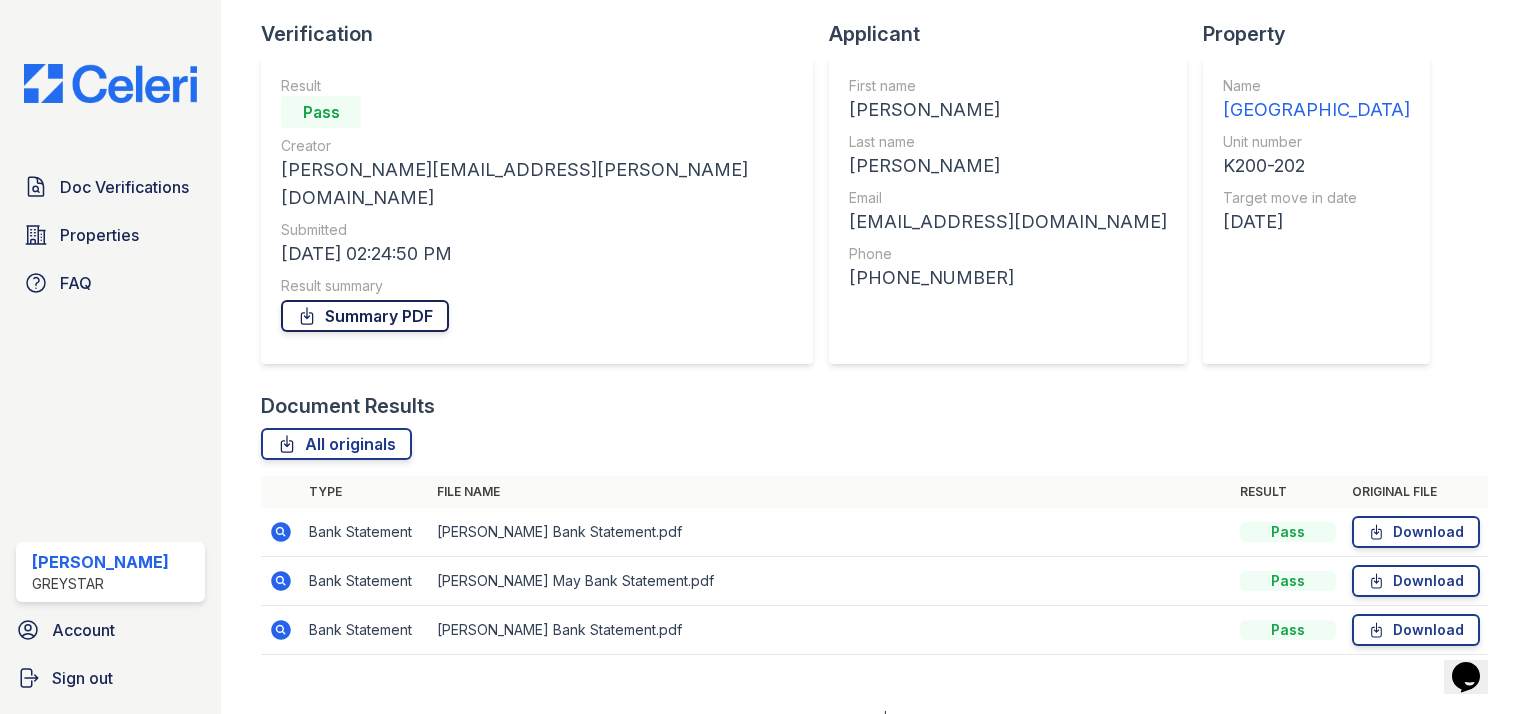 click on "Summary PDF" at bounding box center [365, 316] 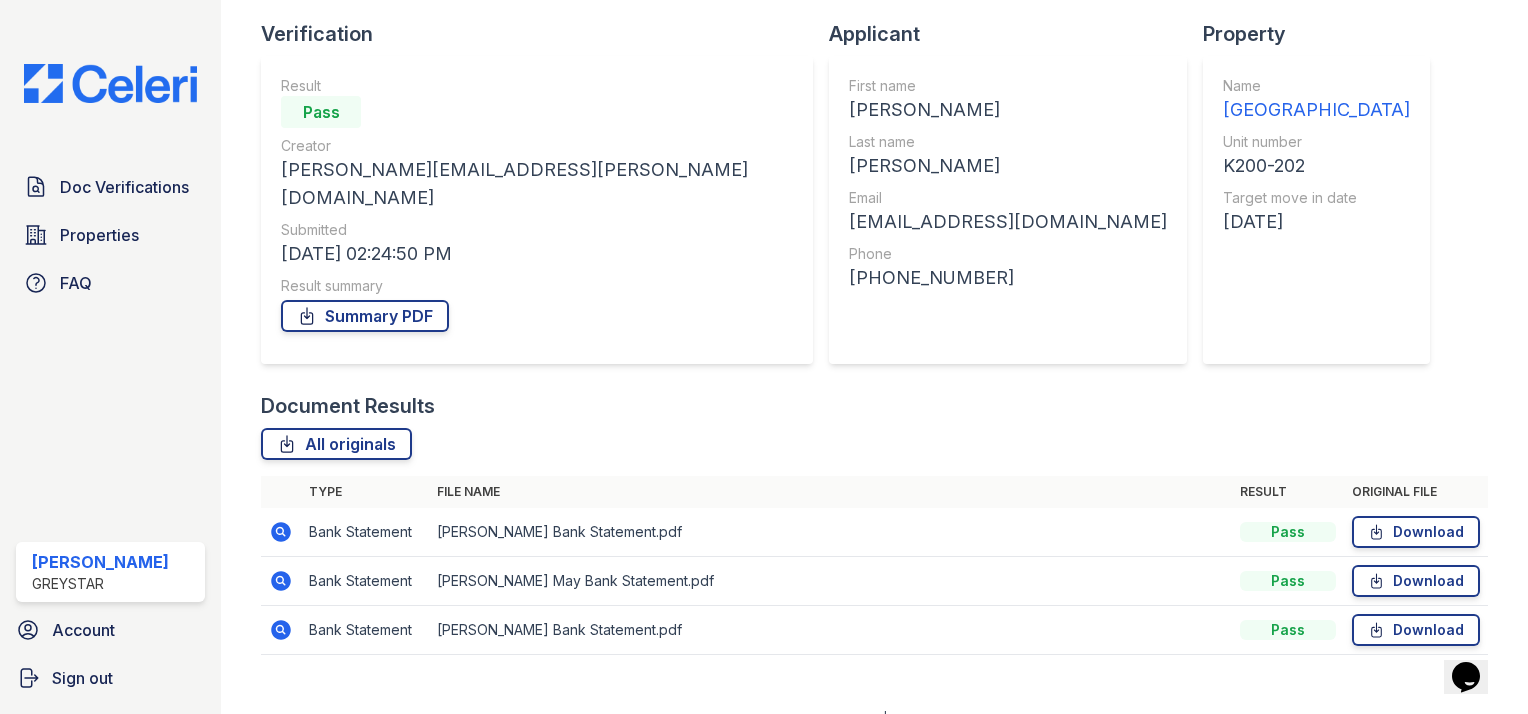 click on "All originals" at bounding box center (874, 444) 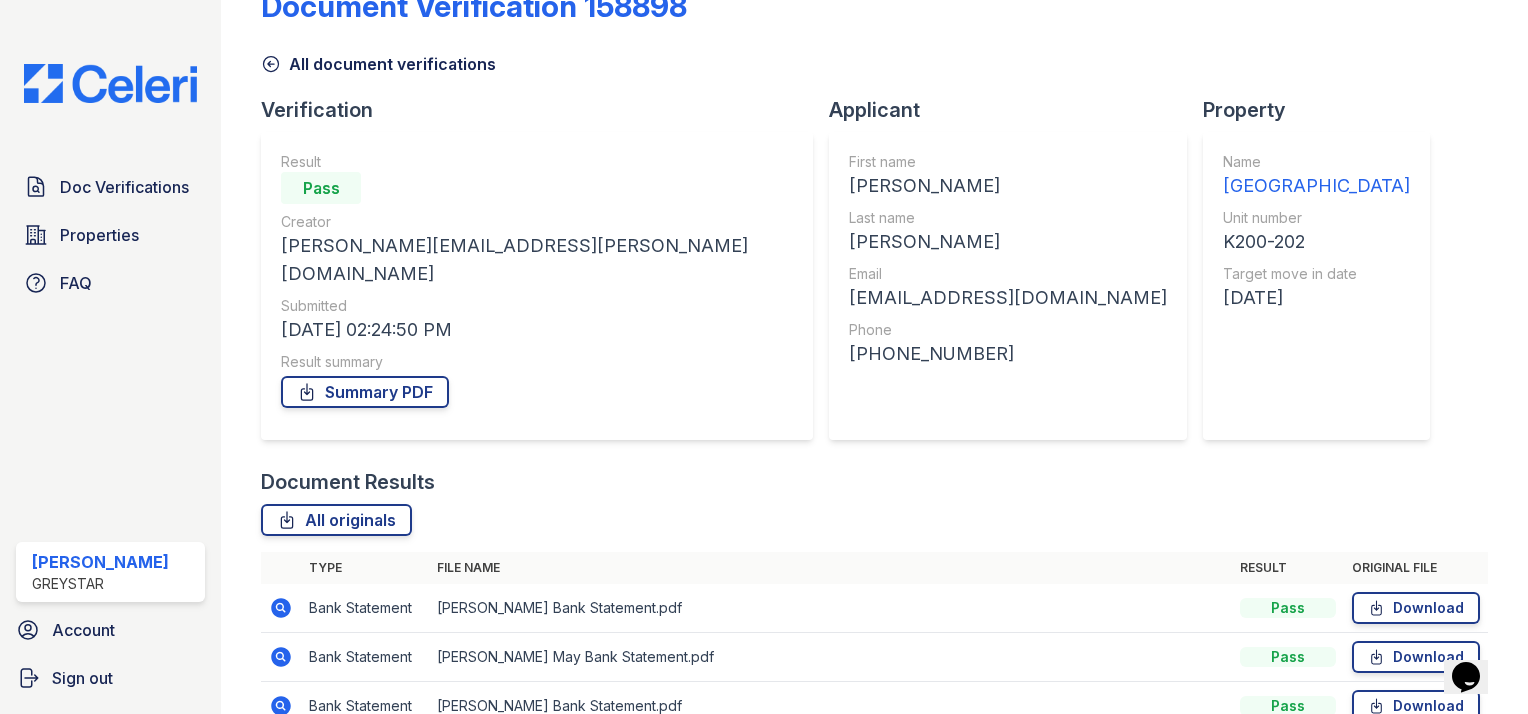 scroll, scrollTop: 0, scrollLeft: 0, axis: both 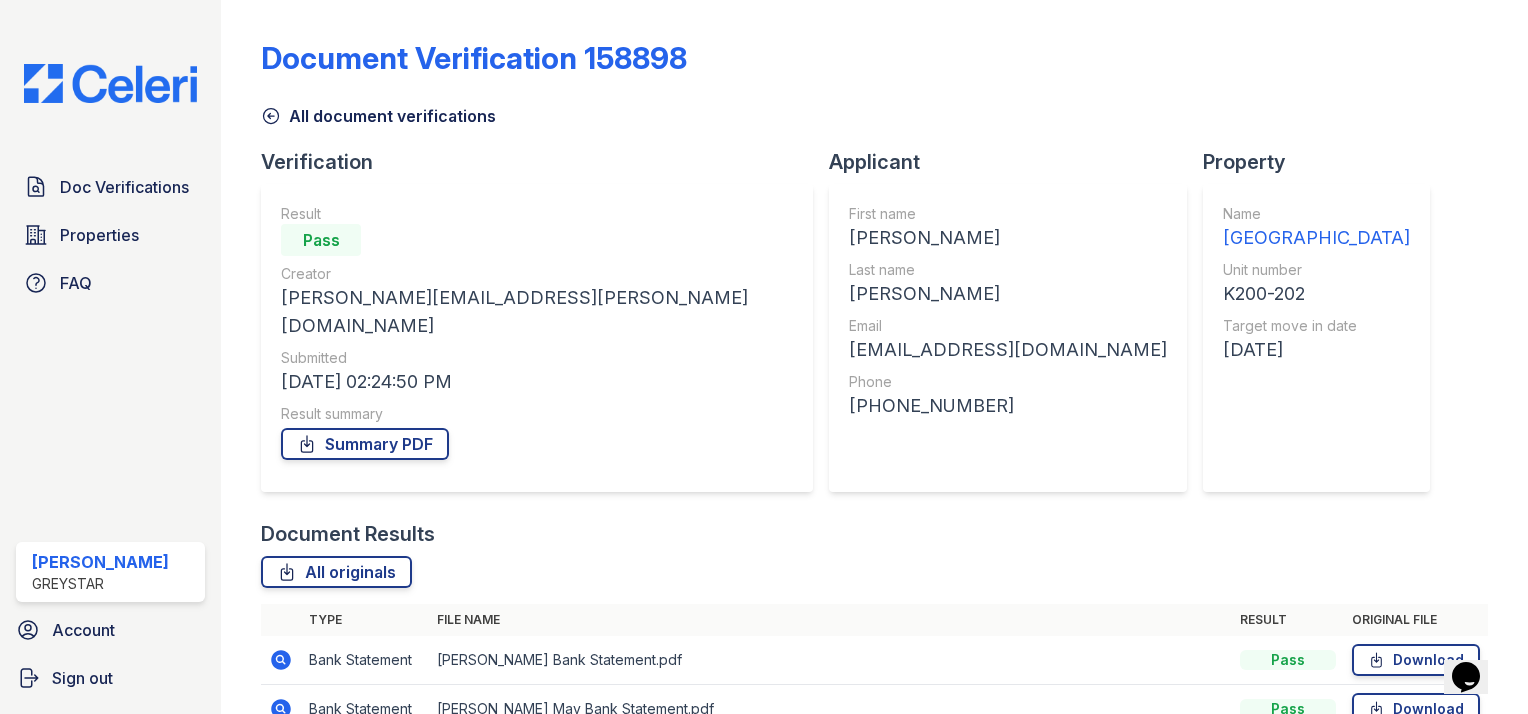 click on "All document verifications" at bounding box center (378, 116) 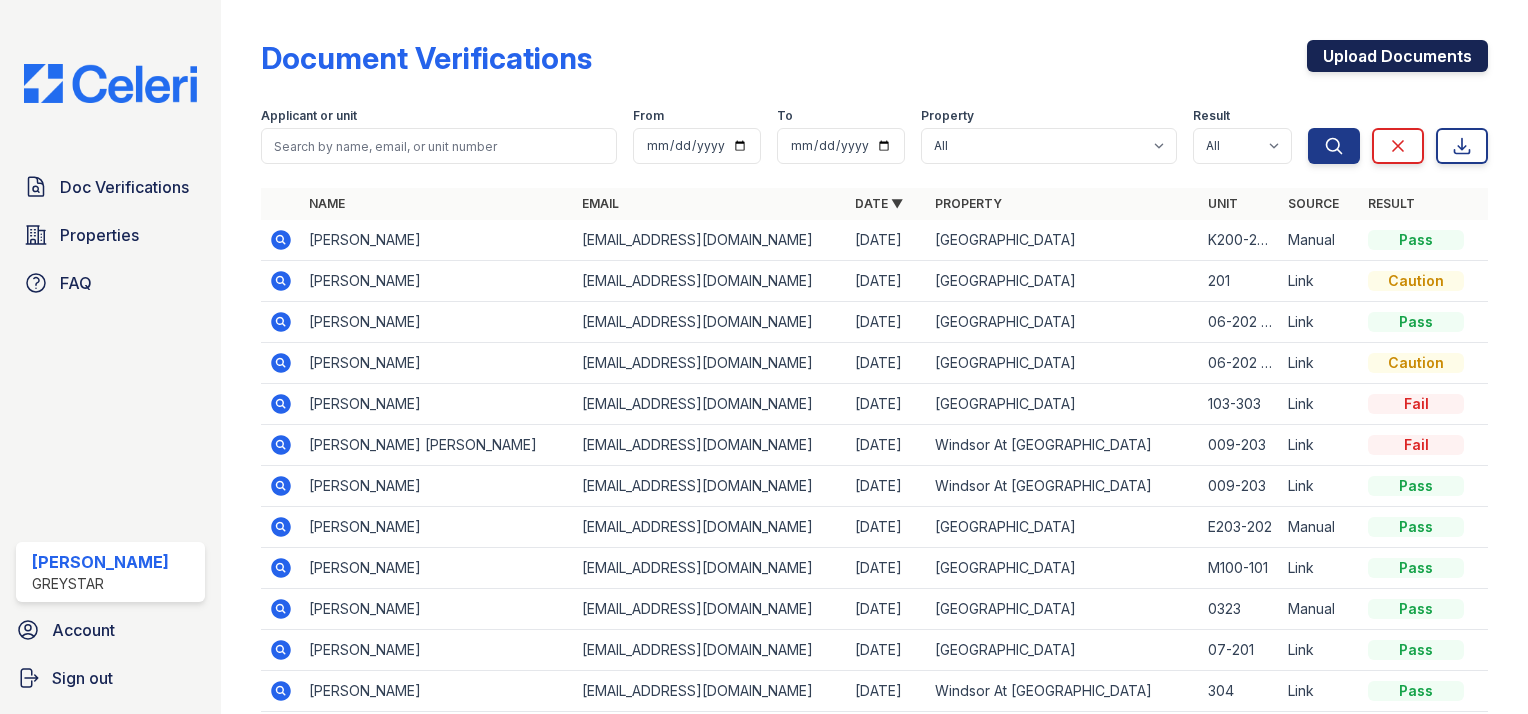 click on "Upload Documents" at bounding box center [1397, 56] 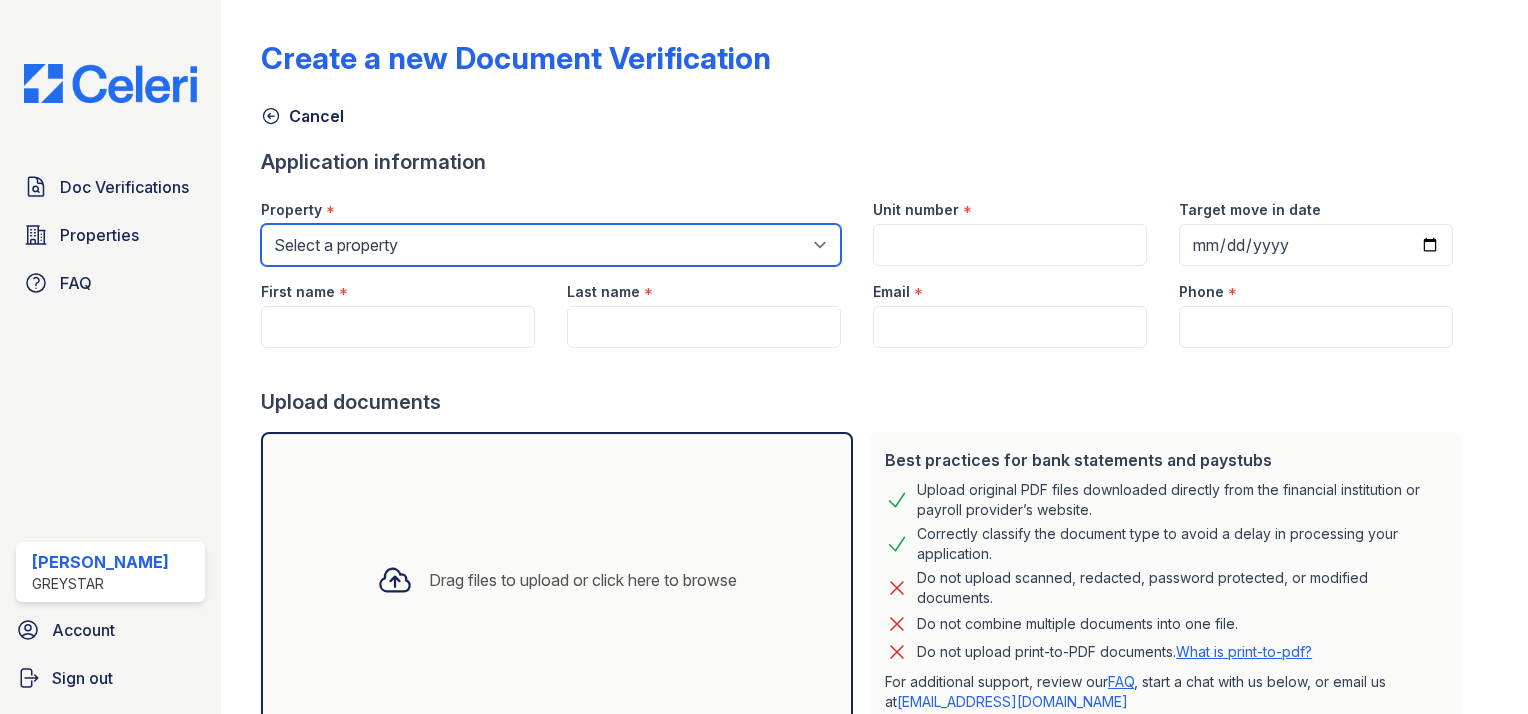 click on "Select a property
[GEOGRAPHIC_DATA]
[GEOGRAPHIC_DATA]
[GEOGRAPHIC_DATA]" at bounding box center (551, 245) 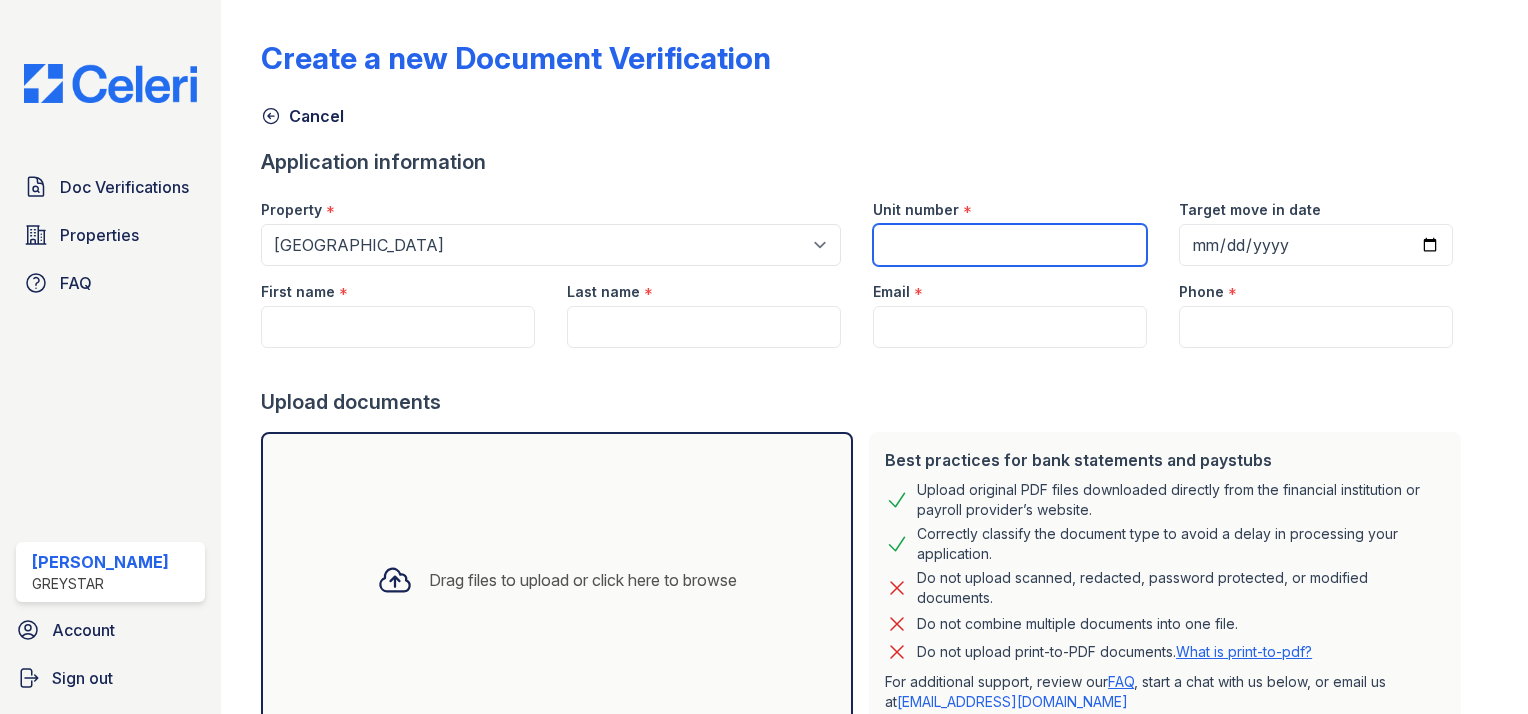 click on "Unit number" at bounding box center [1010, 245] 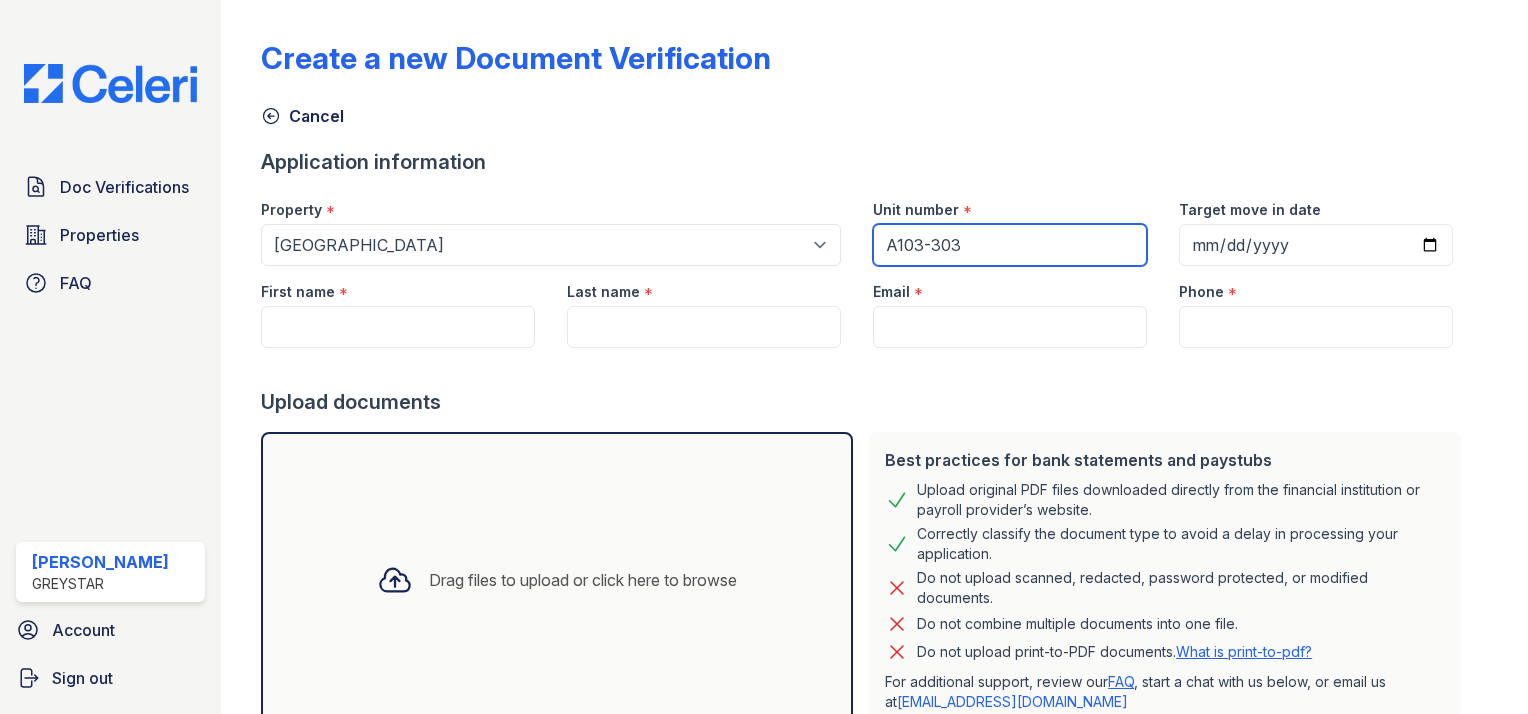 type on "A103-303" 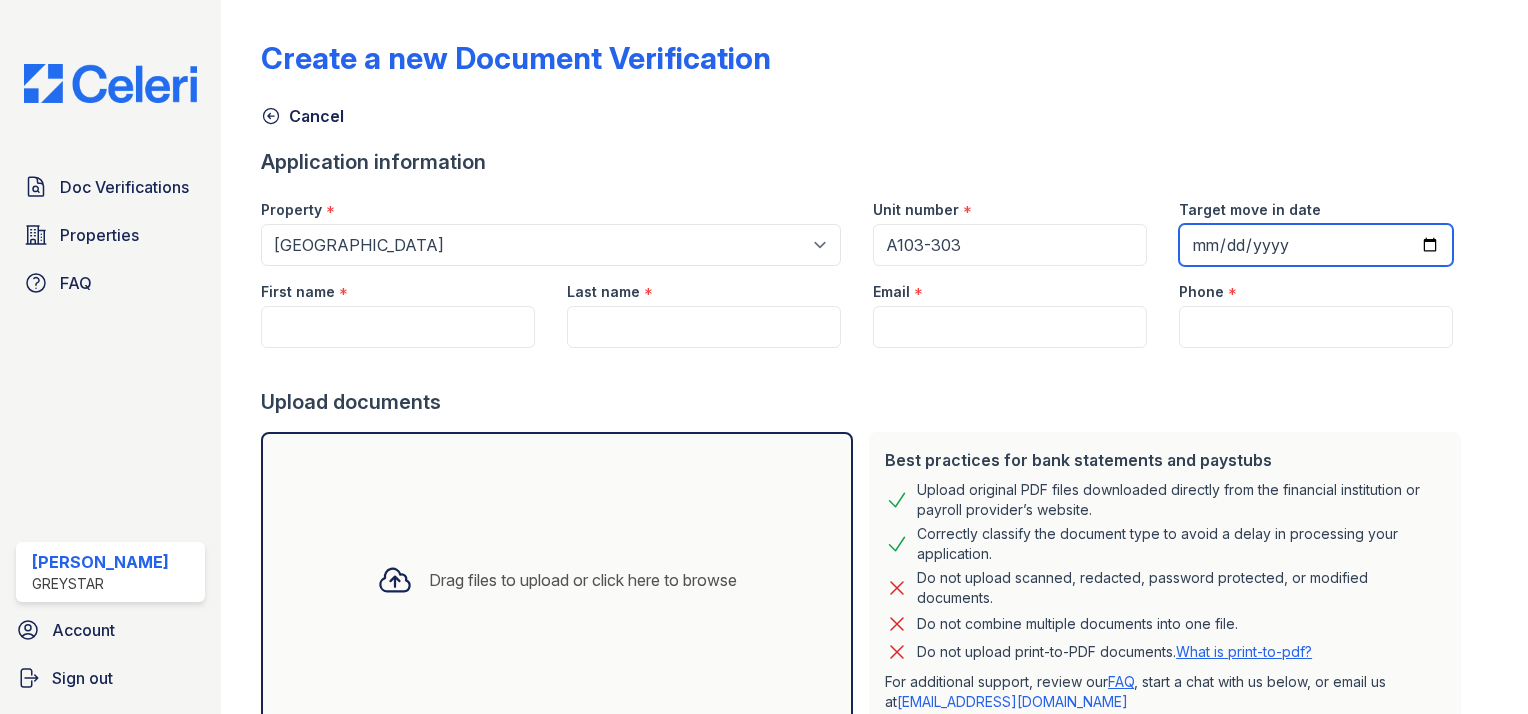 click on "Target move in date" at bounding box center (1316, 245) 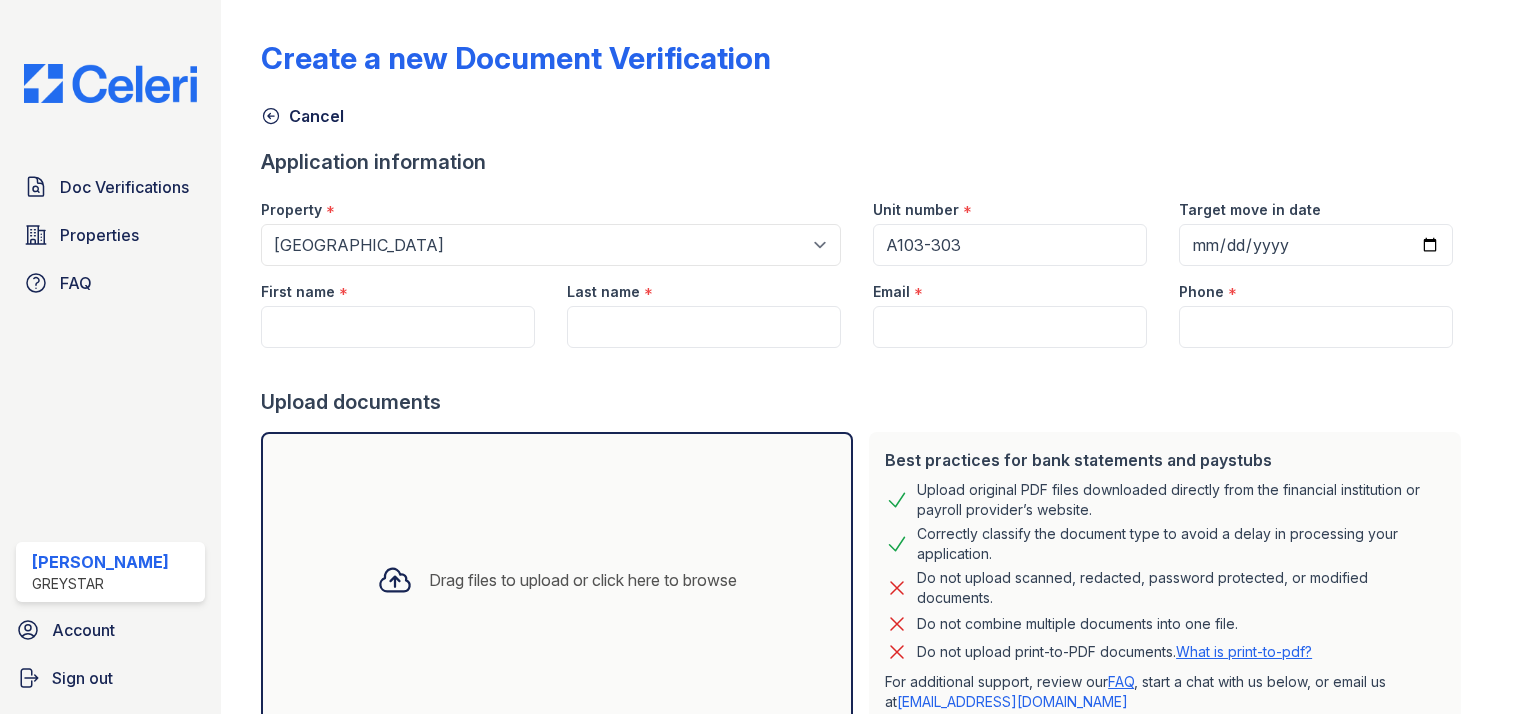click on "Phone
*" at bounding box center [1316, 286] 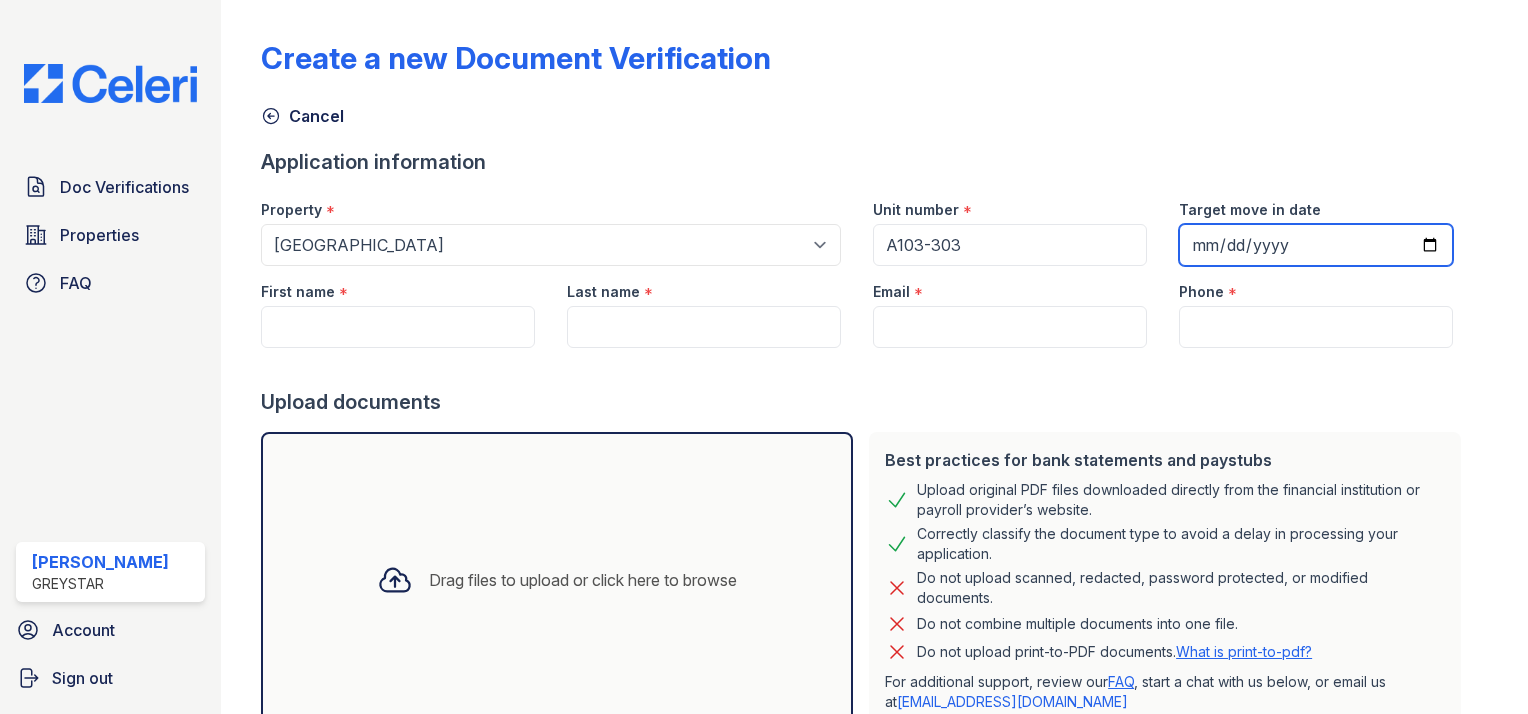 click on "Target move in date" at bounding box center (1316, 245) 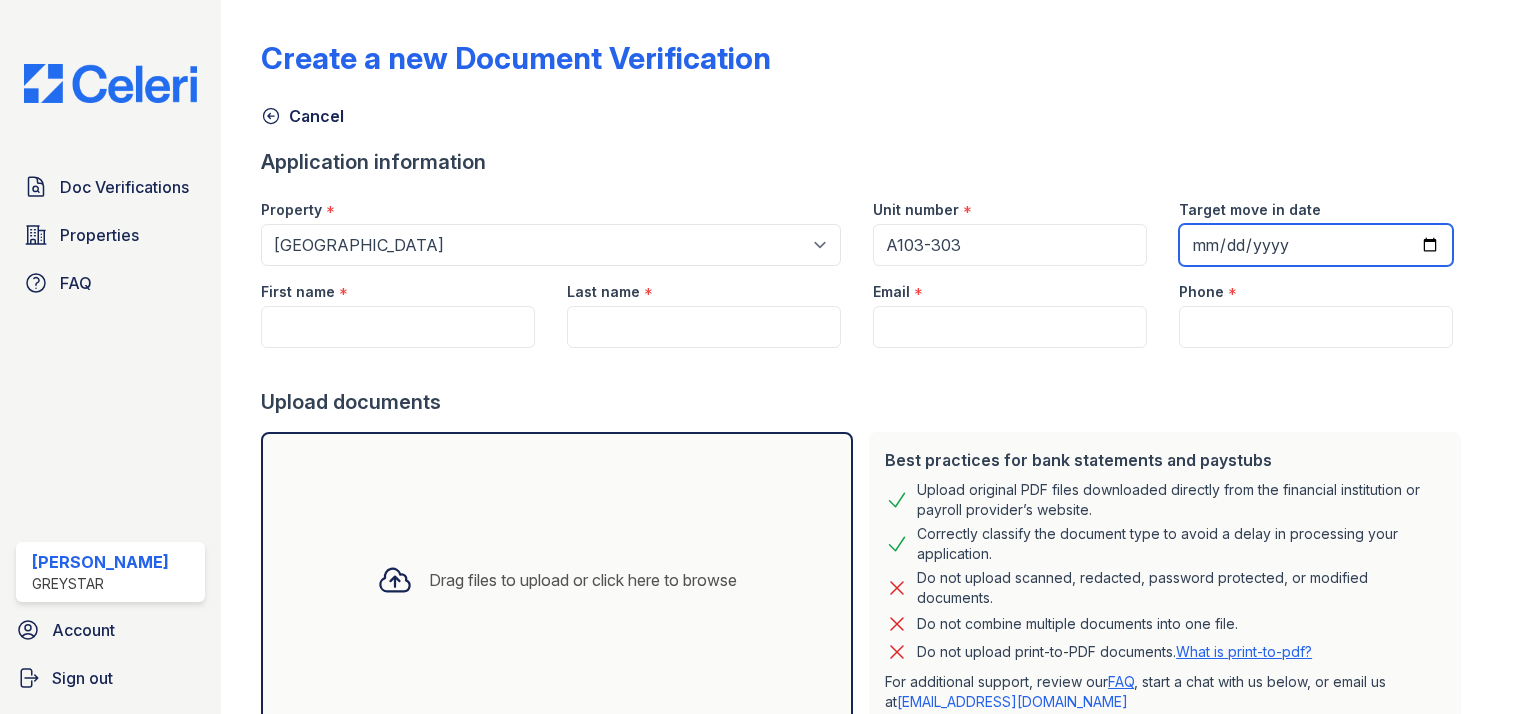 type on "[DATE]" 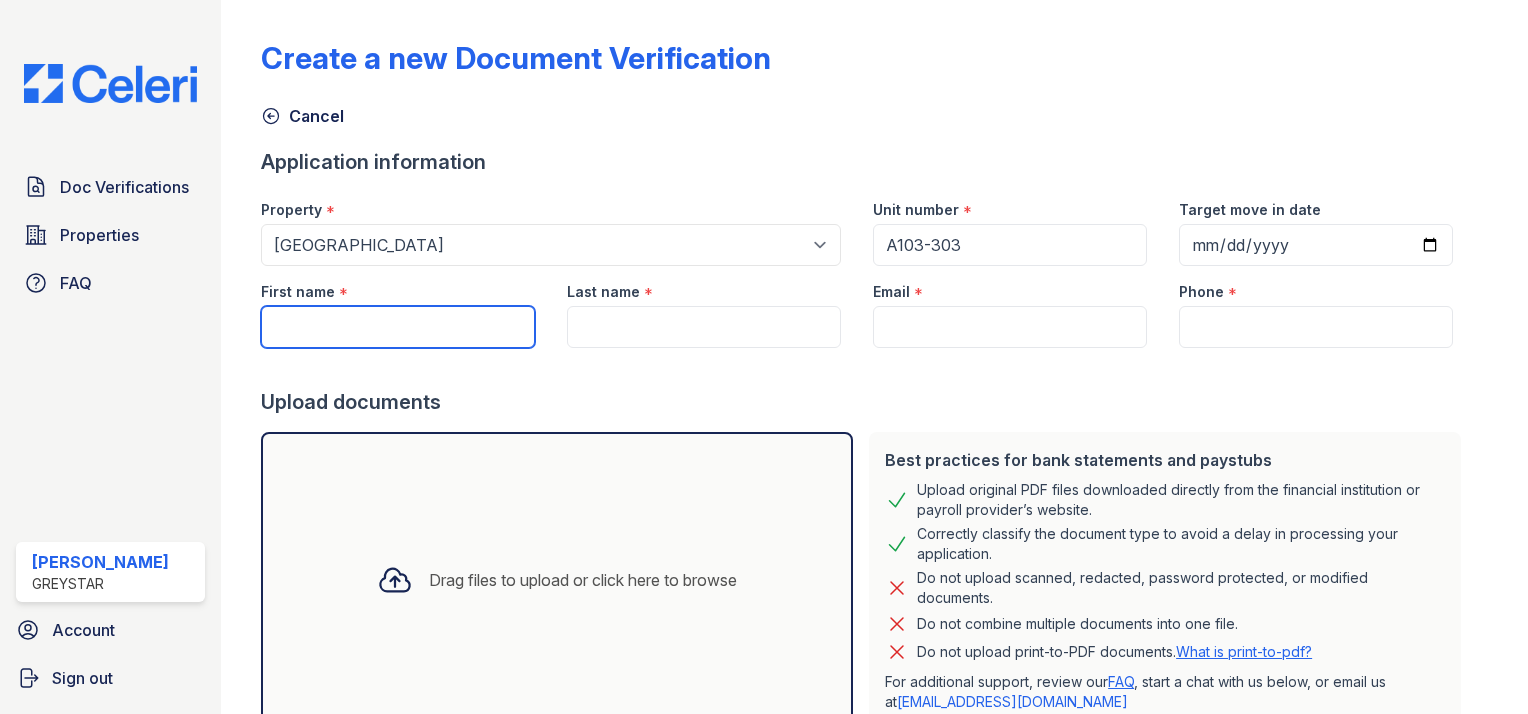 click on "First name" at bounding box center [398, 327] 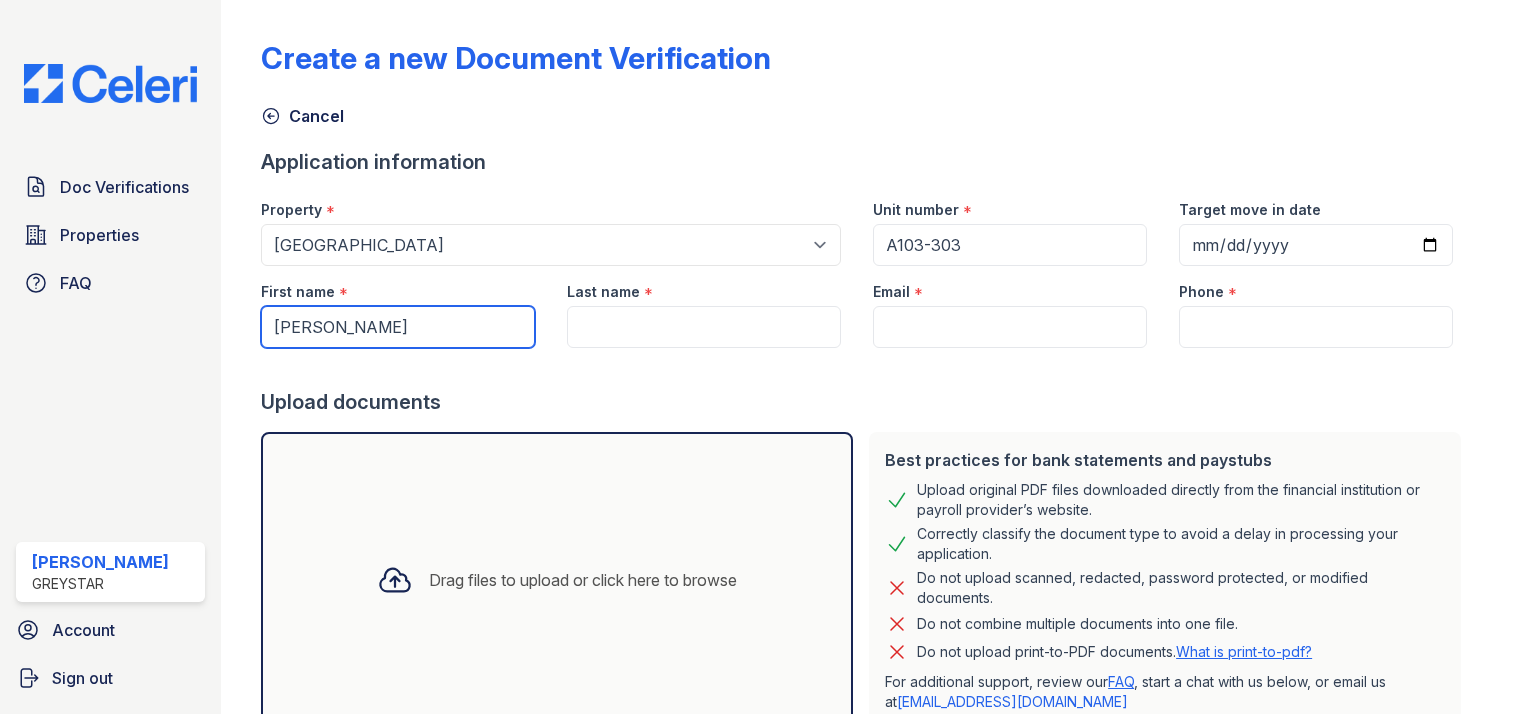 type on "Dion" 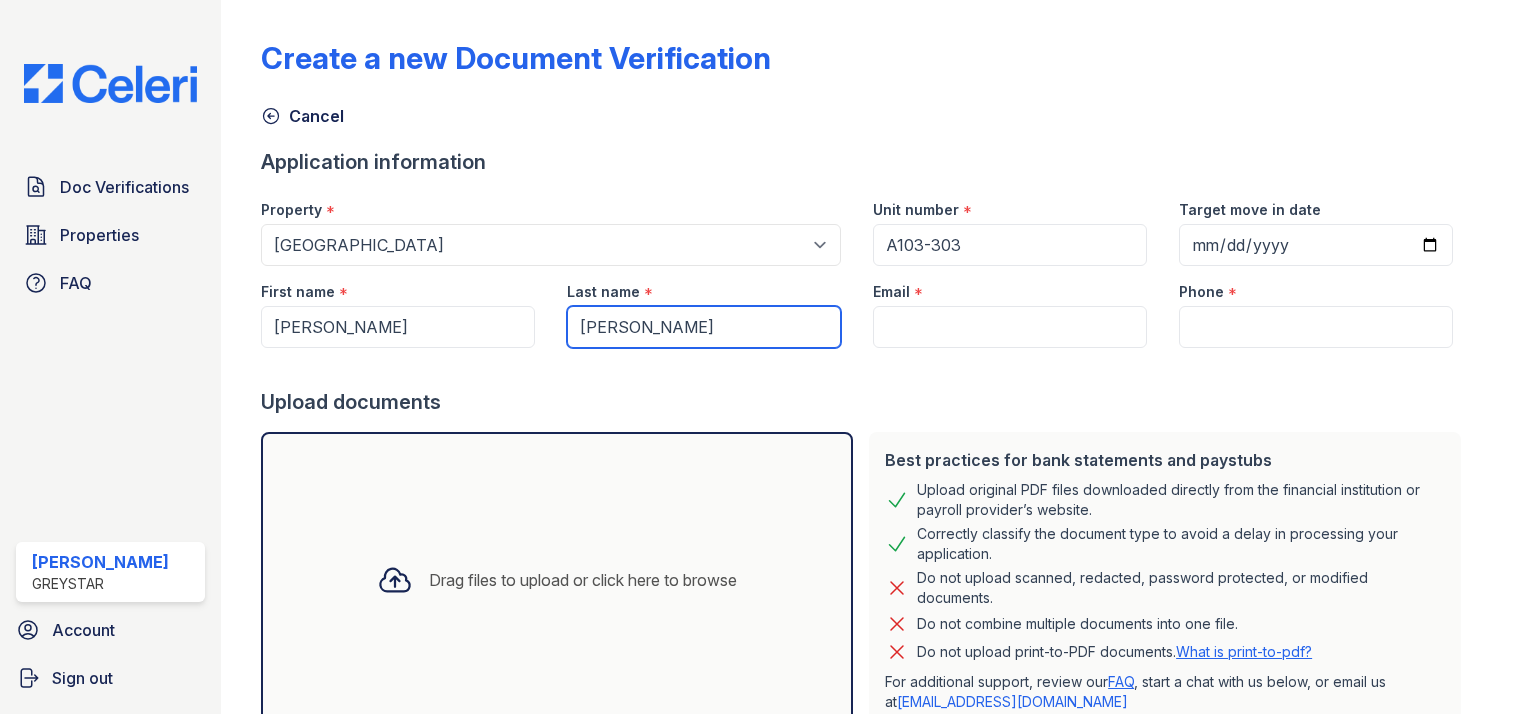 type on "Quarles" 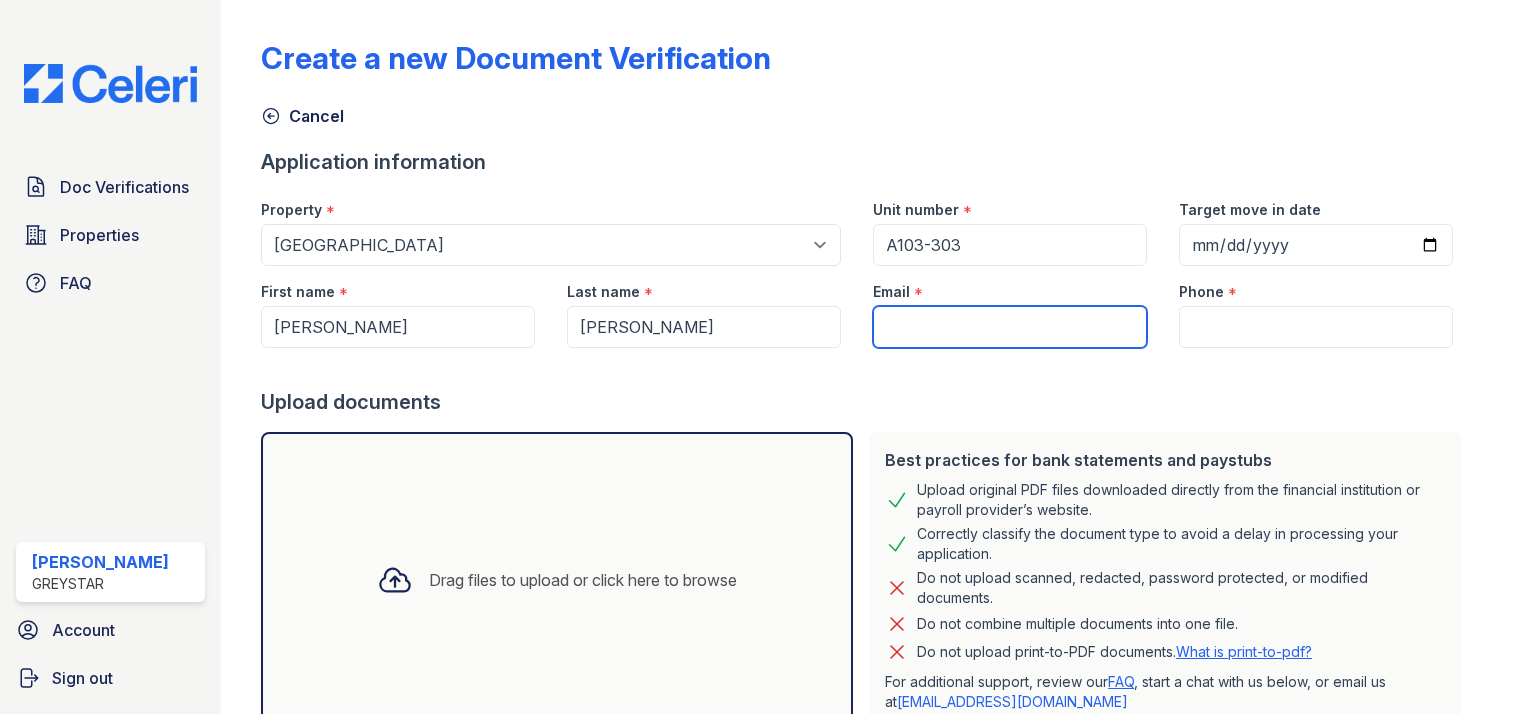 click on "Email" at bounding box center [1010, 327] 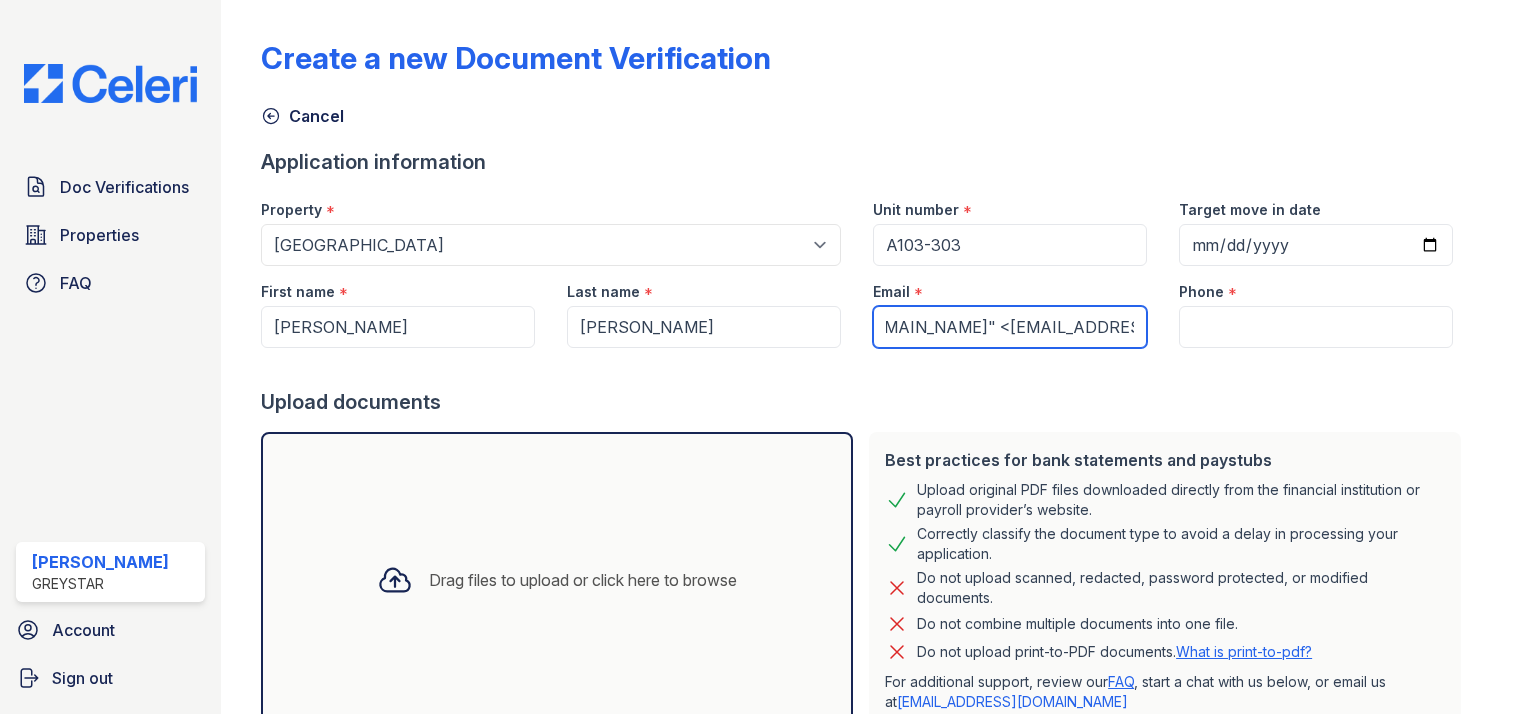 scroll, scrollTop: 0, scrollLeft: 178, axis: horizontal 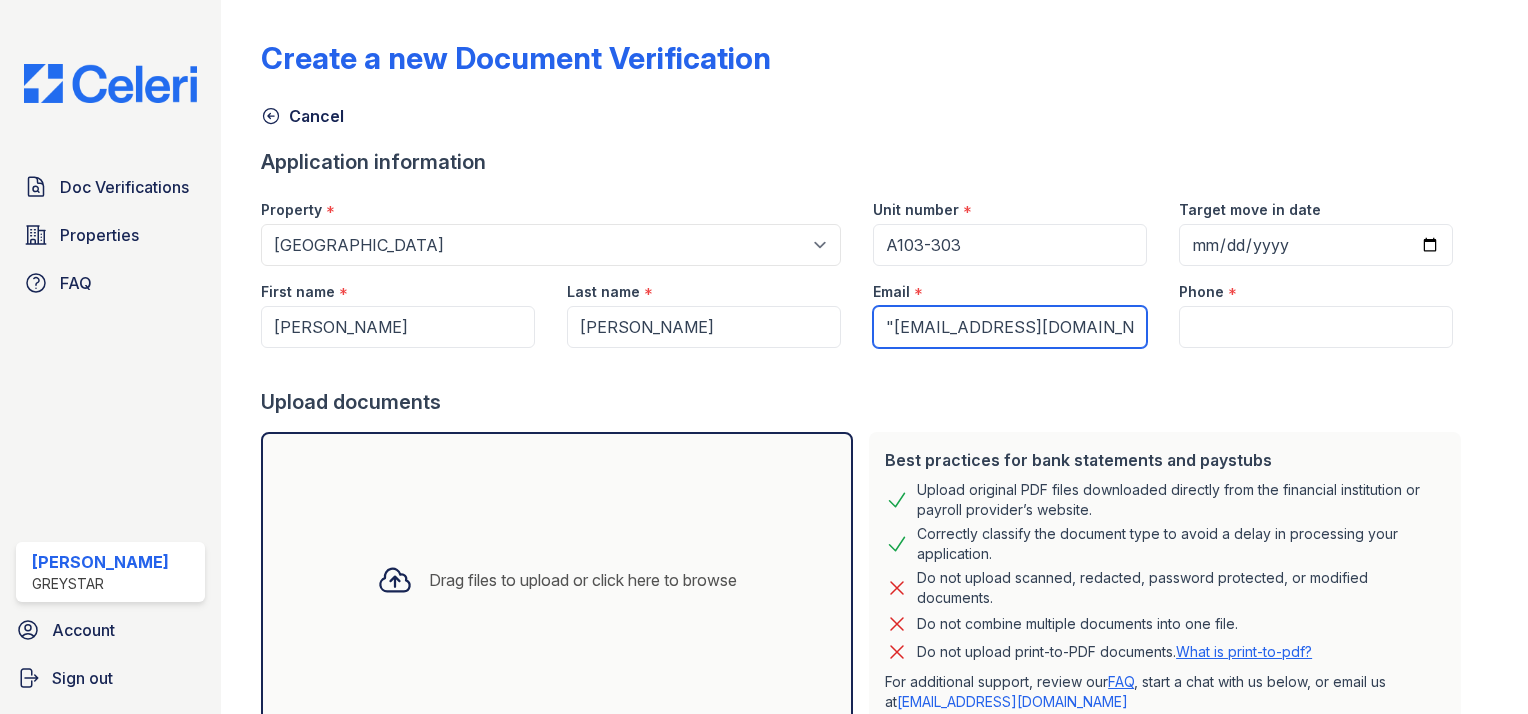drag, startPoint x: 920, startPoint y: 328, endPoint x: 676, endPoint y: 321, distance: 244.10039 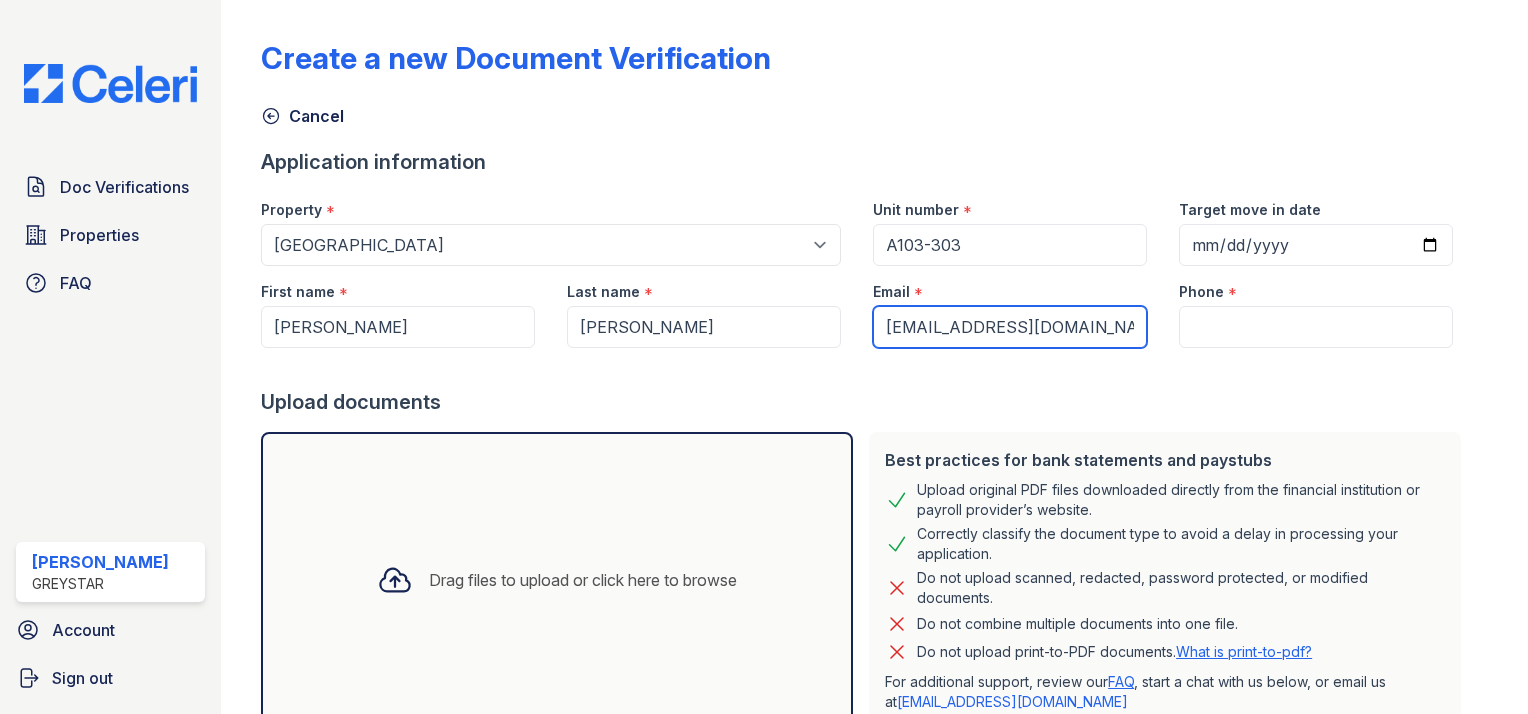 type on "[EMAIL_ADDRESS][DOMAIN_NAME]" 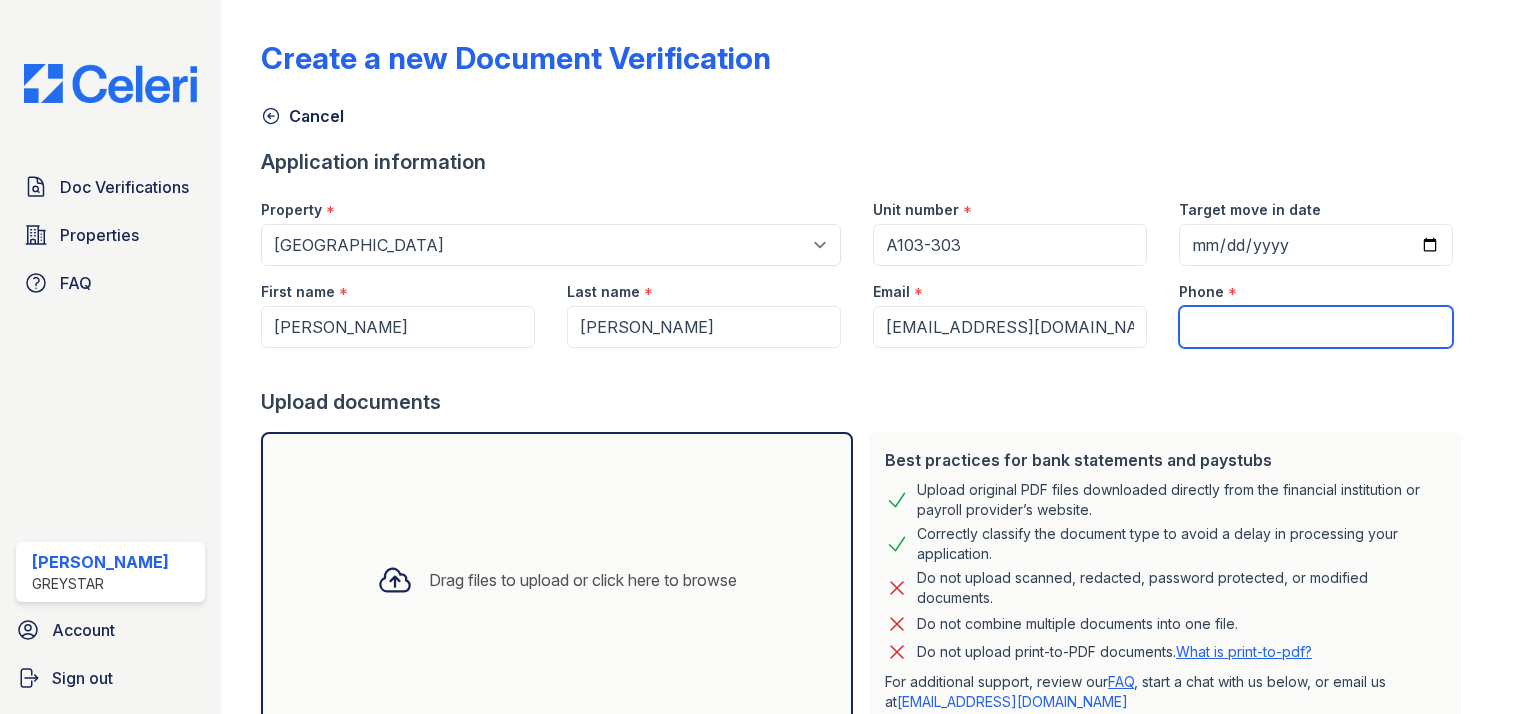 click on "Phone" at bounding box center (1316, 327) 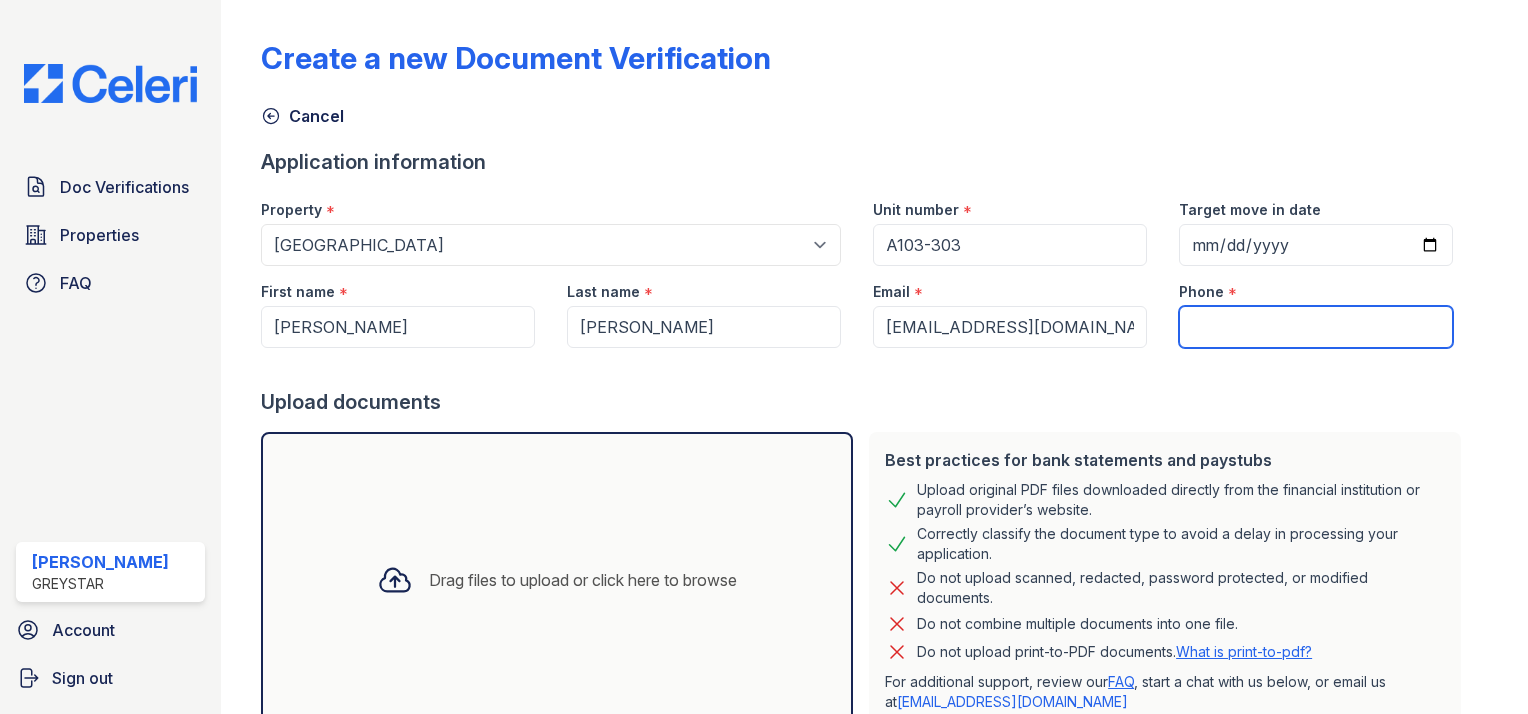 click on "Phone" at bounding box center [1316, 327] 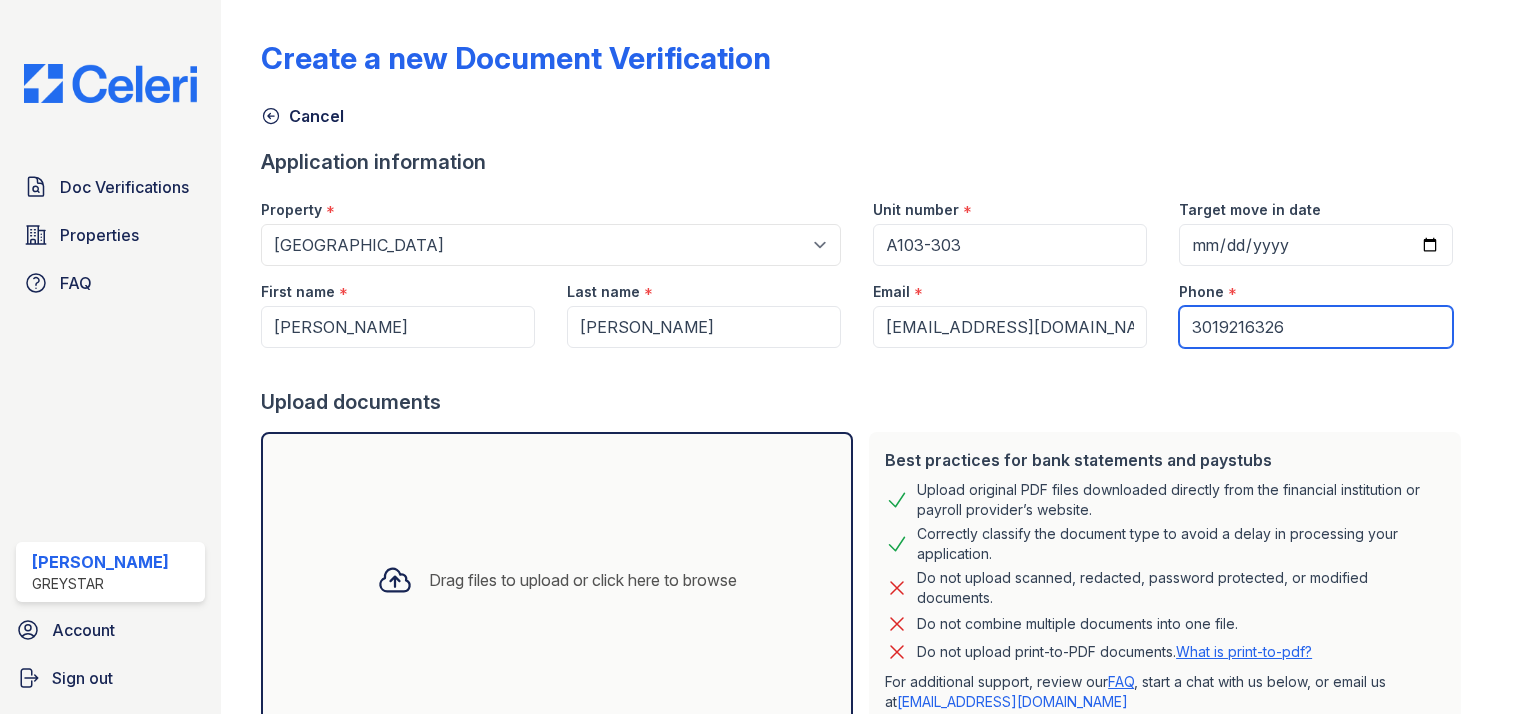 type on "3019216326" 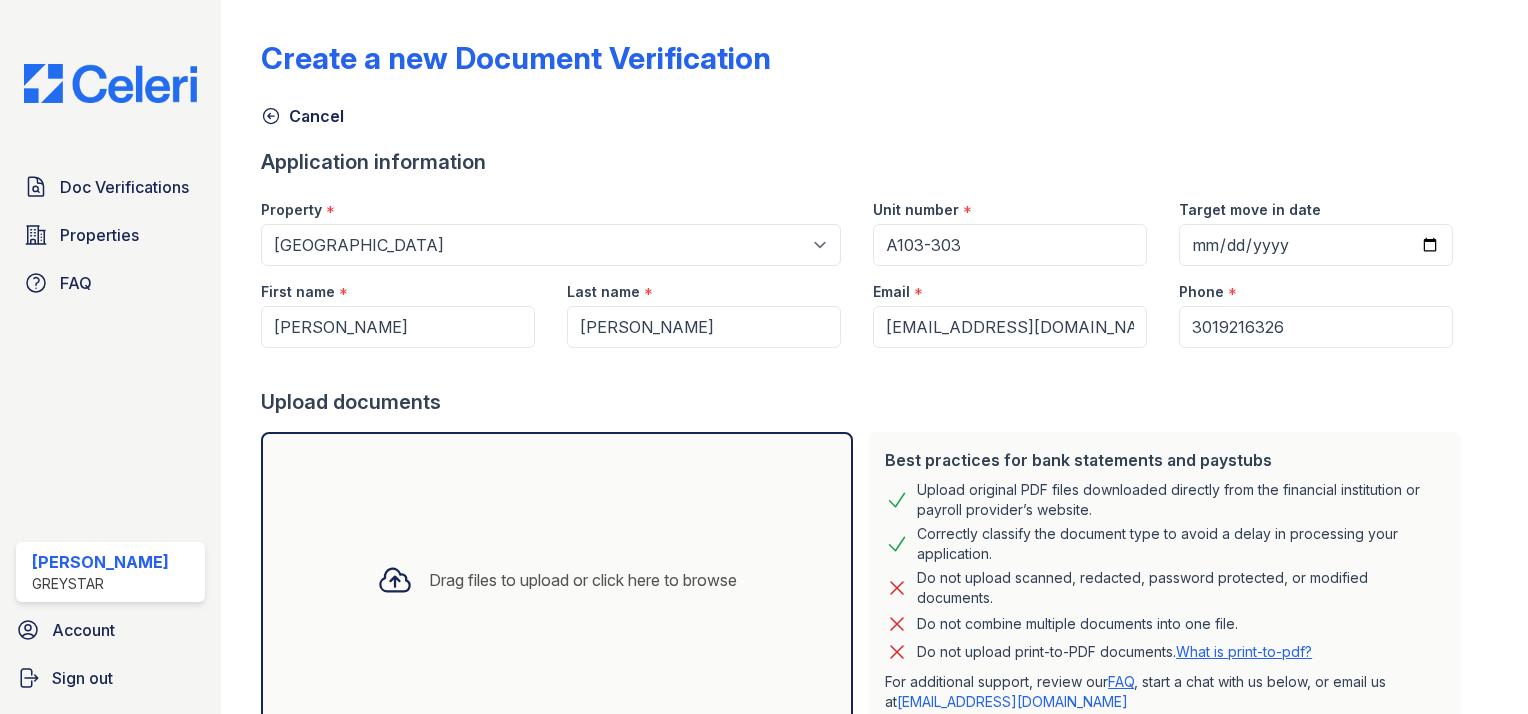 click on "Upload documents" at bounding box center (865, 402) 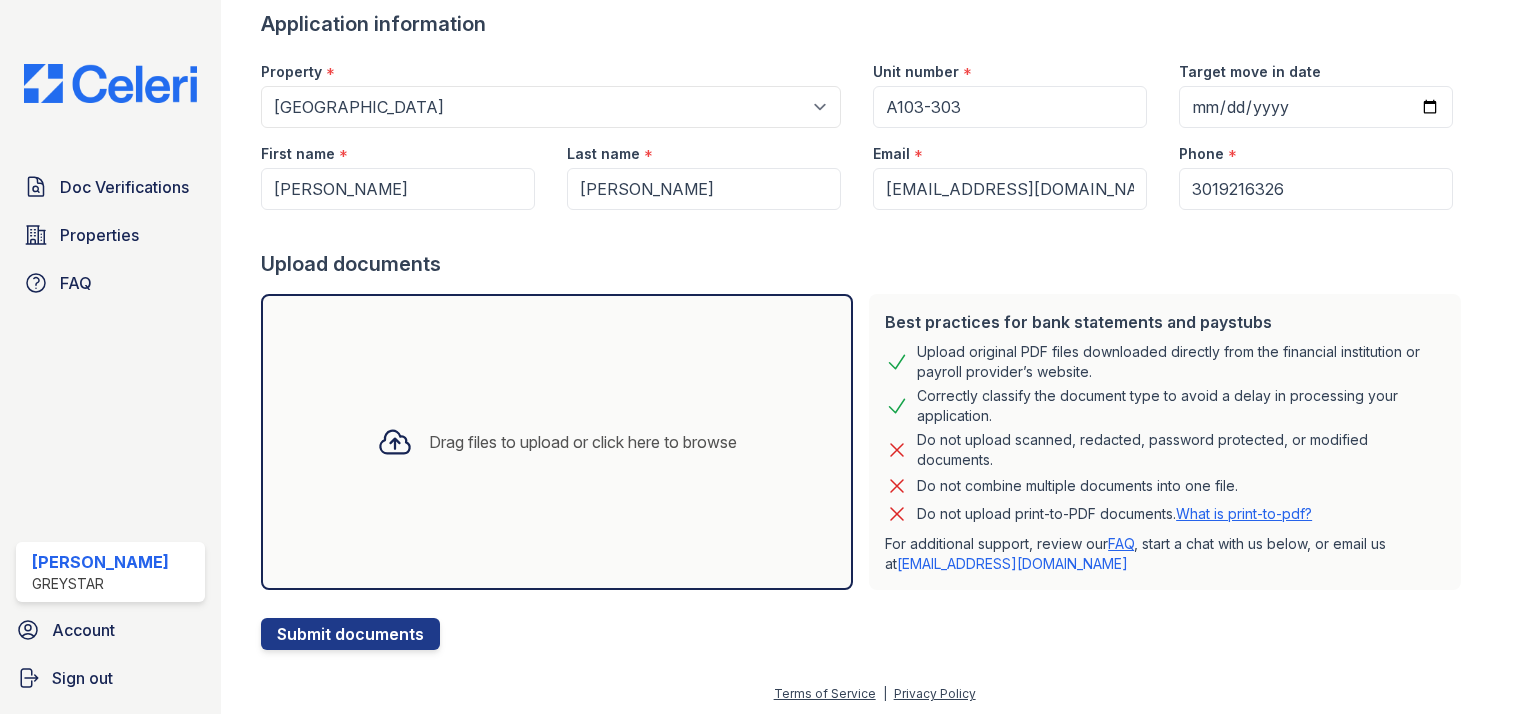 scroll, scrollTop: 140, scrollLeft: 0, axis: vertical 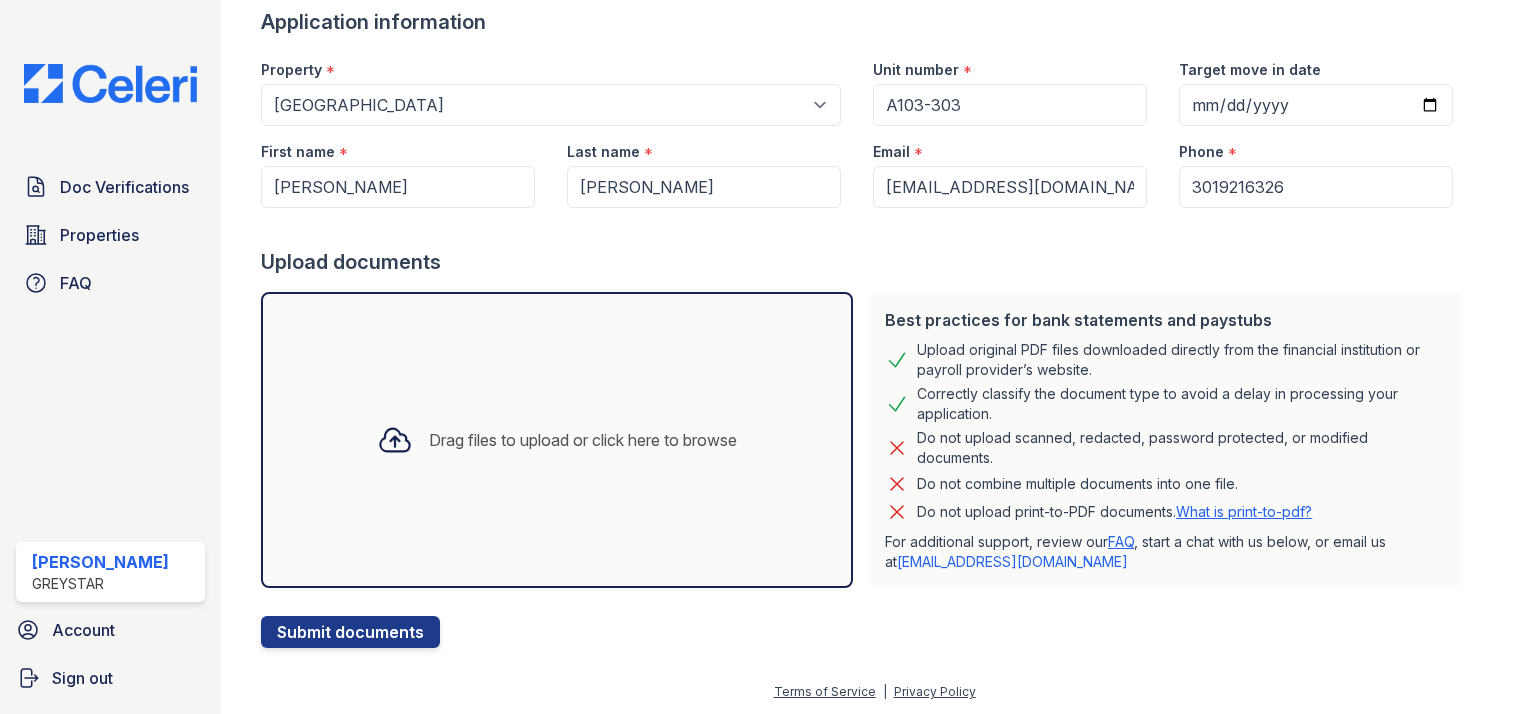 click on "Drag files to upload or click here to browse" at bounding box center [557, 440] 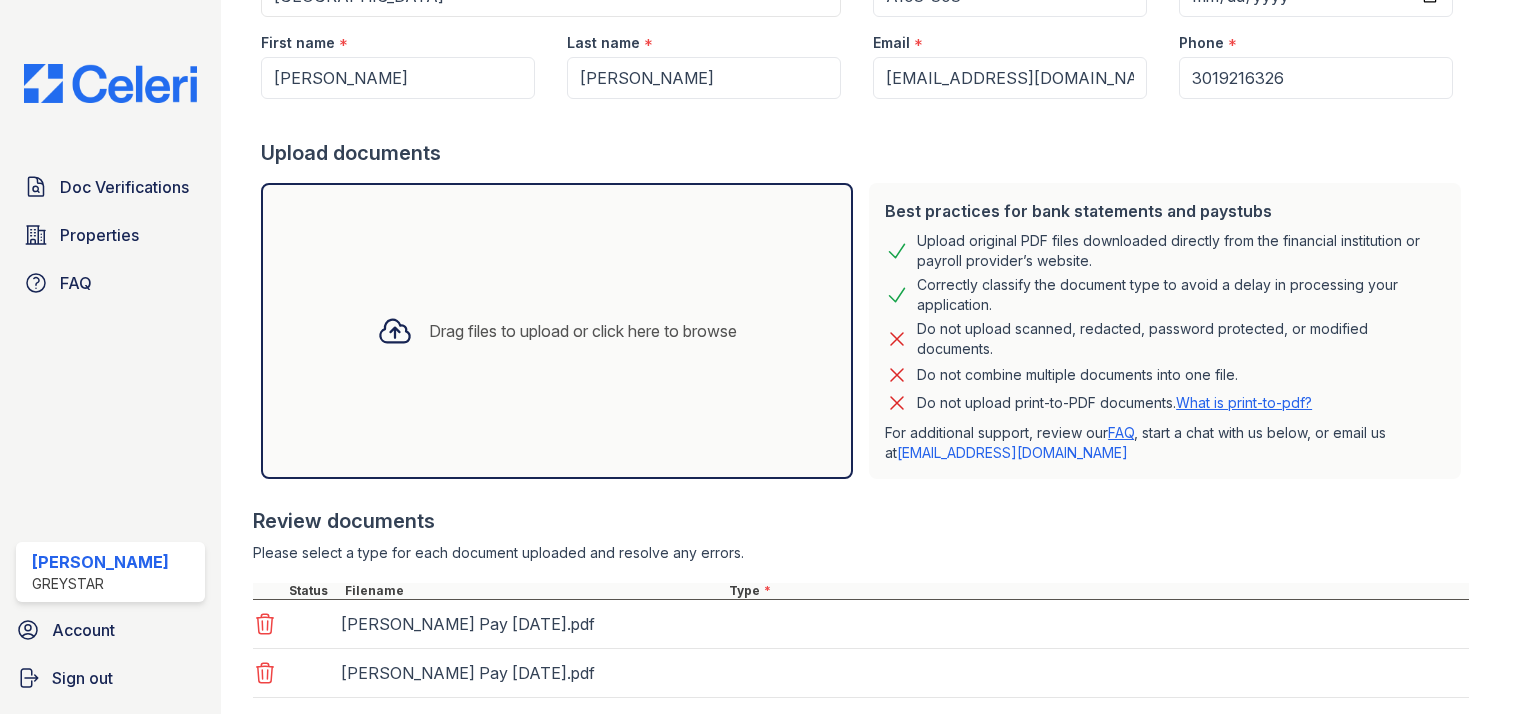 scroll, scrollTop: 371, scrollLeft: 0, axis: vertical 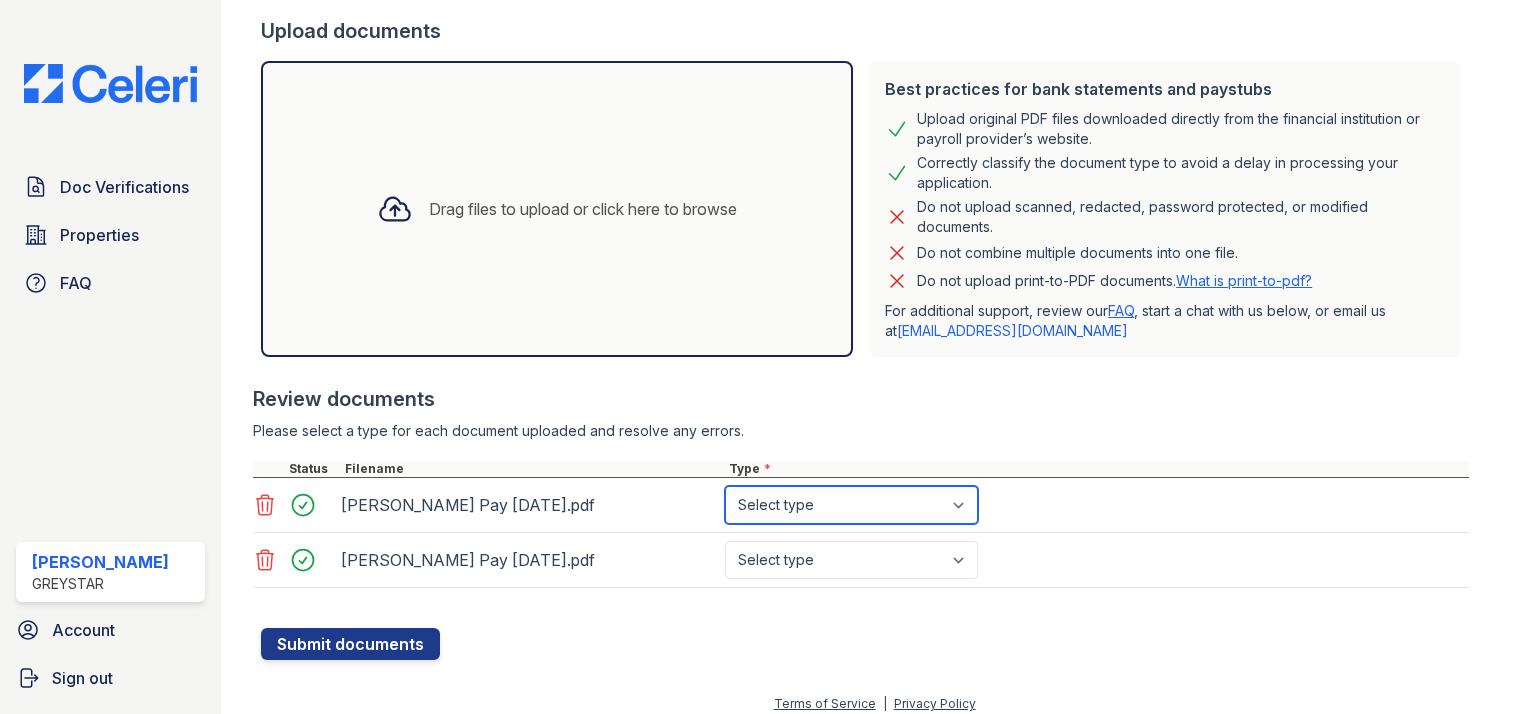click on "Select type
Paystub
Bank Statement
Offer Letter
Tax Documents
Benefit Award Letter
Investment Account Statement
Other" at bounding box center [851, 505] 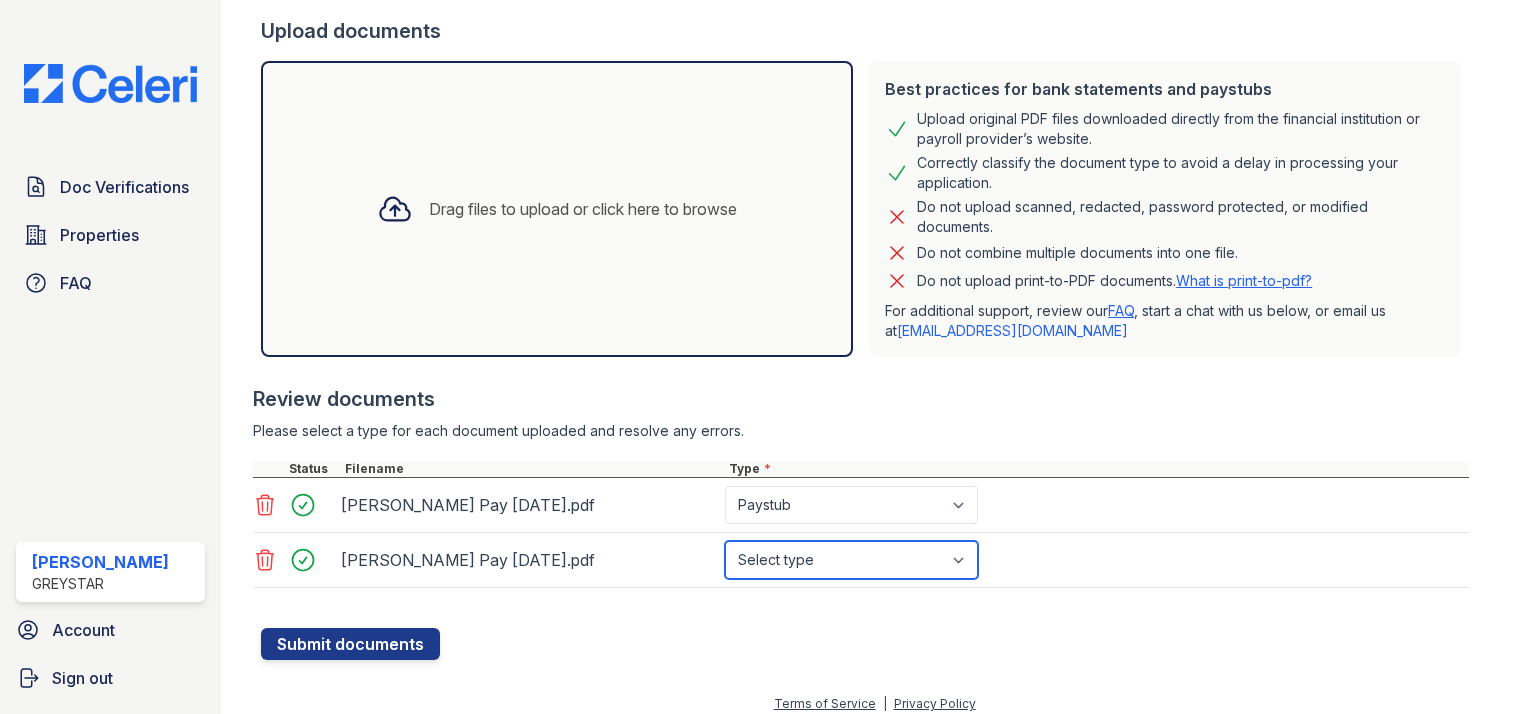 click on "Select type
Paystub
Bank Statement
Offer Letter
Tax Documents
Benefit Award Letter
Investment Account Statement
Other" at bounding box center [851, 560] 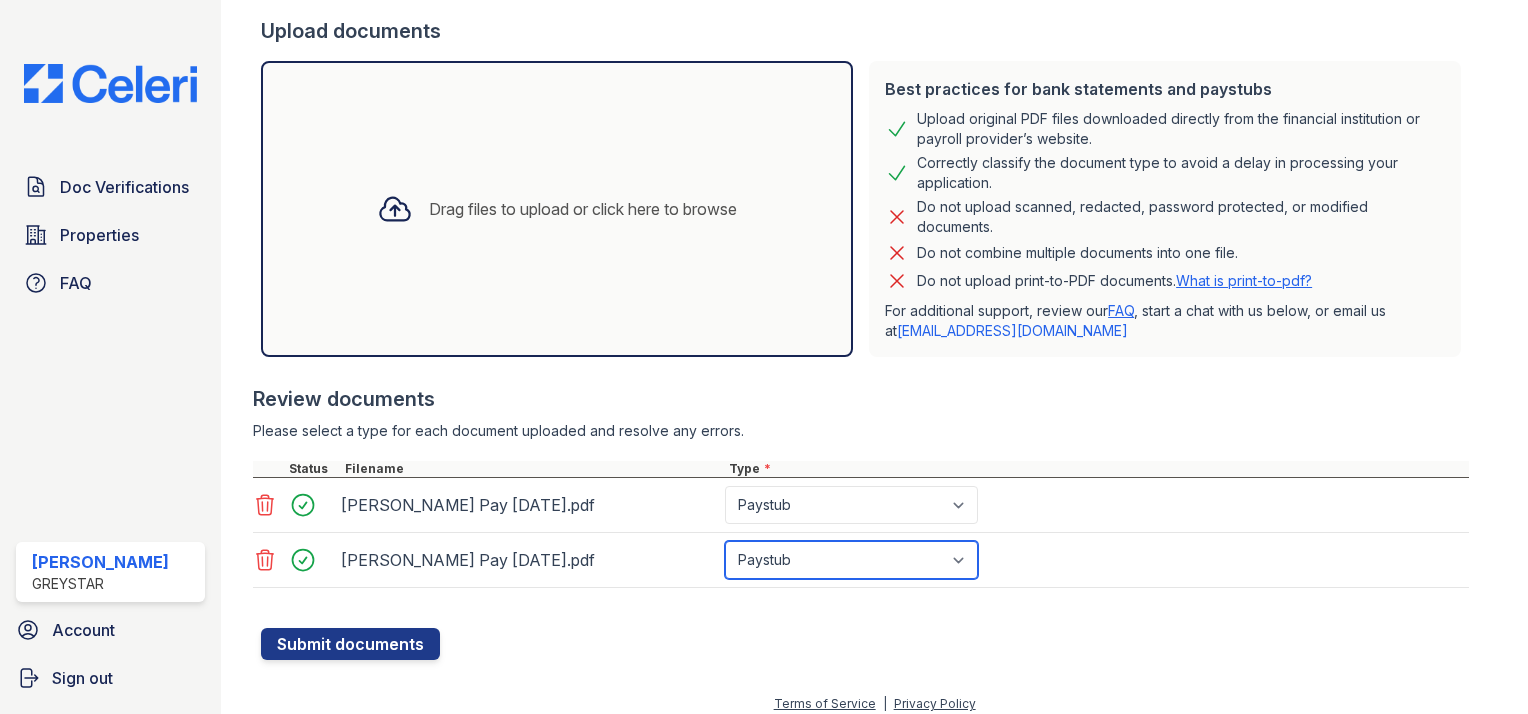 scroll, scrollTop: 382, scrollLeft: 0, axis: vertical 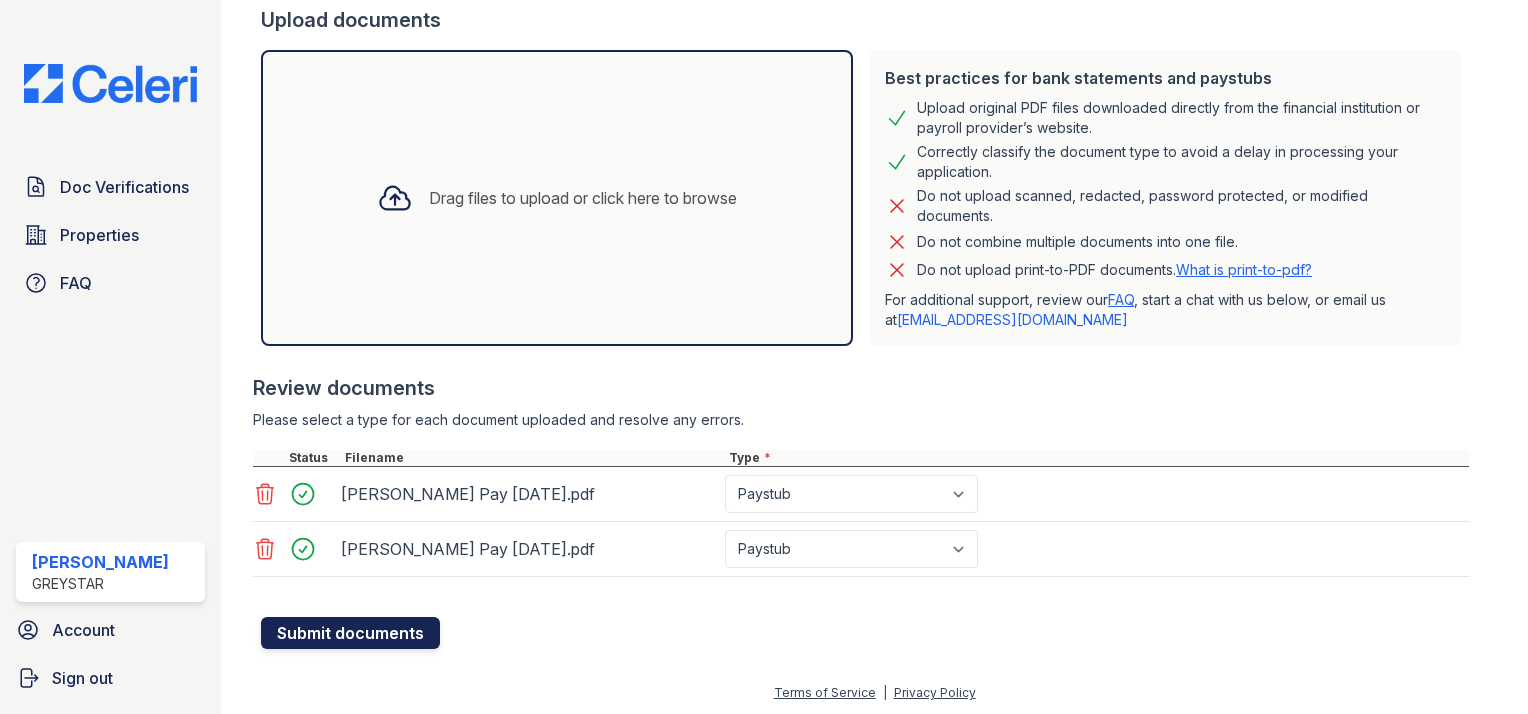 click on "Submit documents" at bounding box center [350, 633] 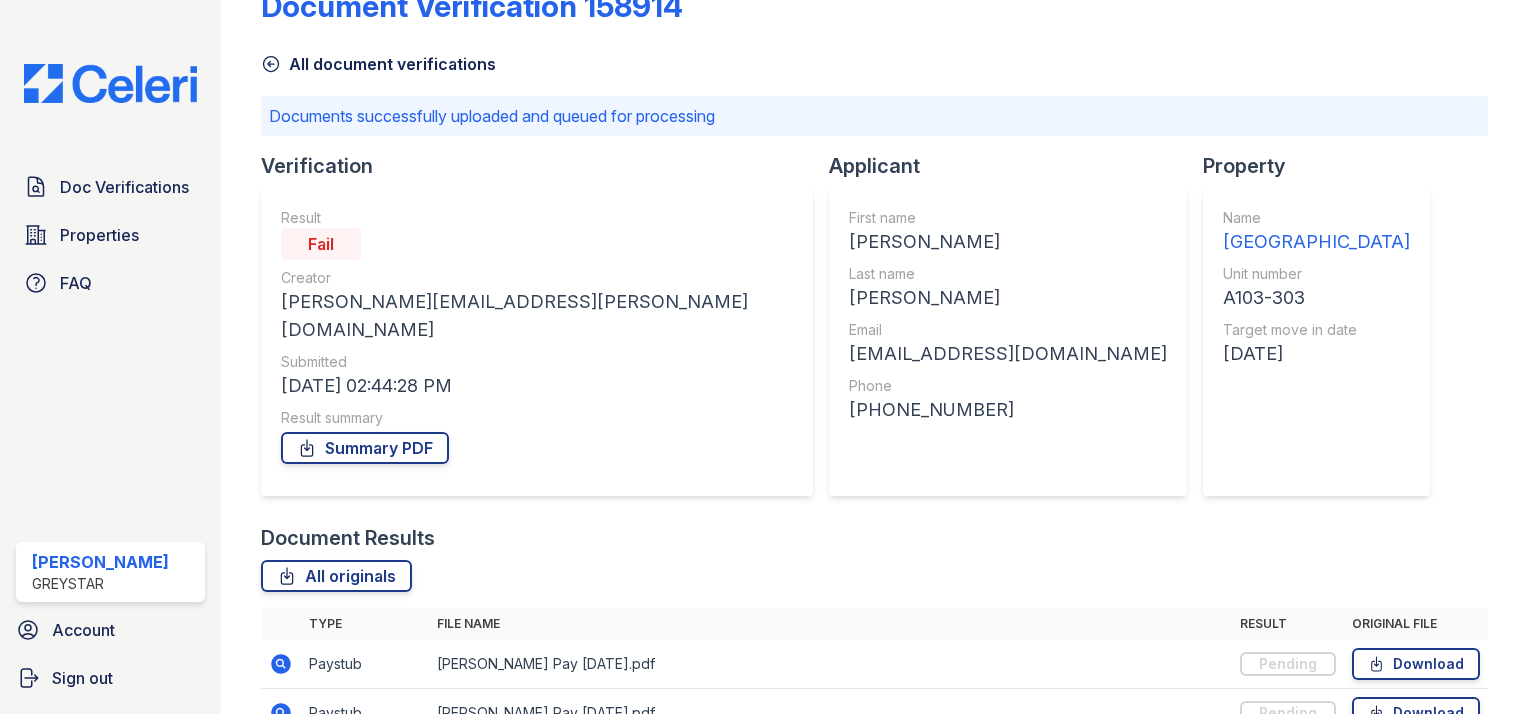 scroll, scrollTop: 0, scrollLeft: 0, axis: both 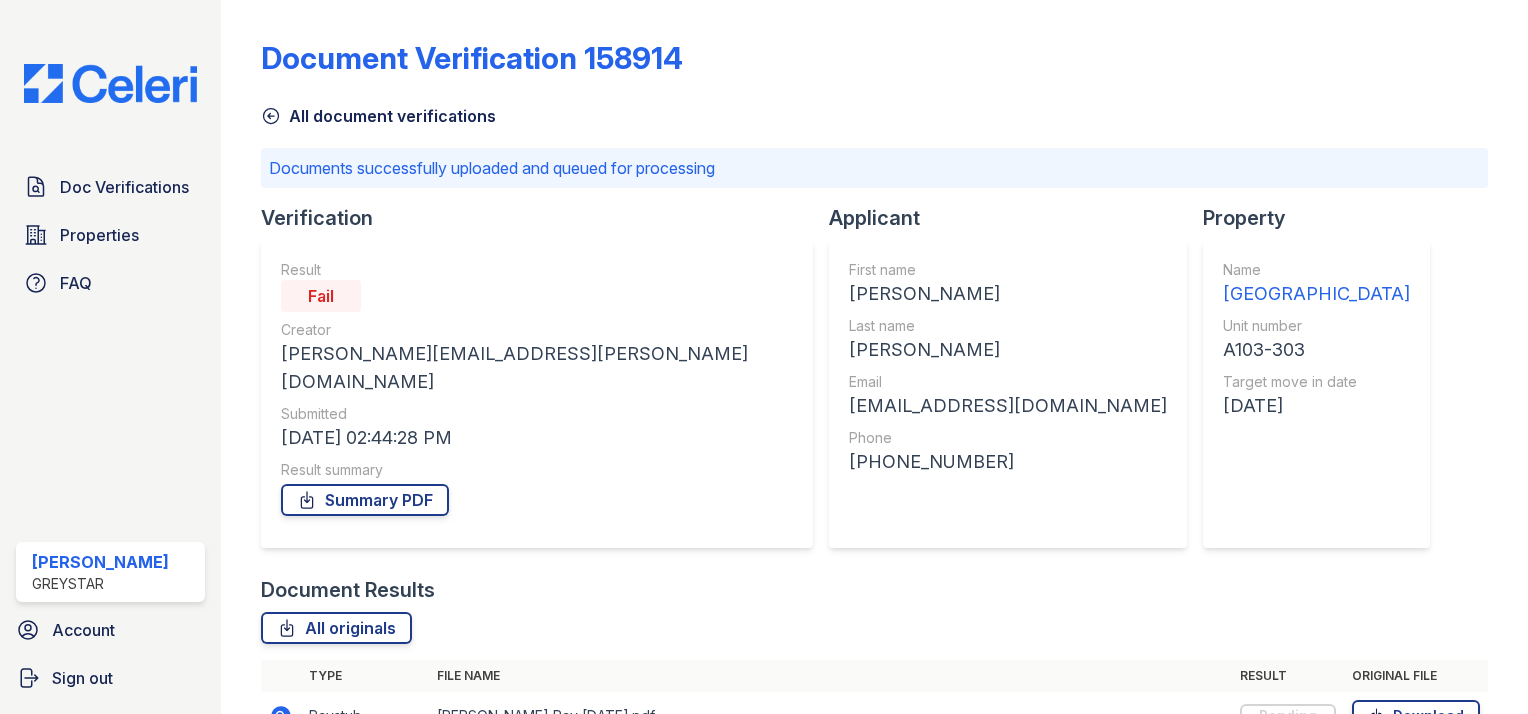 click 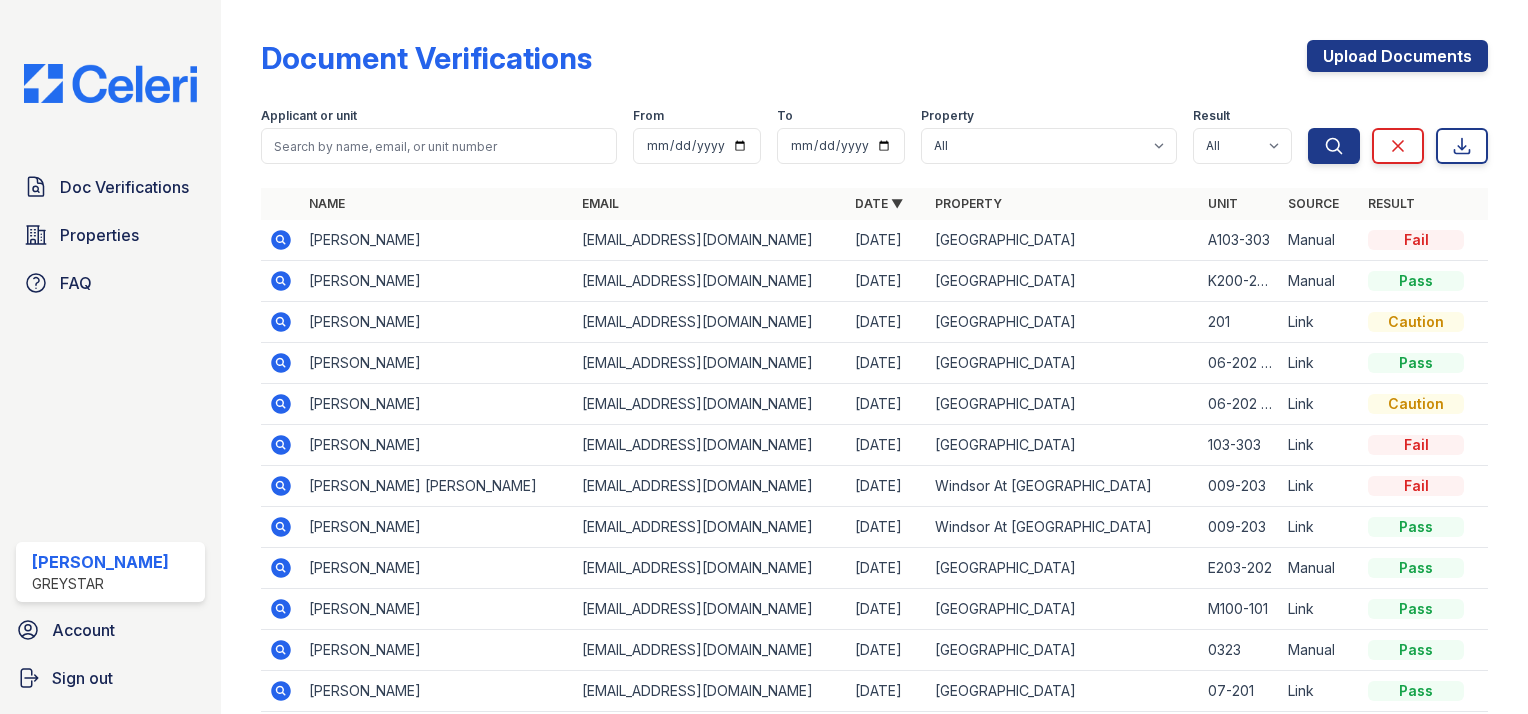 click 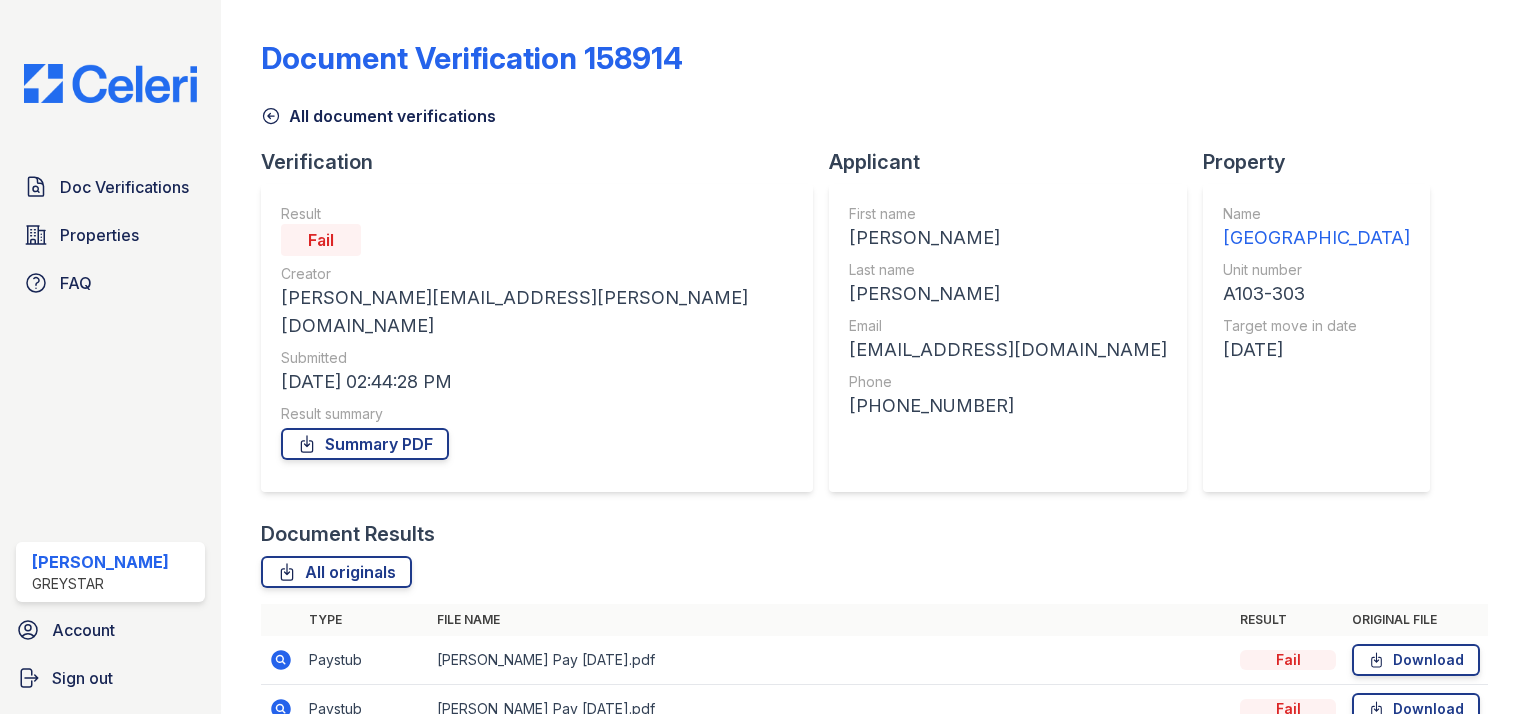 scroll, scrollTop: 0, scrollLeft: 0, axis: both 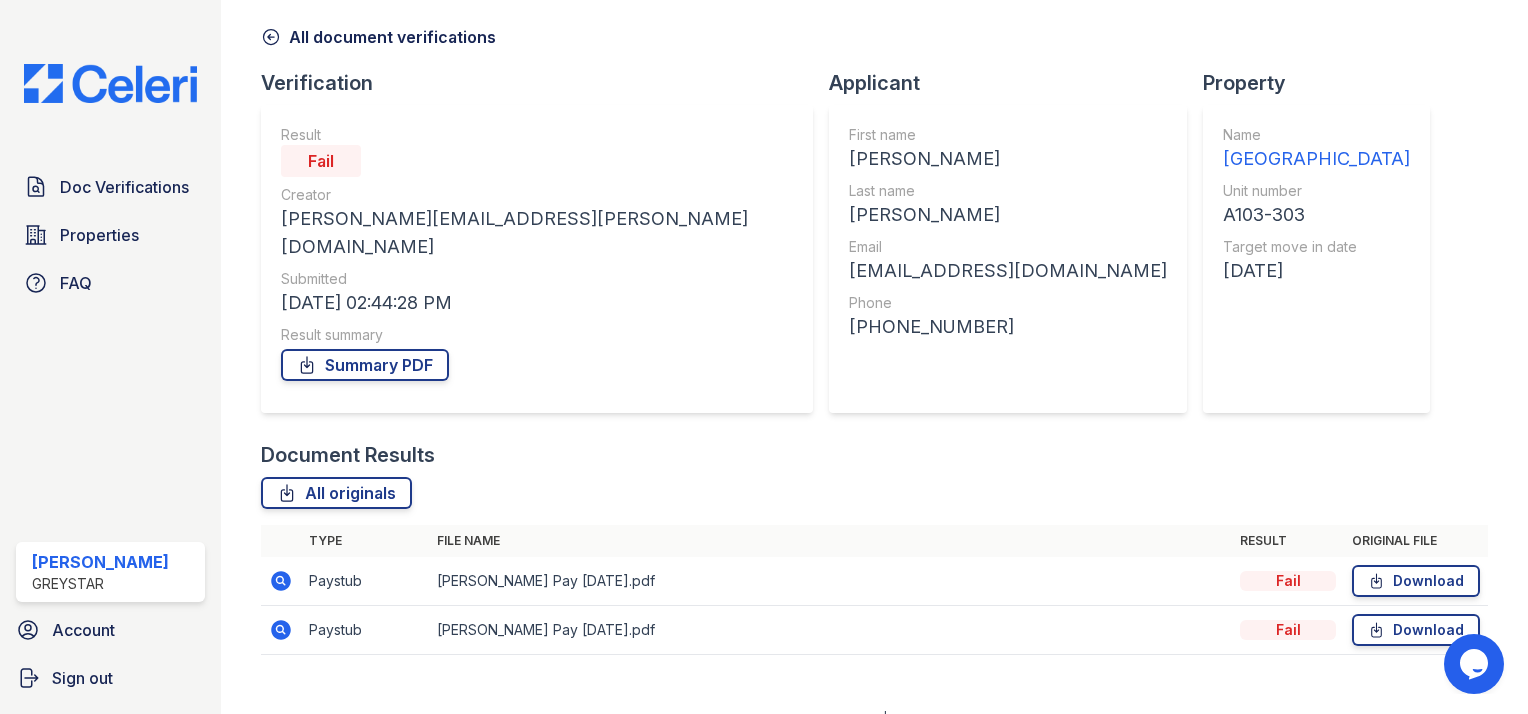 click 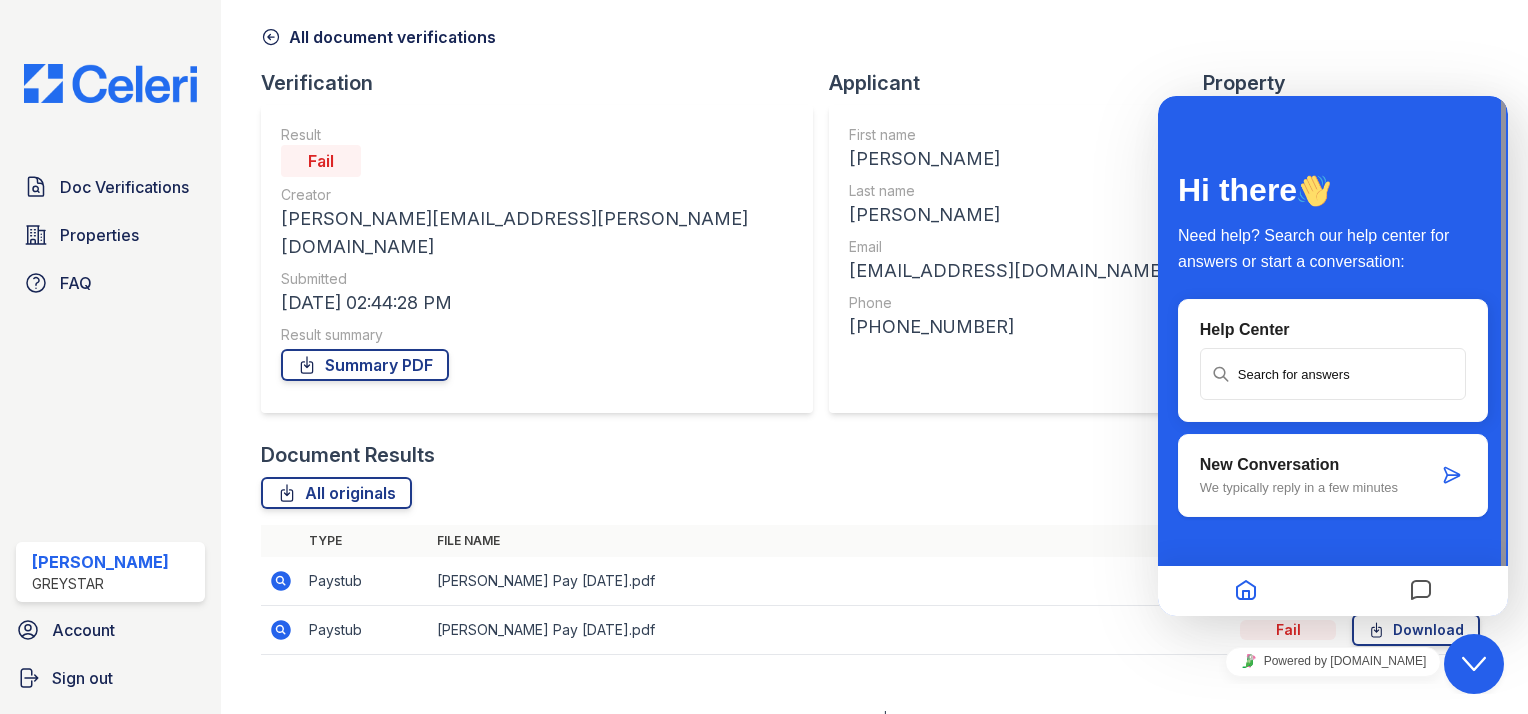 click on "New Conversation" at bounding box center (1319, 465) 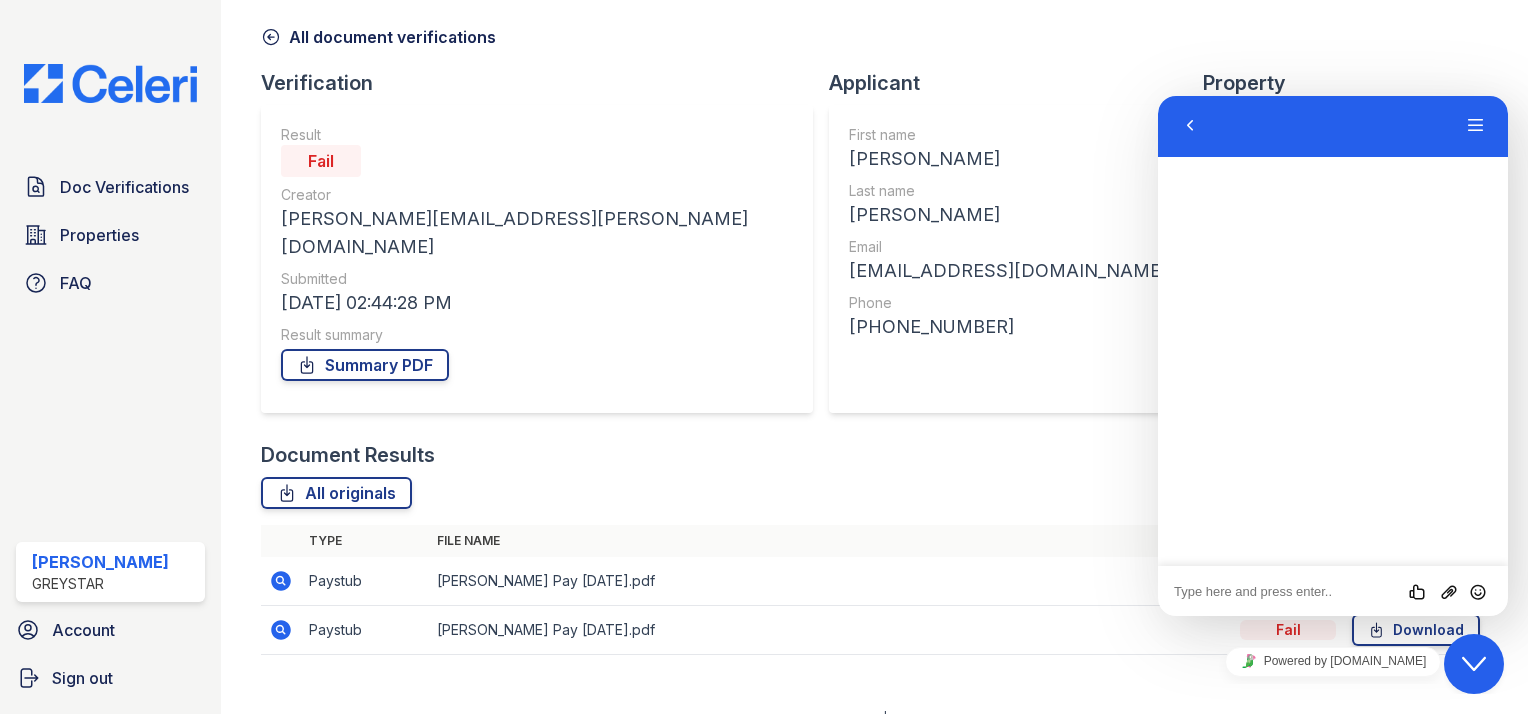 click at bounding box center (1158, 96) 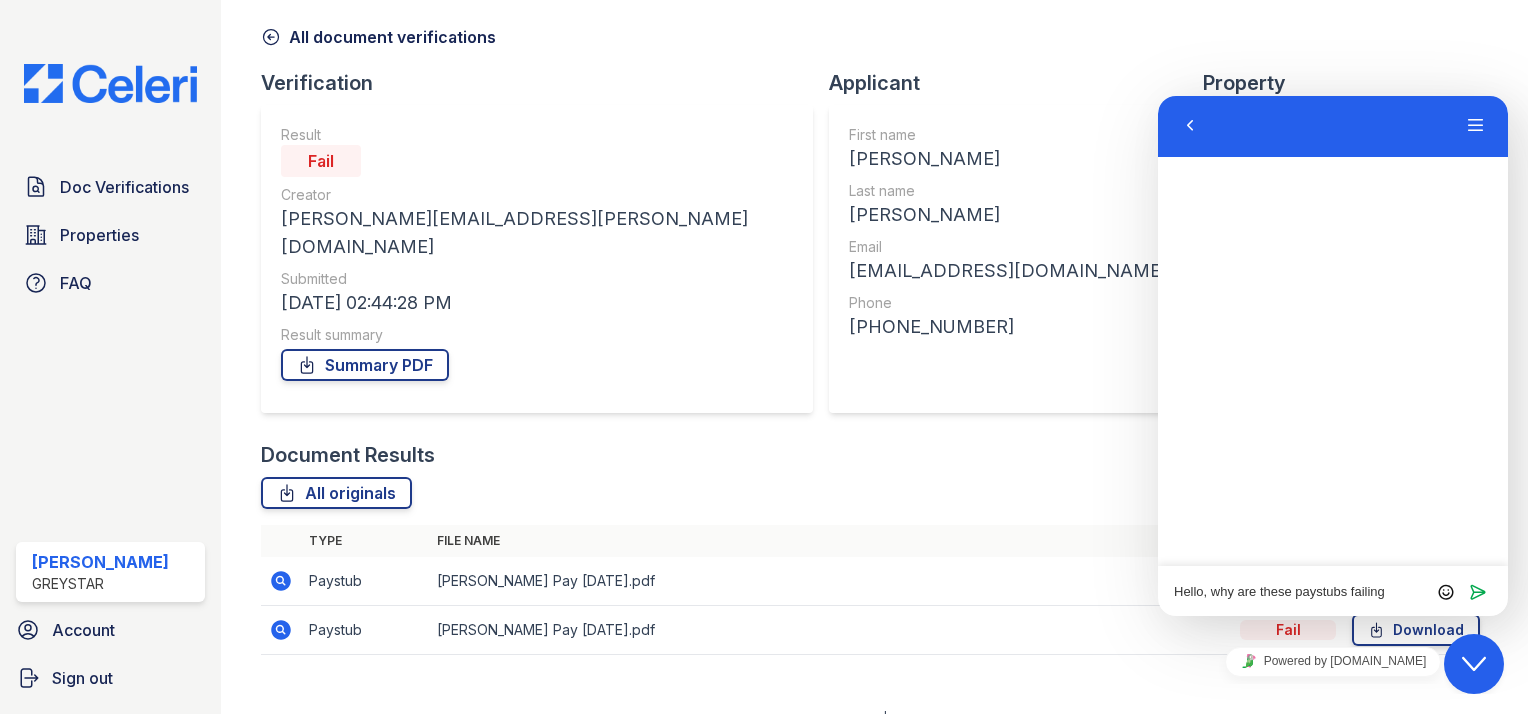 type on "Hello, why are these paystubs failing?" 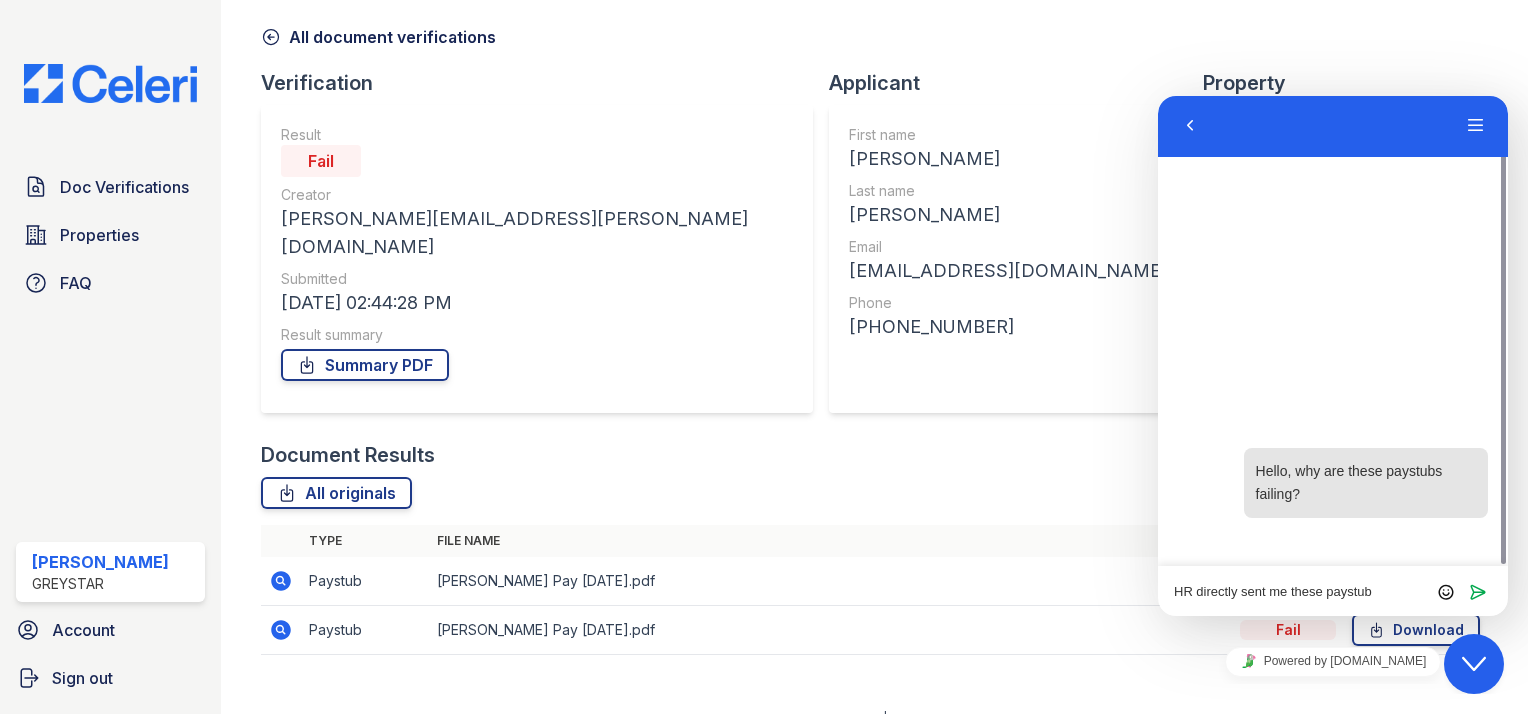 type on "HR directly sent me these paystubs" 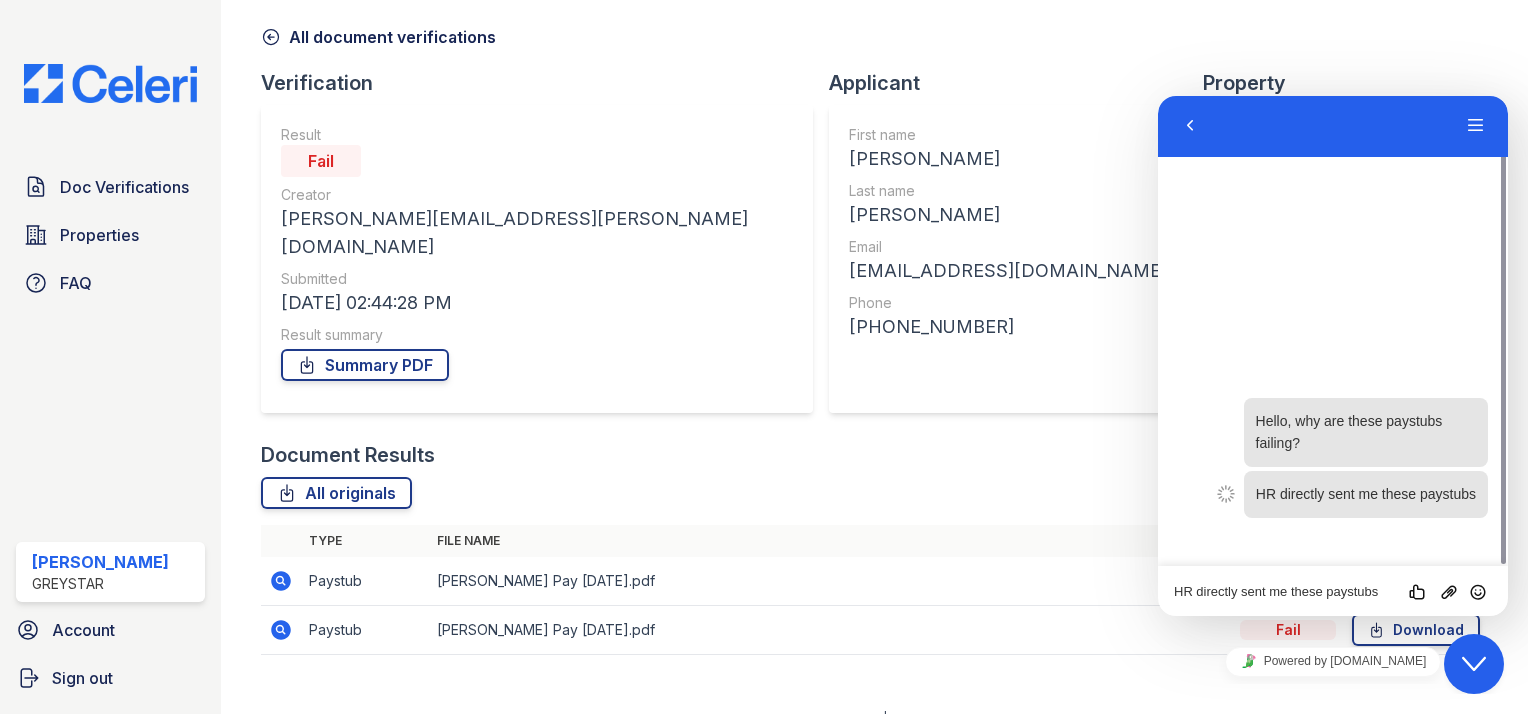 type 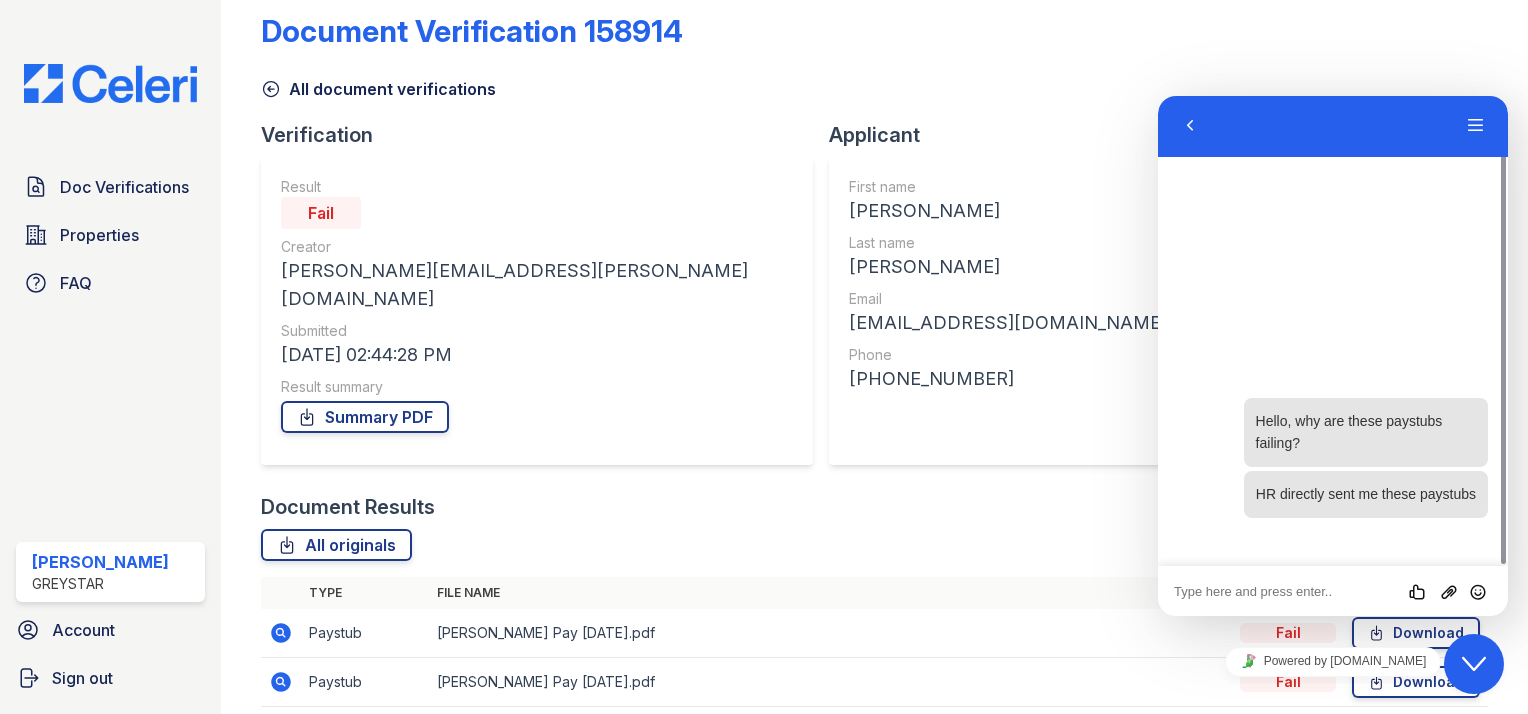 scroll, scrollTop: 0, scrollLeft: 0, axis: both 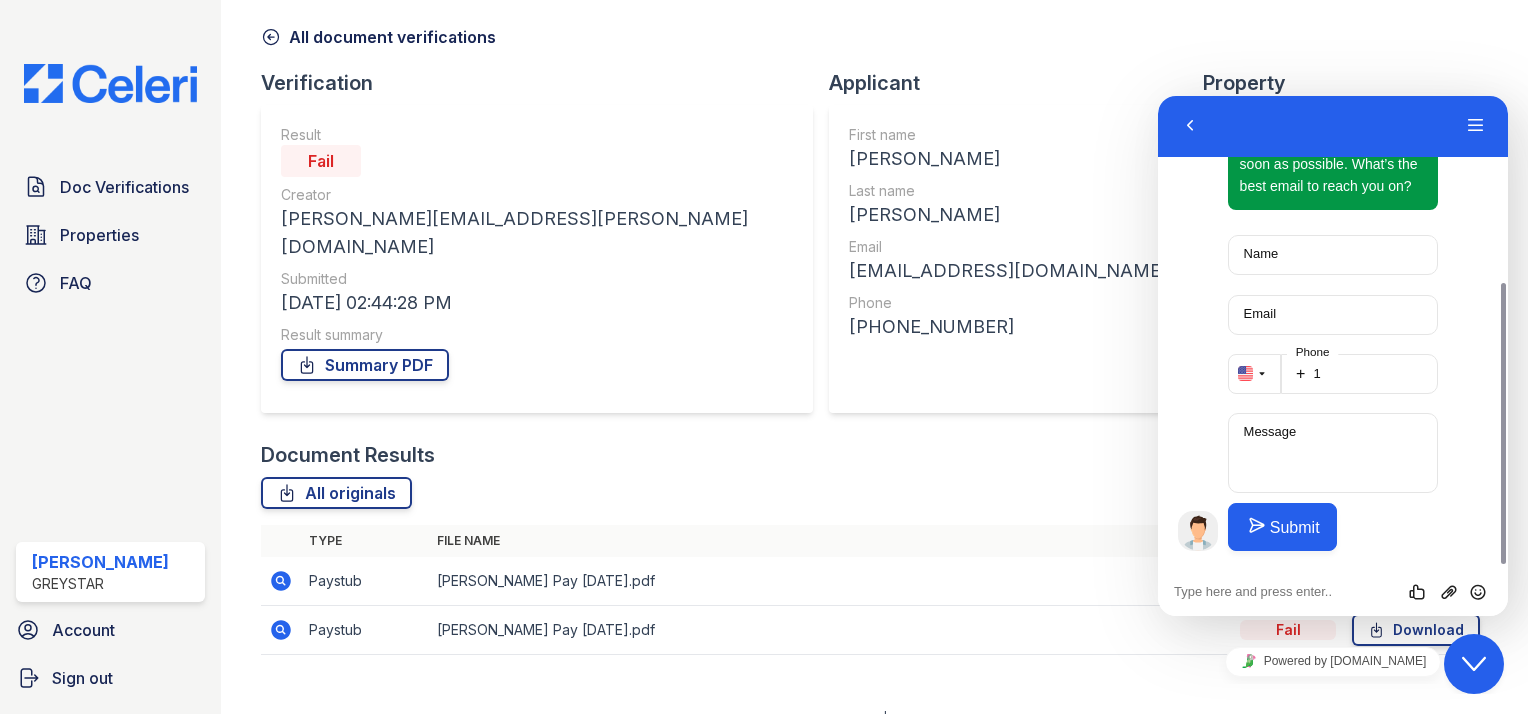 click on "Document Verification 158914
All document verifications
Verification
Result
Fail
Creator
joshua.patterson@greystar.com
Submitted
07/10/25 02:44:28 PM
Result summary
Summary PDF
Applicant
First name
Dion
Last name
Quarles
Email
diongquarles@icloud.com
Phone
+13019216326
Property
Name
Kensington Crossing
Unit number
A103-303
Target move in date
07/14/25
Document Results
All originals
Type
File name
Result
Original file
Paystub" at bounding box center [874, 302] 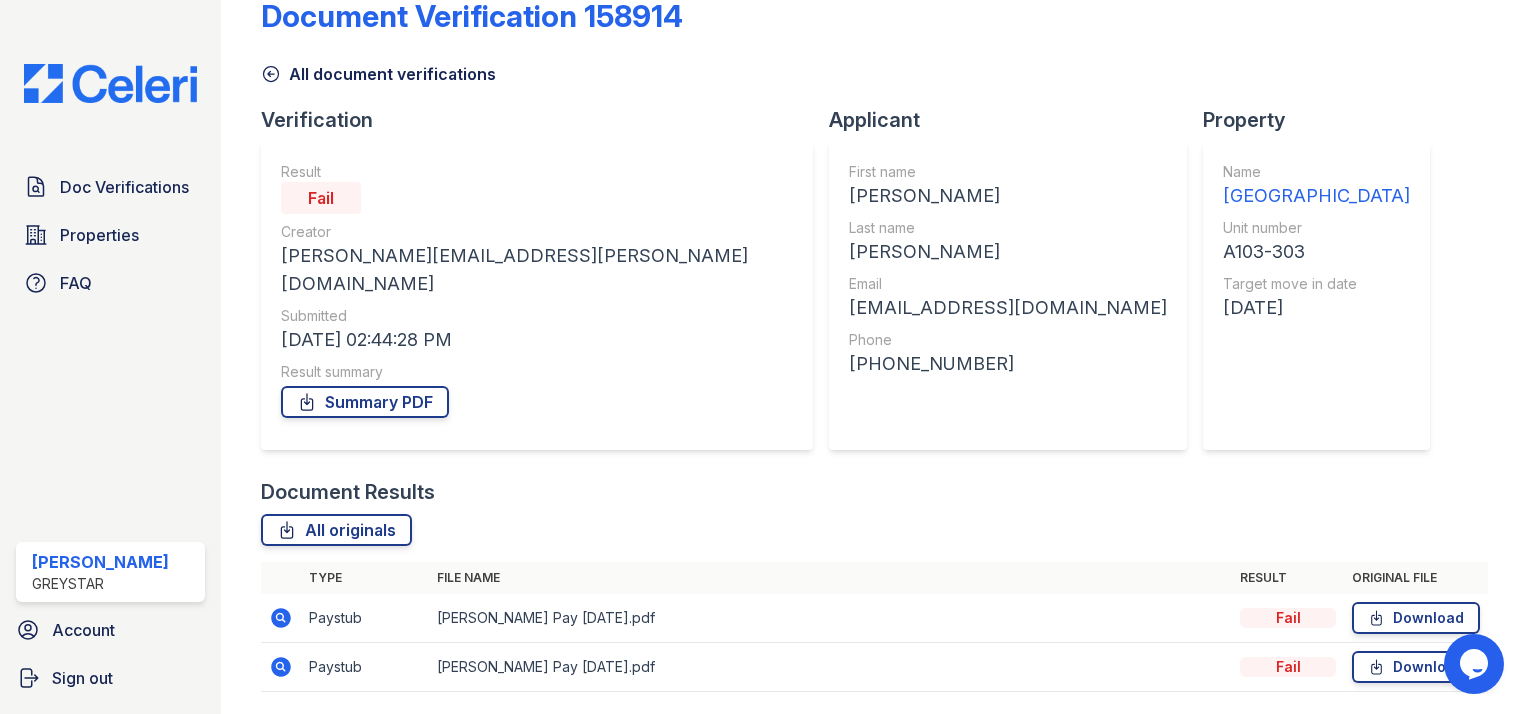 scroll, scrollTop: 79, scrollLeft: 0, axis: vertical 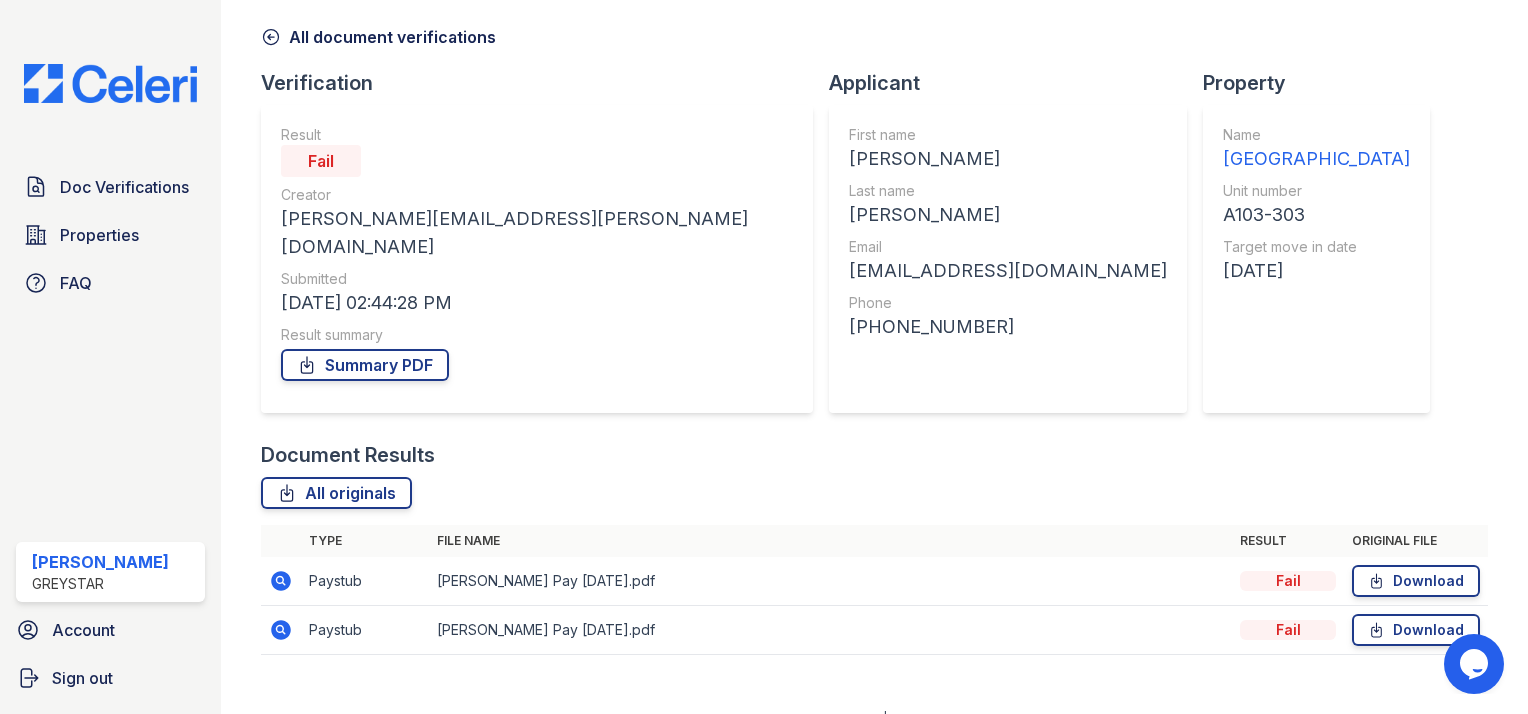 click on "Opens Chat This icon Opens the chat window." at bounding box center (1474, 664) 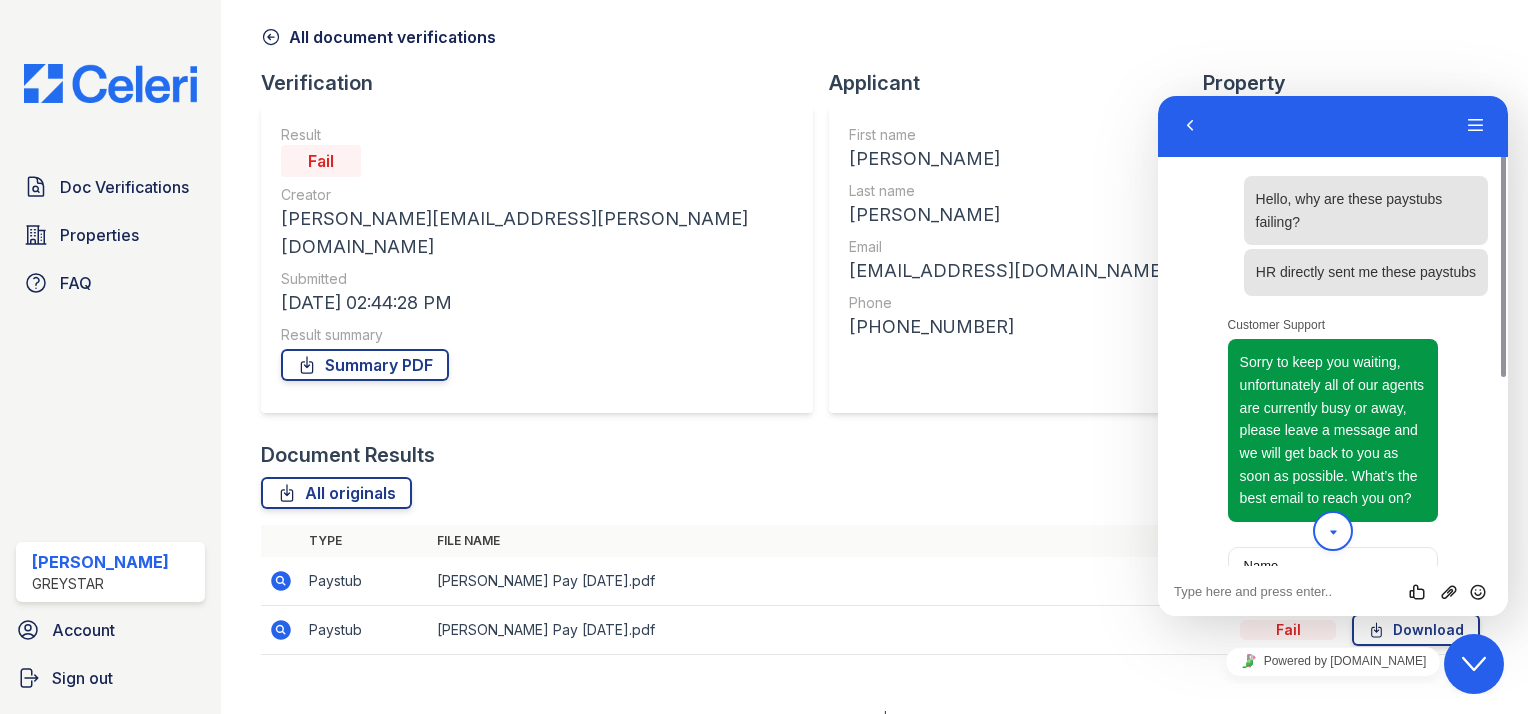 scroll, scrollTop: 312, scrollLeft: 0, axis: vertical 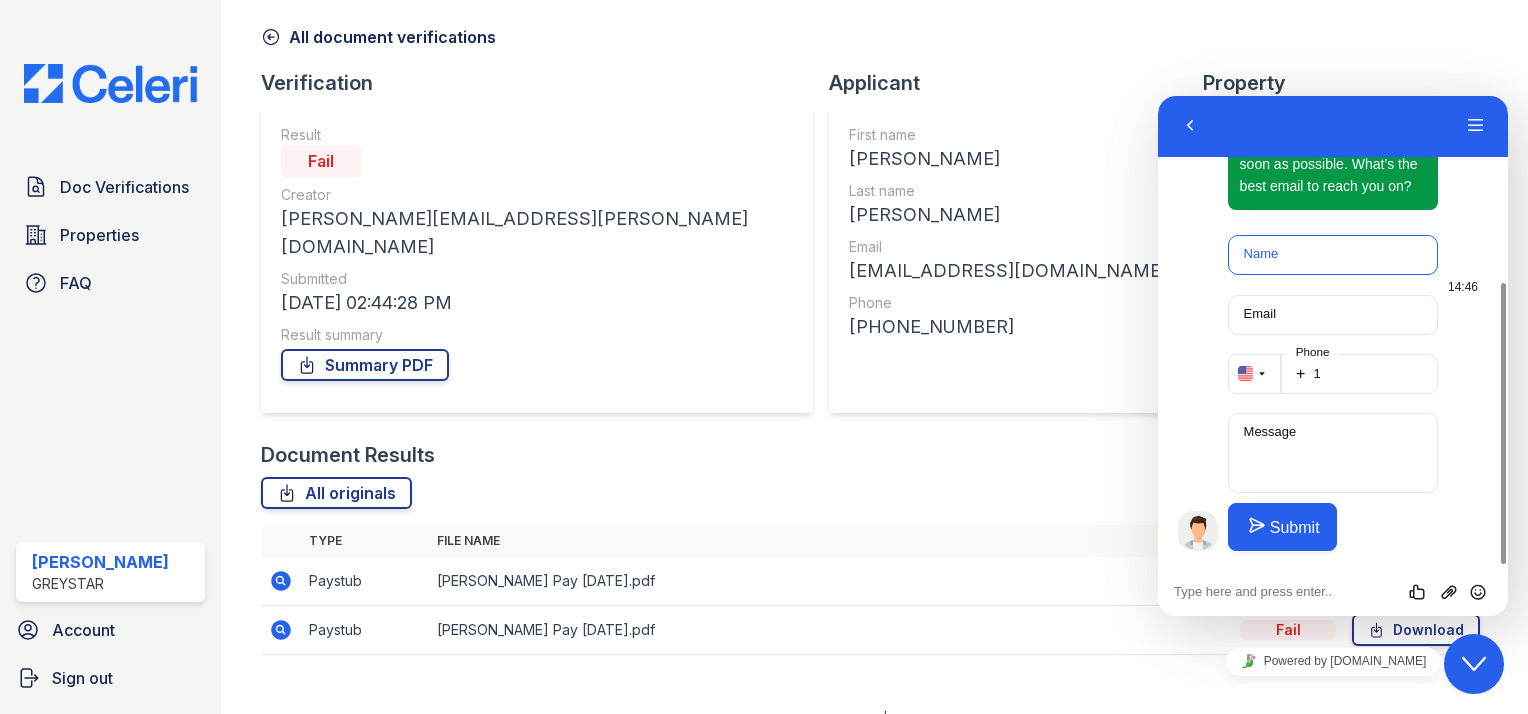 click on "Name" at bounding box center (1333, 255) 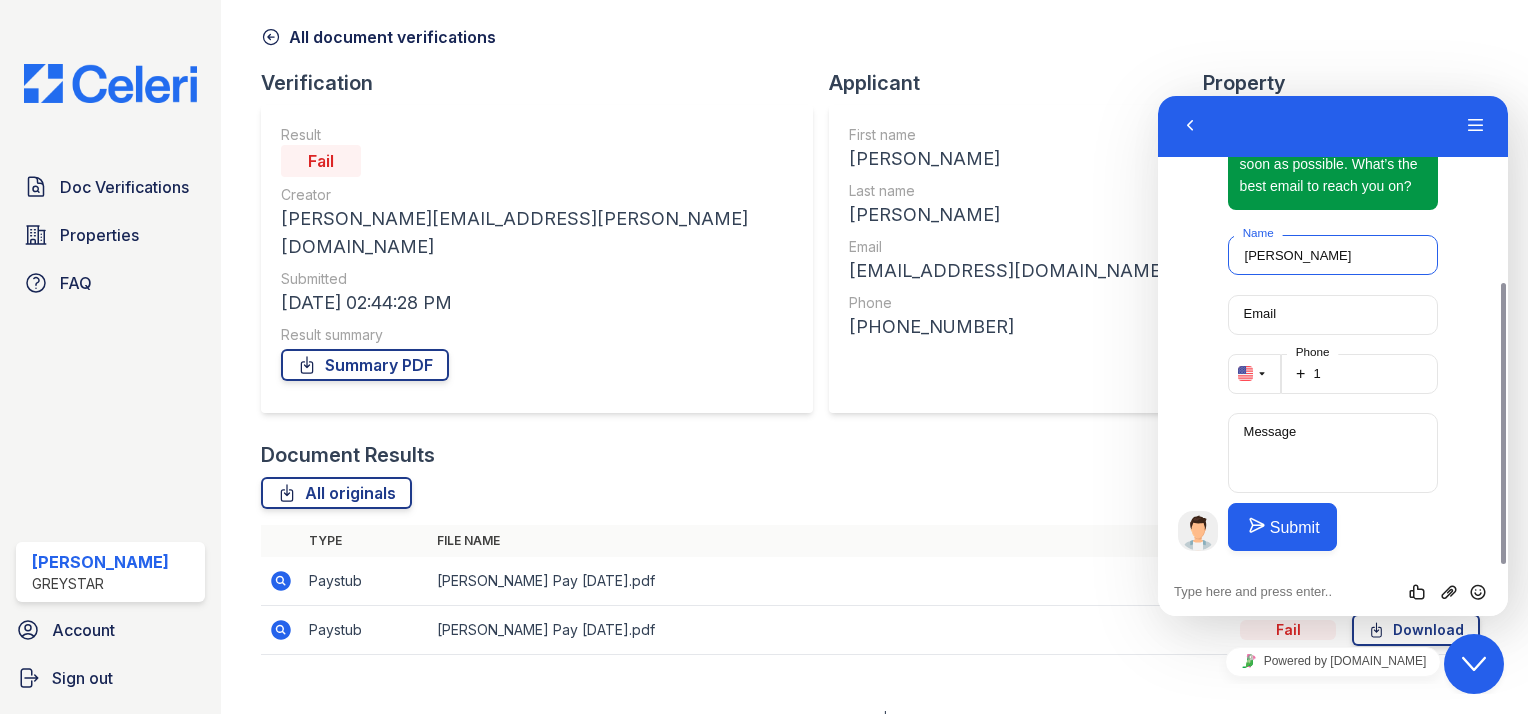 type on "Miladis Reid" 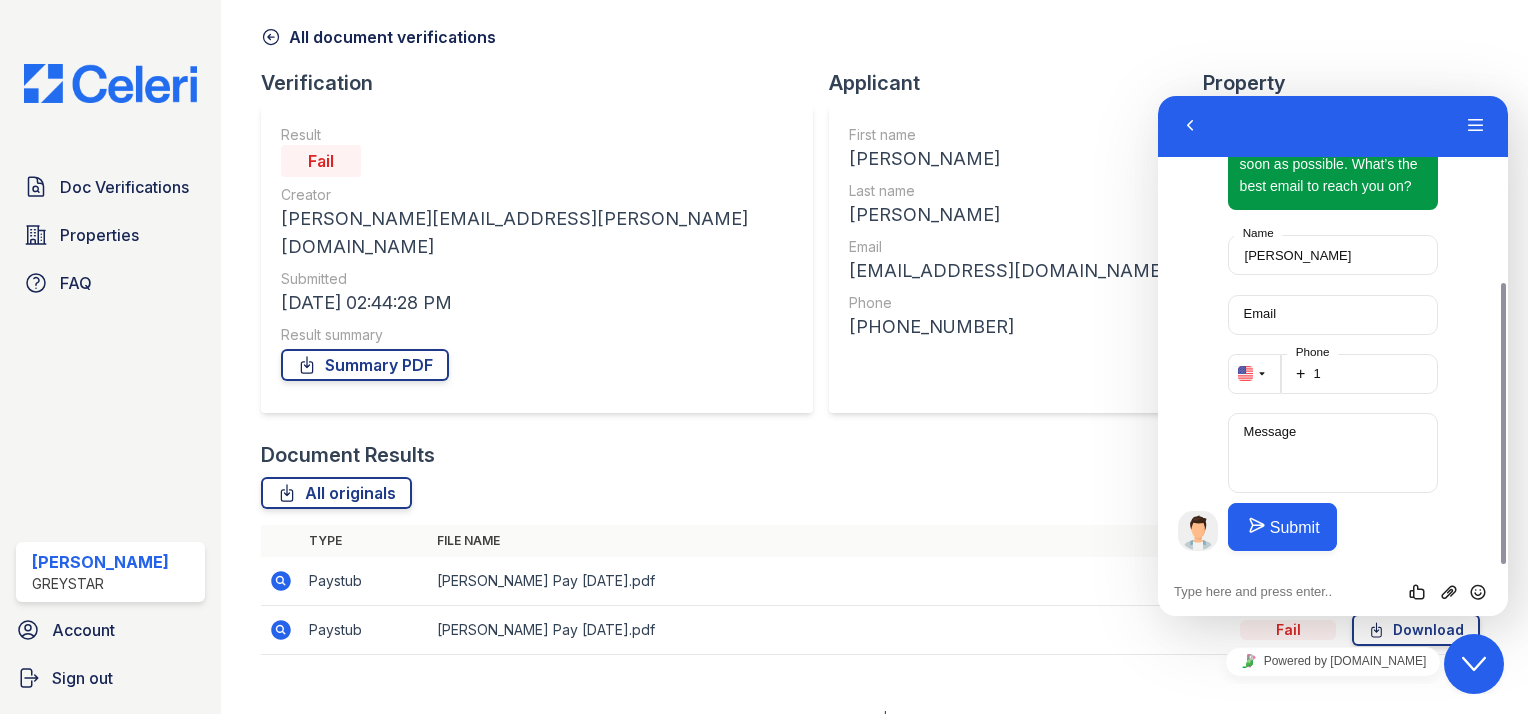 click on "Customer Support  Sorry to keep you waiting, unfortunately all of our agents are currently busy or away, please leave a message and we will get back to you as soon as possible. What’s the best email to reach you on? Miladis Reid  Name   Email   +  1  Phone   Message  Submit  14:46" at bounding box center (1333, 275) 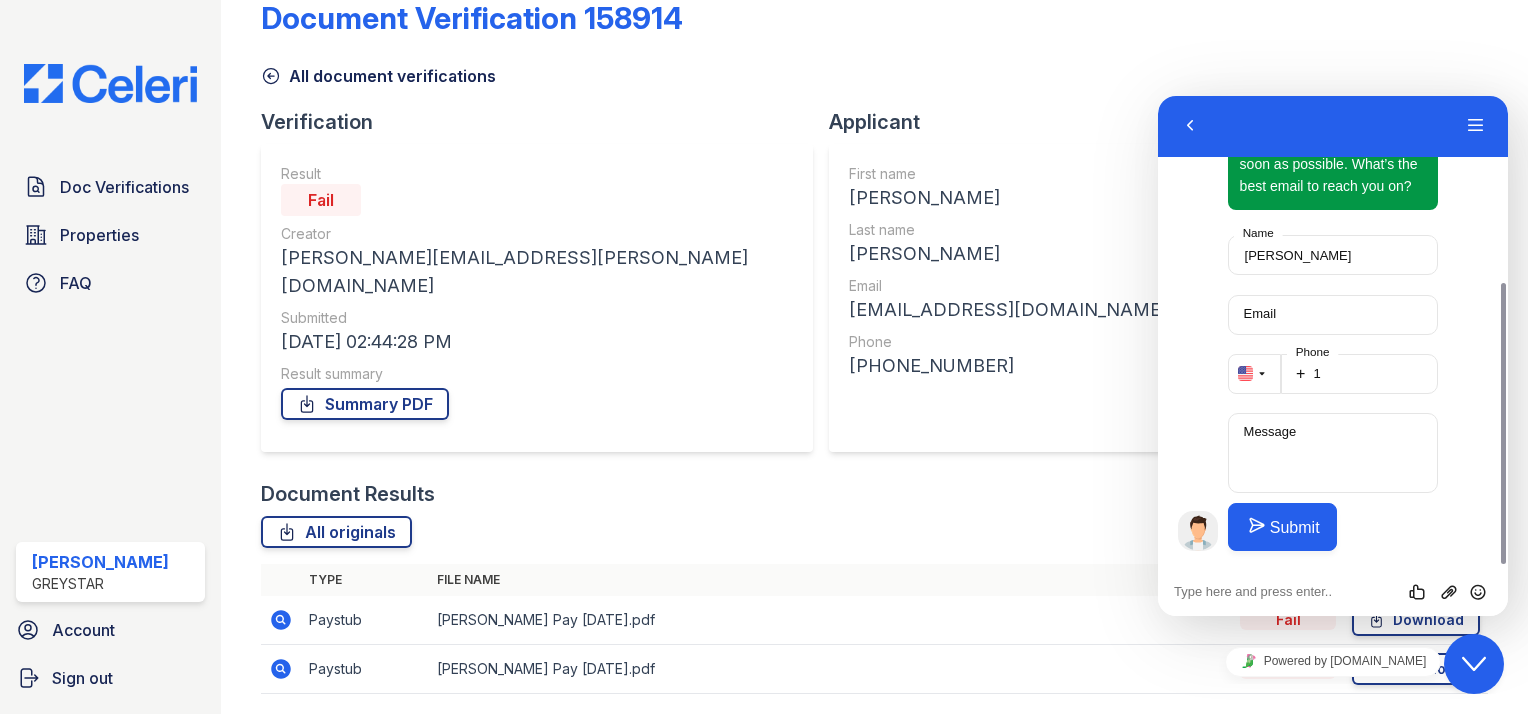scroll, scrollTop: 79, scrollLeft: 0, axis: vertical 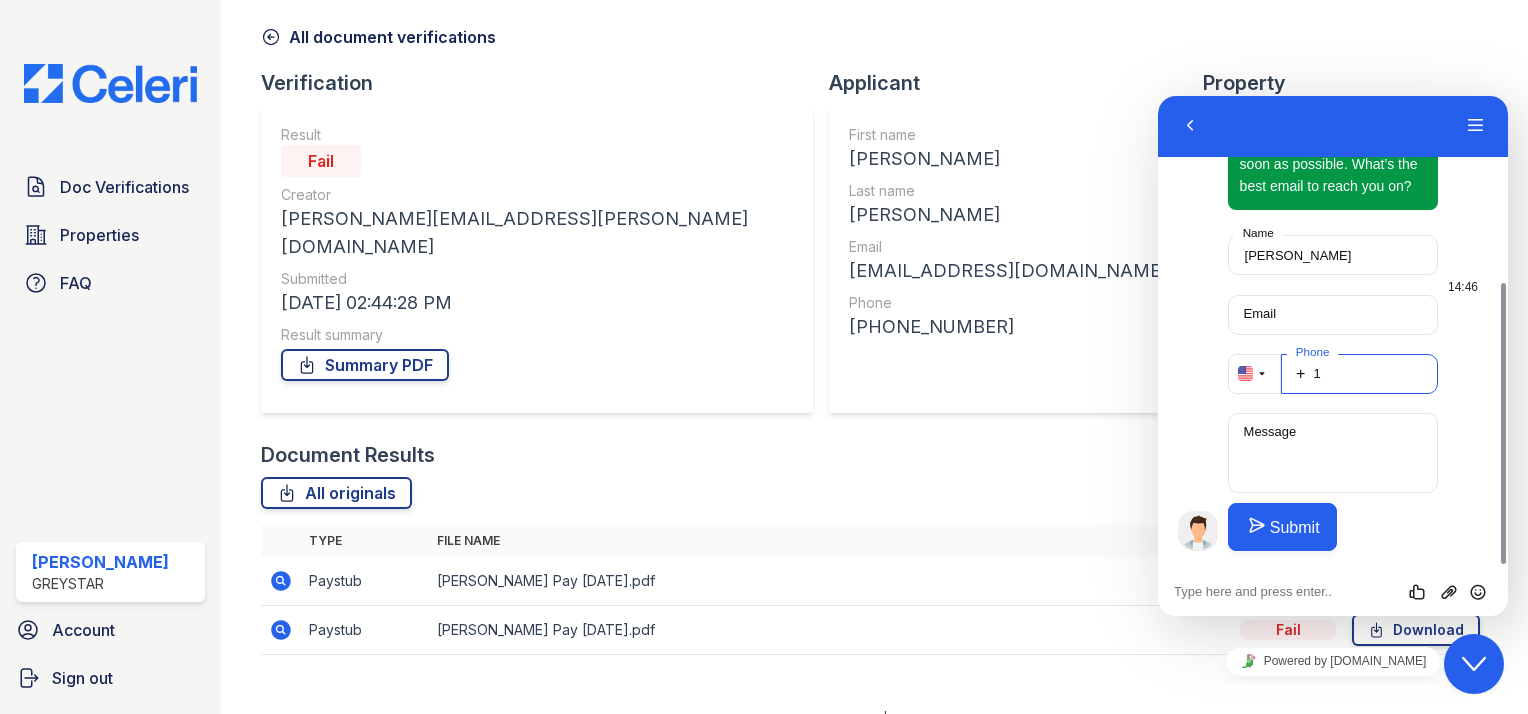 click on "1" at bounding box center (1360, 374) 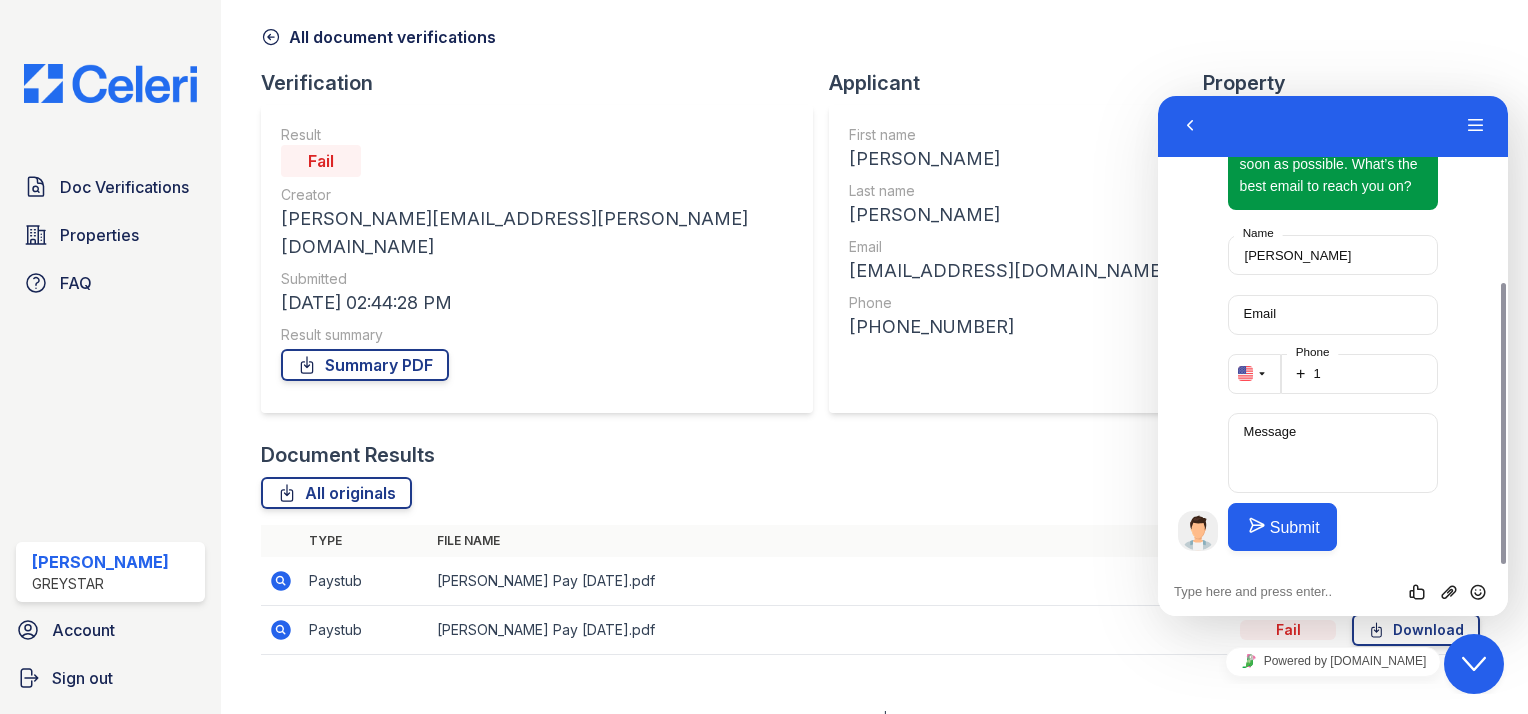 click on "Customer Support  Sorry to keep you waiting, unfortunately all of our agents are currently busy or away, please leave a message and we will get back to you as soon as possible. What’s the best email to reach you on? Miladis Reid  Name   Email   +  1  Phone   Message  Submit  14:46" at bounding box center (1333, 275) 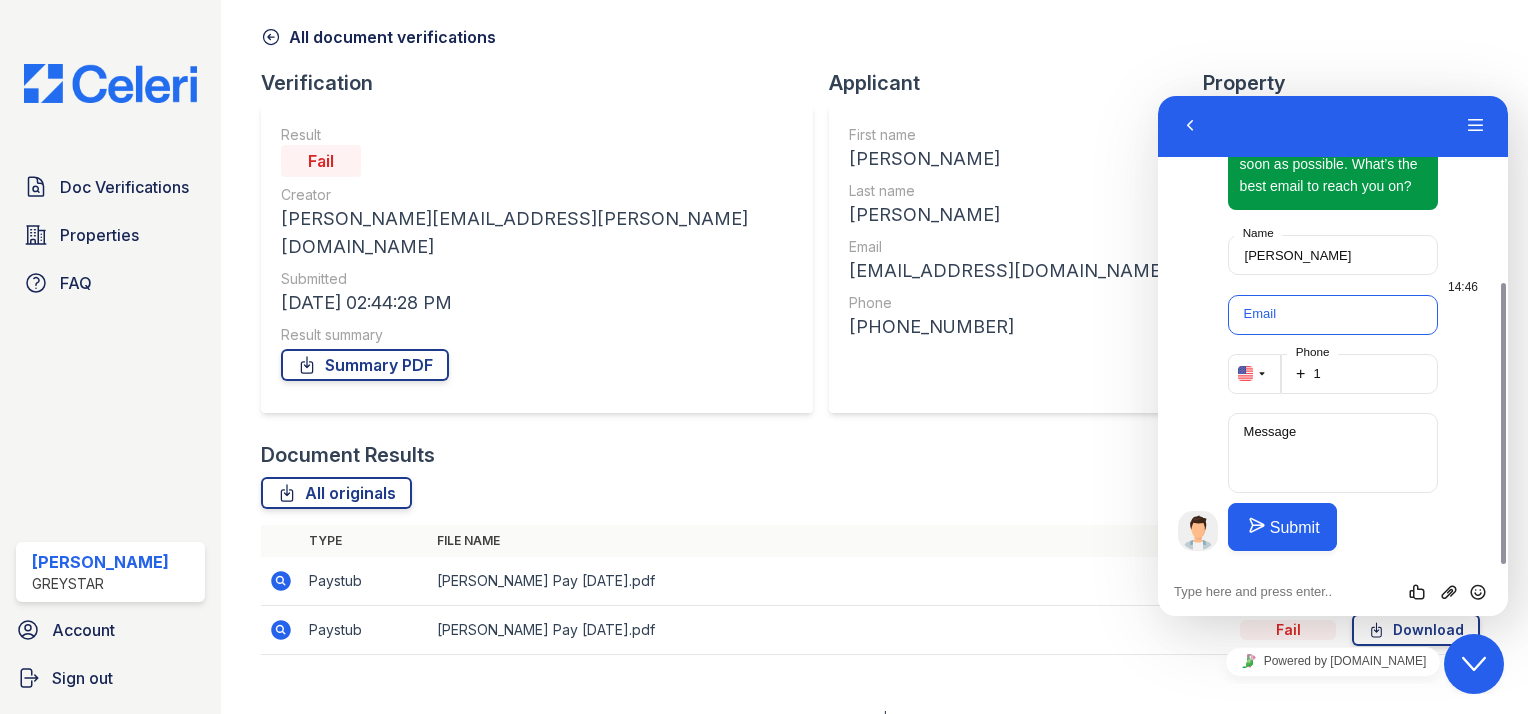 click on "Email" at bounding box center [1333, 315] 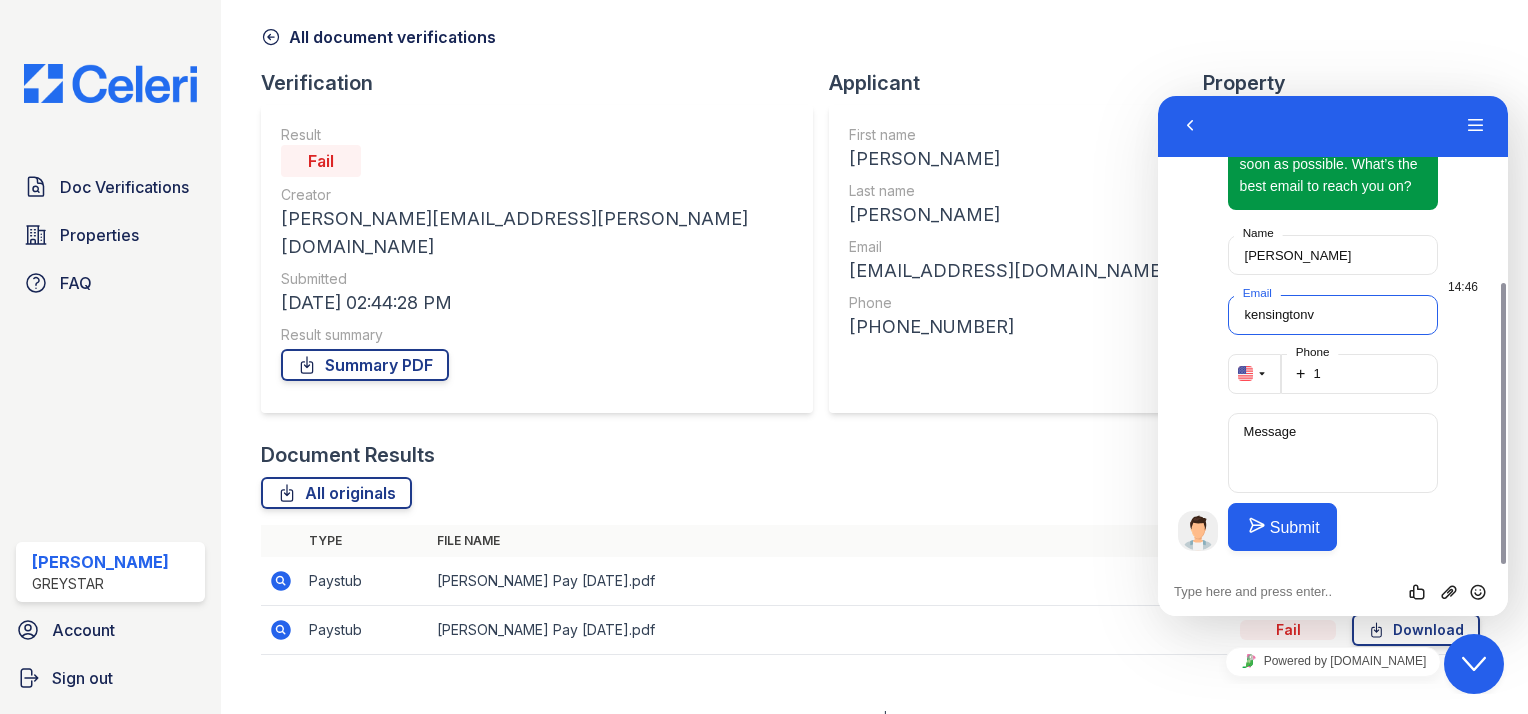 type on "kensingtonva@greystar.com" 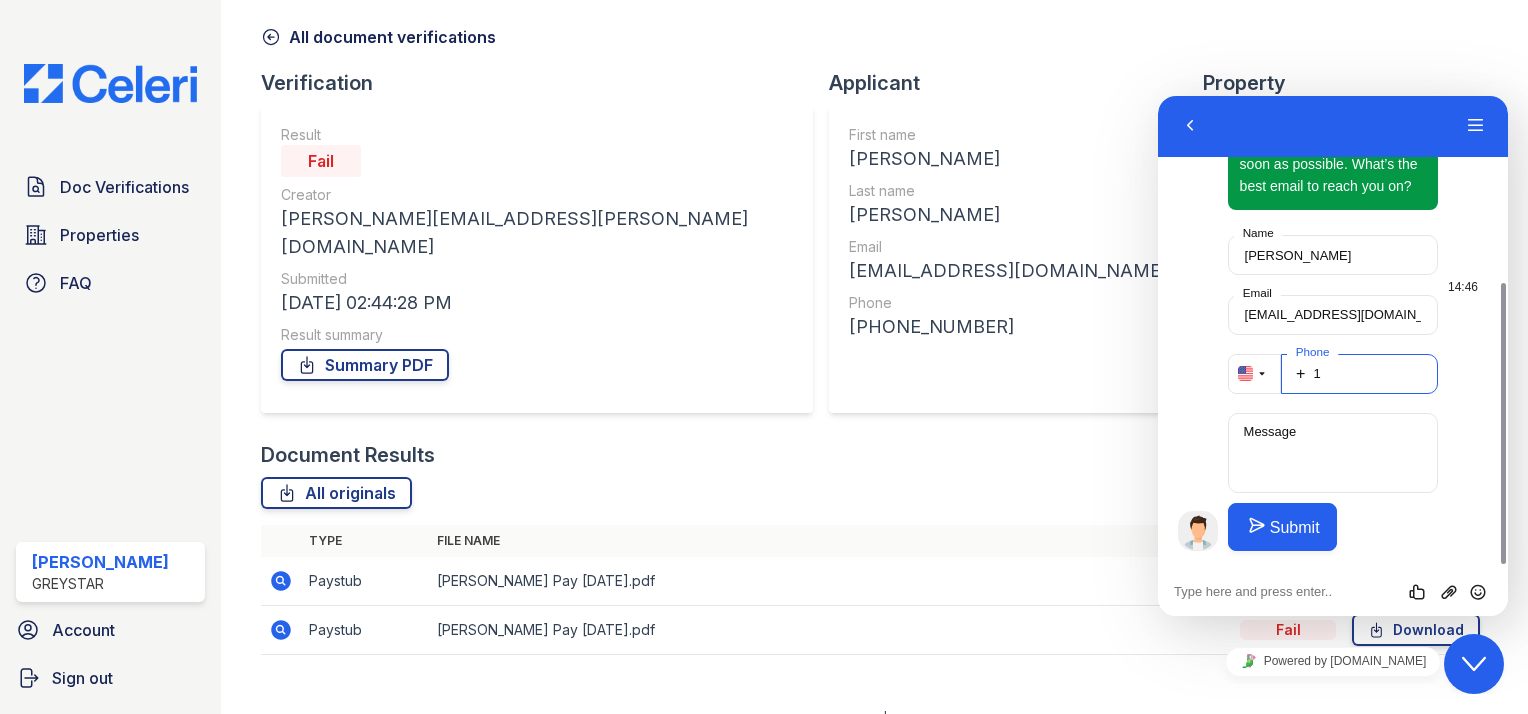 click on "1" at bounding box center [1360, 374] 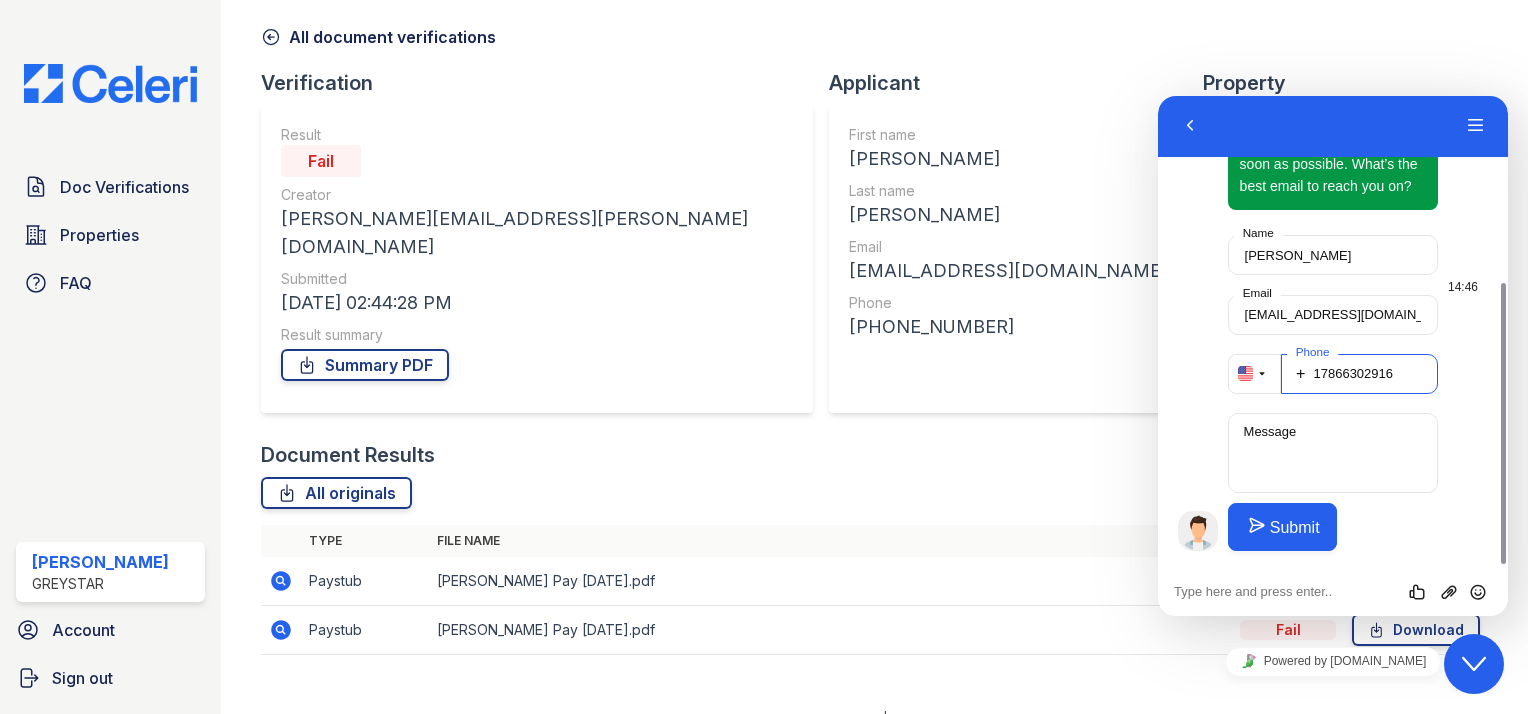 type on "17866302916" 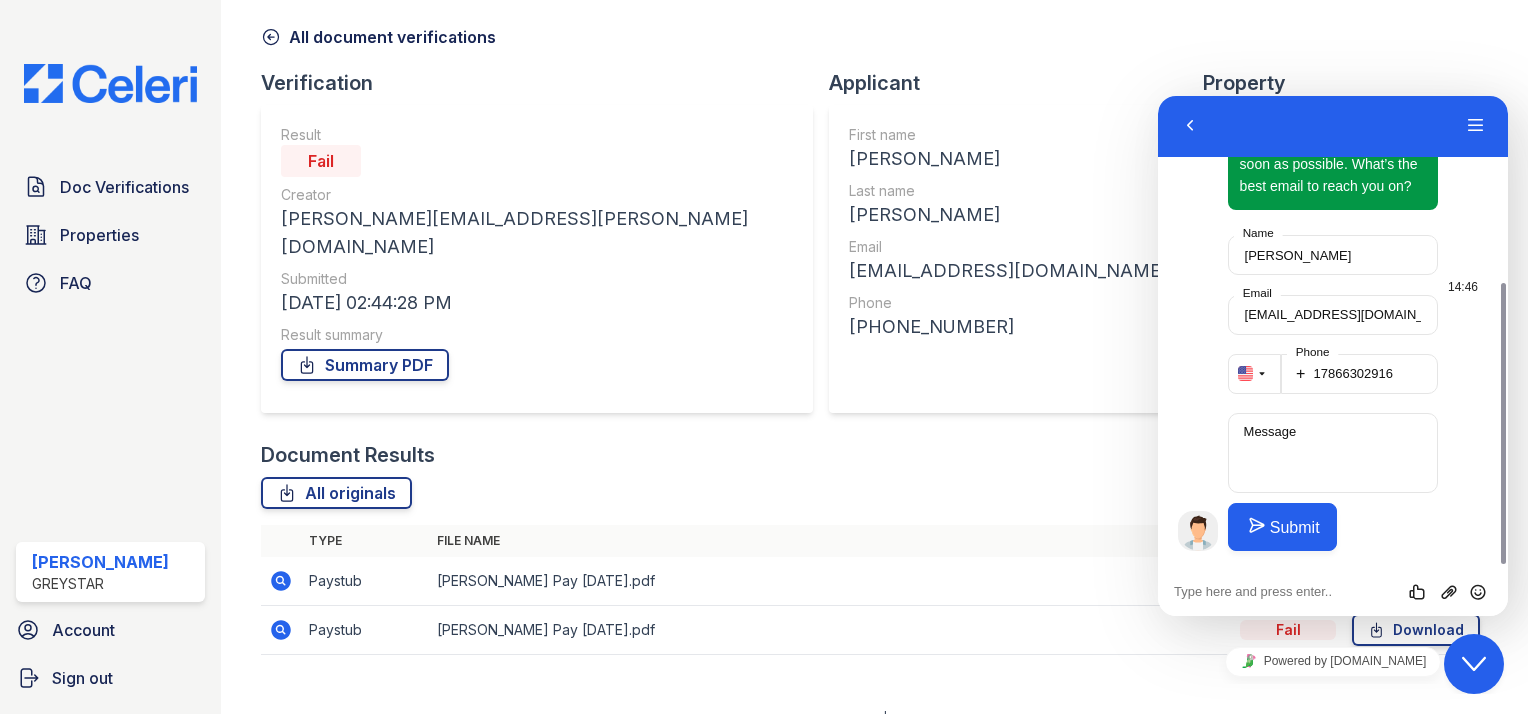 click on "Message" at bounding box center [1270, 431] 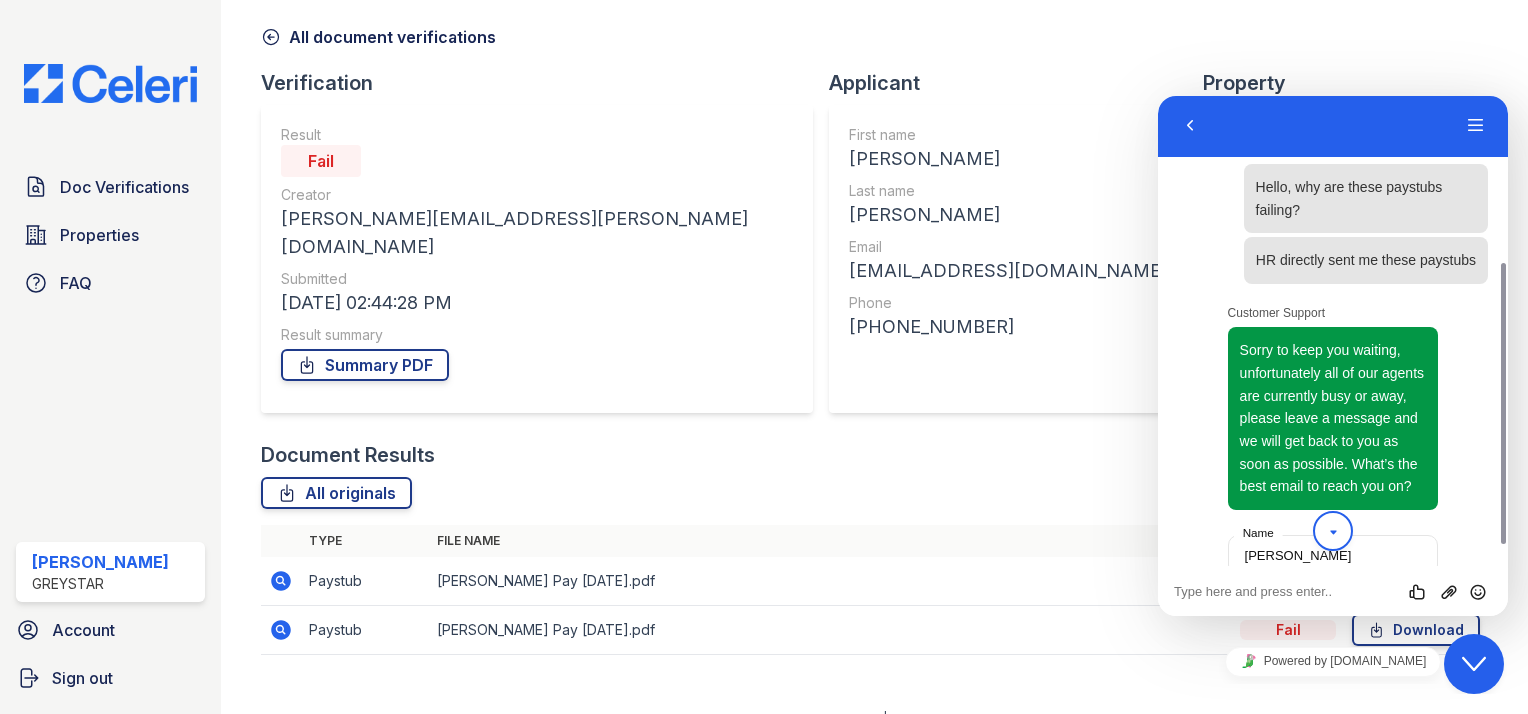 scroll, scrollTop: 0, scrollLeft: 0, axis: both 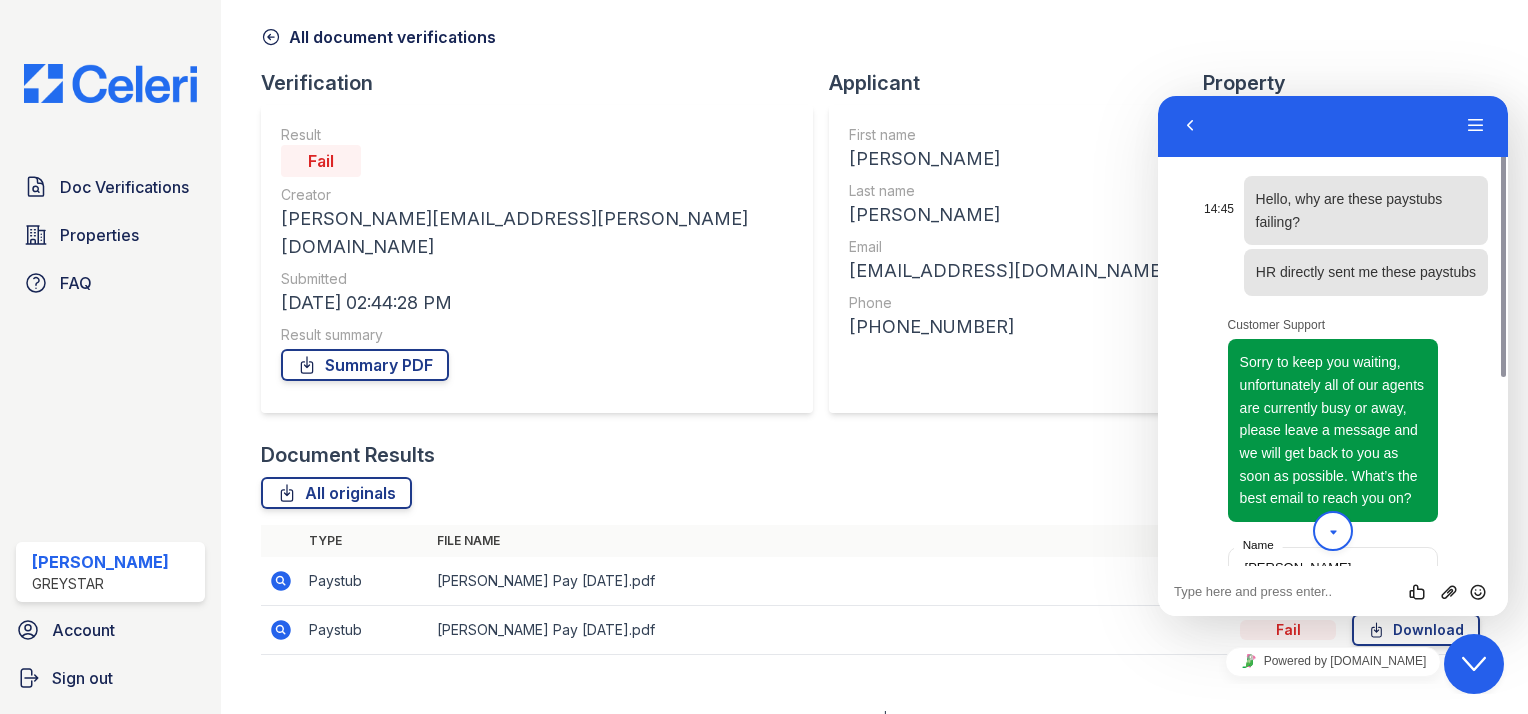 click on "Hello, why are these paystubs failing?" at bounding box center (1366, 210) 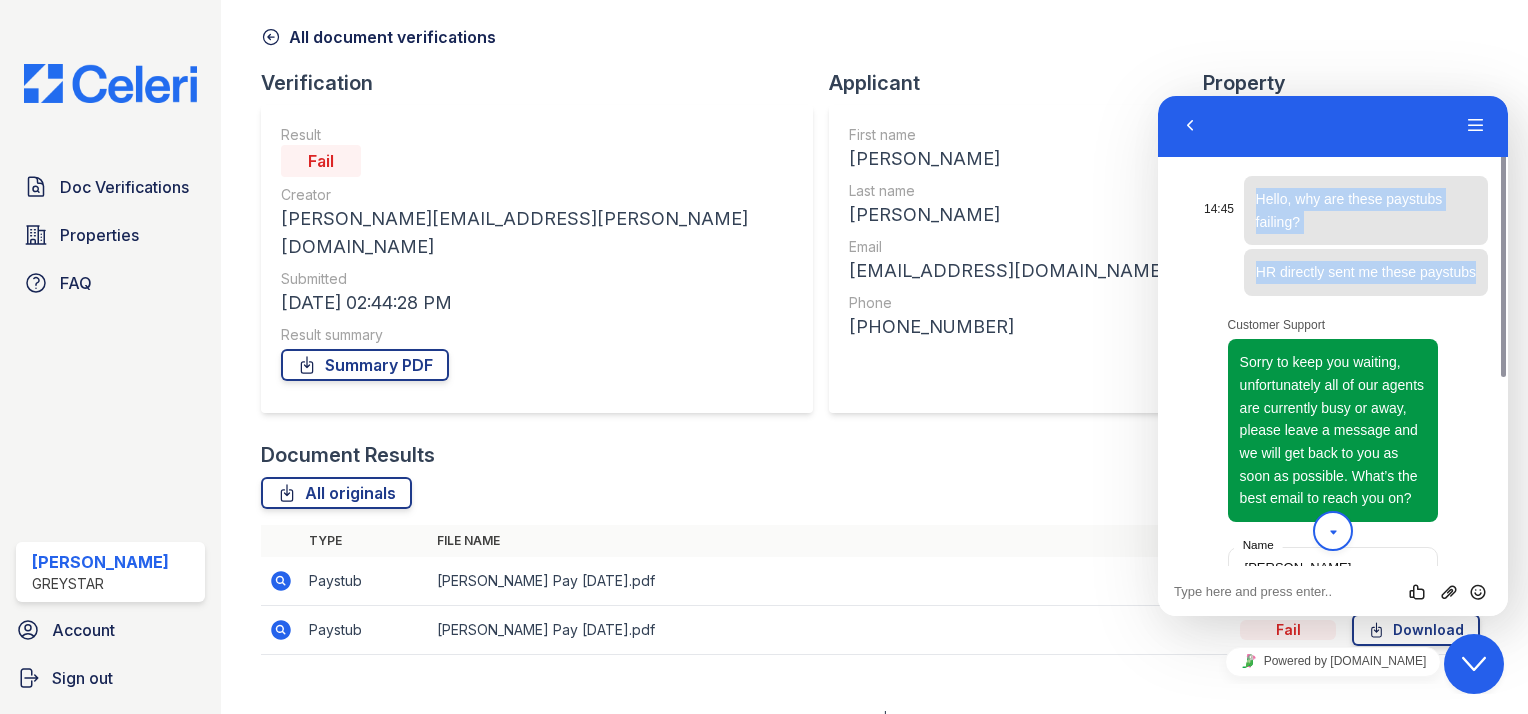 drag, startPoint x: 1476, startPoint y: 274, endPoint x: 1253, endPoint y: 208, distance: 232.56181 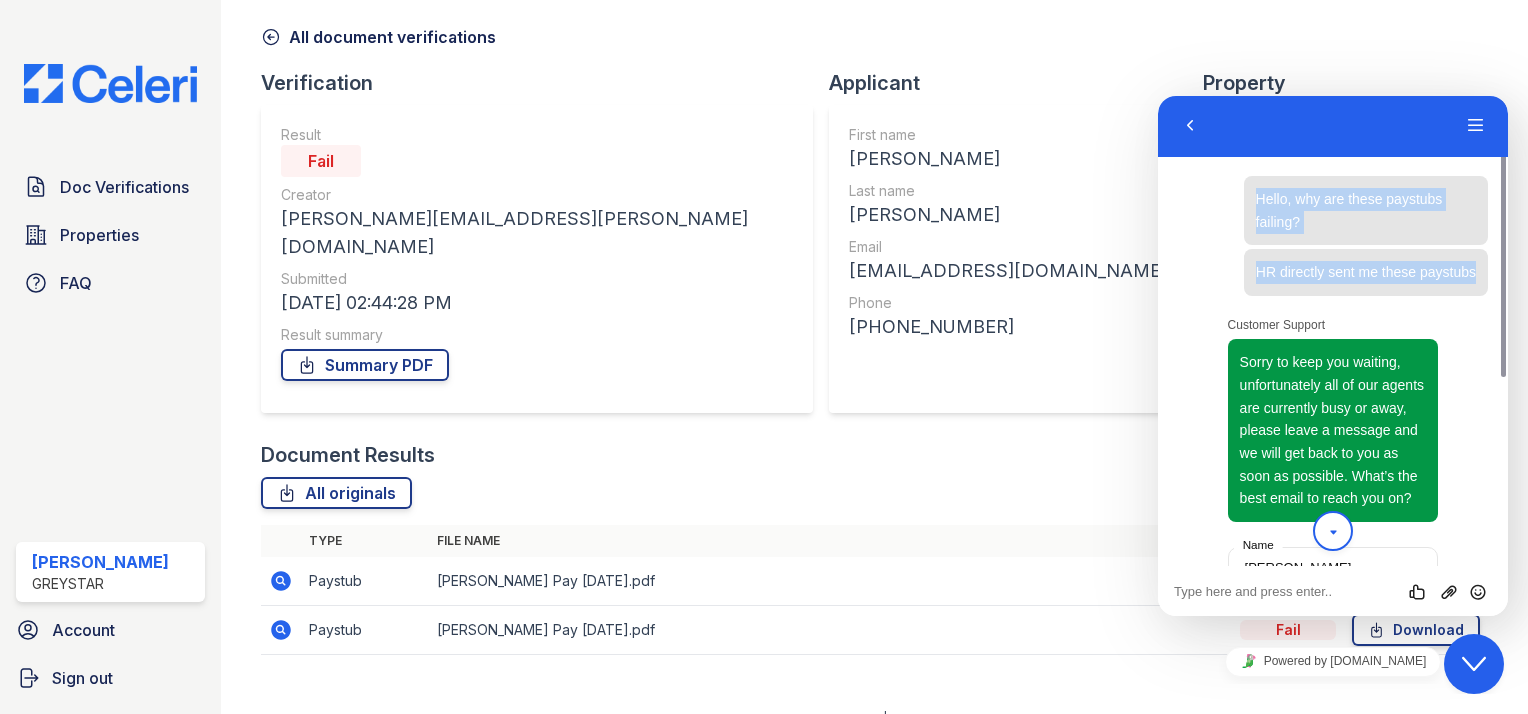 scroll, scrollTop: 312, scrollLeft: 0, axis: vertical 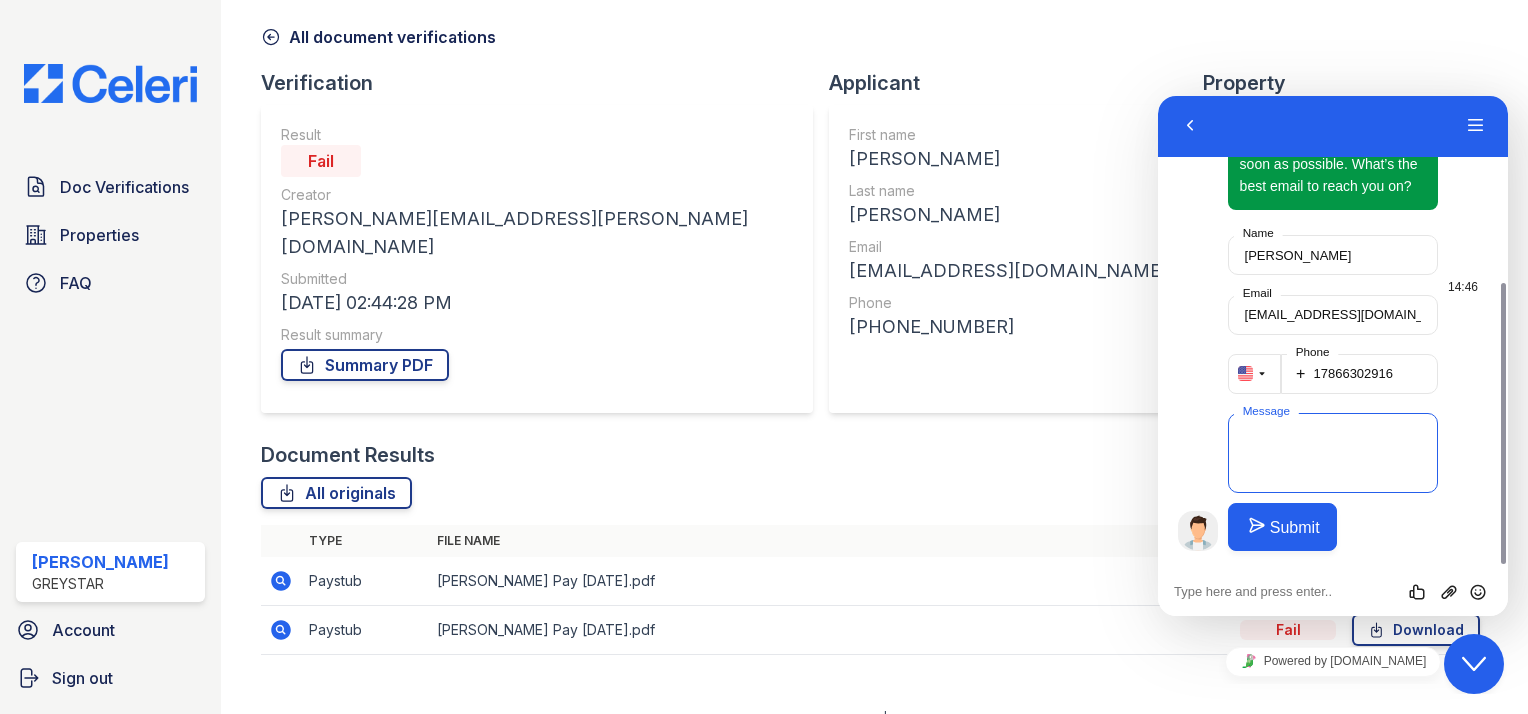 click on "Message" at bounding box center (1333, 453) 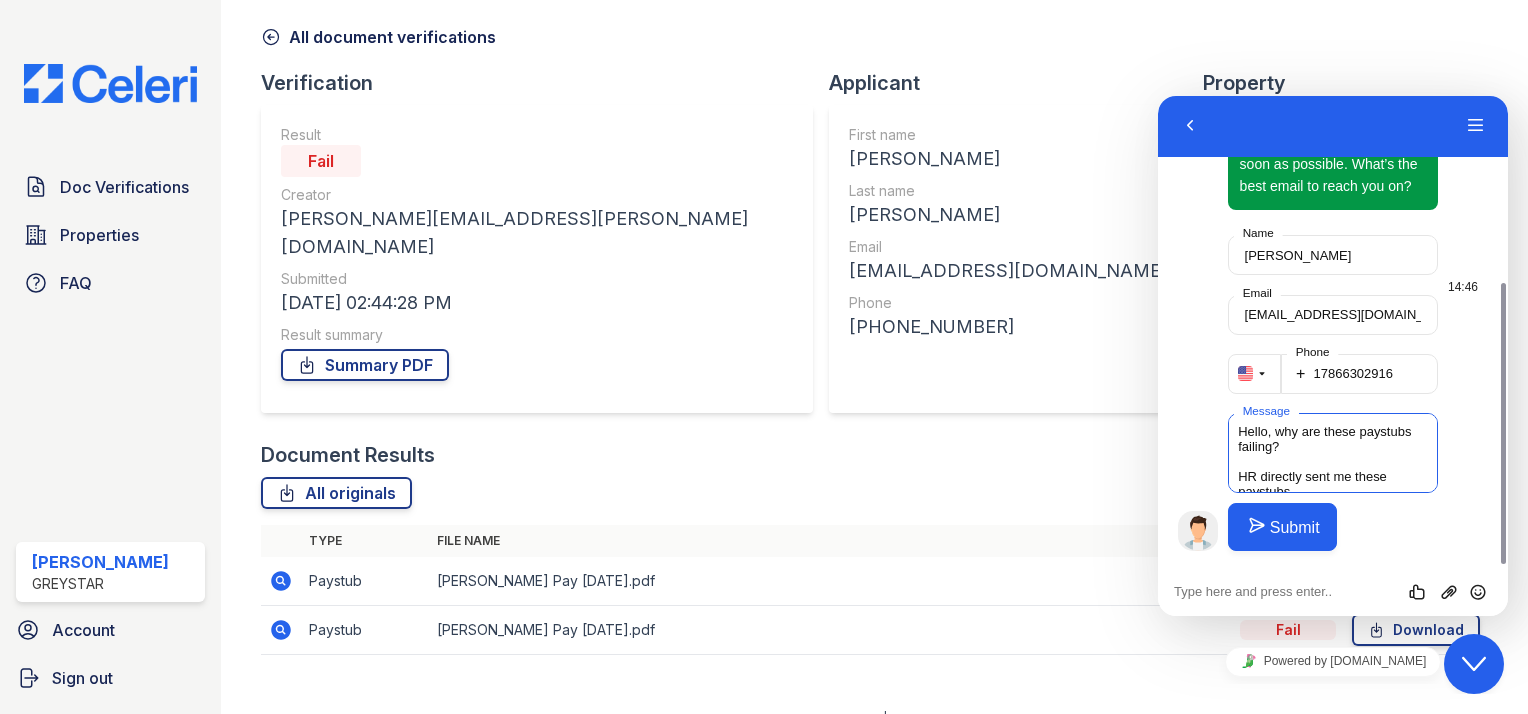 scroll, scrollTop: 7, scrollLeft: 0, axis: vertical 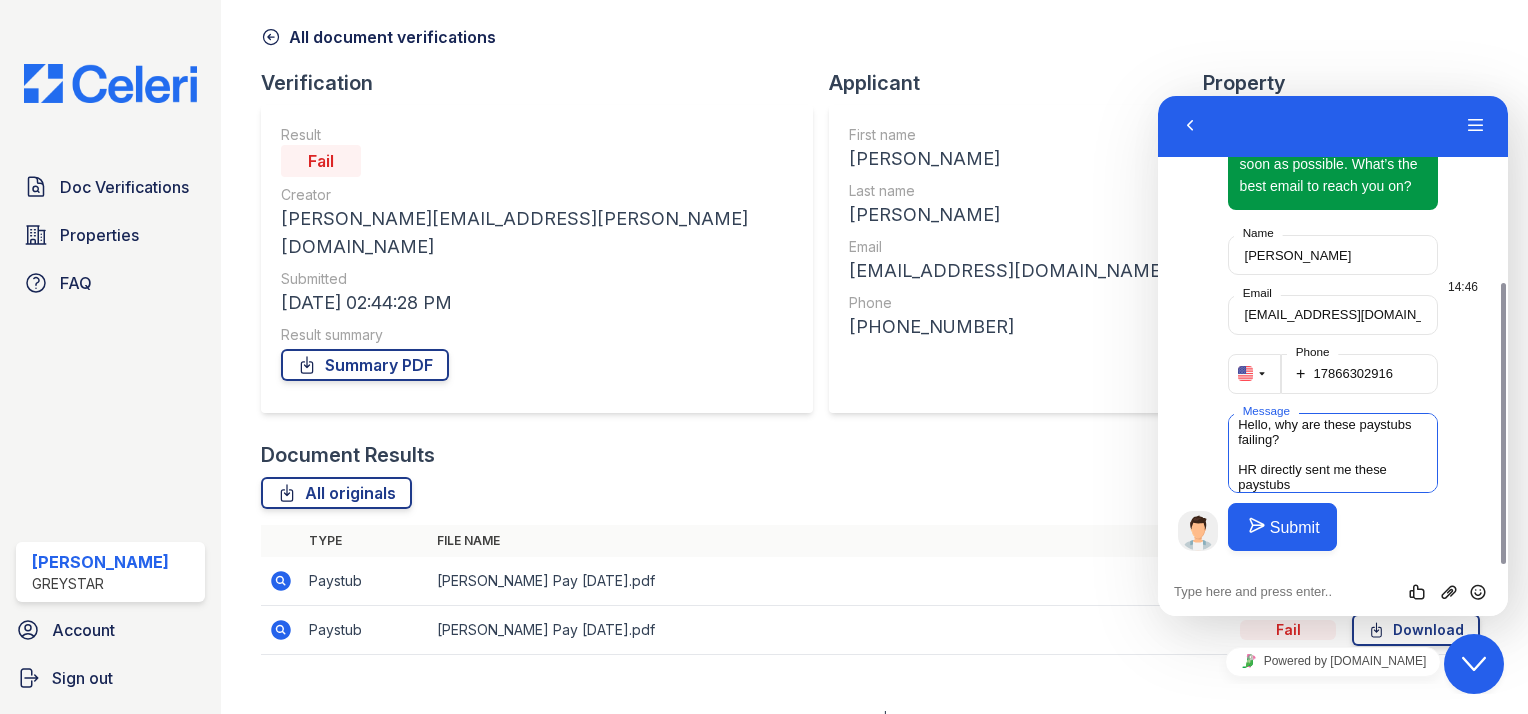 click on "Hello, why are these paystubs failing?
HR directly sent me these paystubs" at bounding box center (1333, 453) 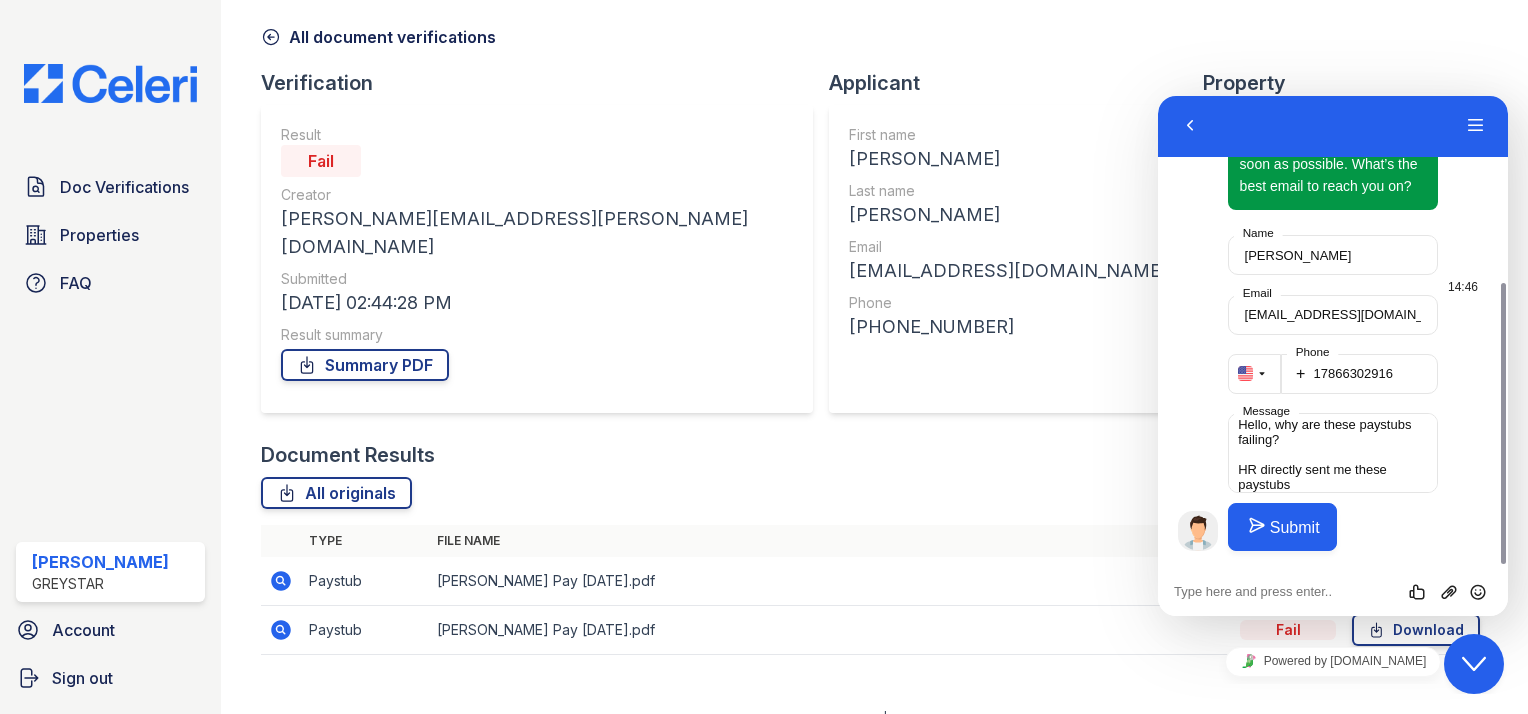 click on "Submit" at bounding box center (1282, 527) 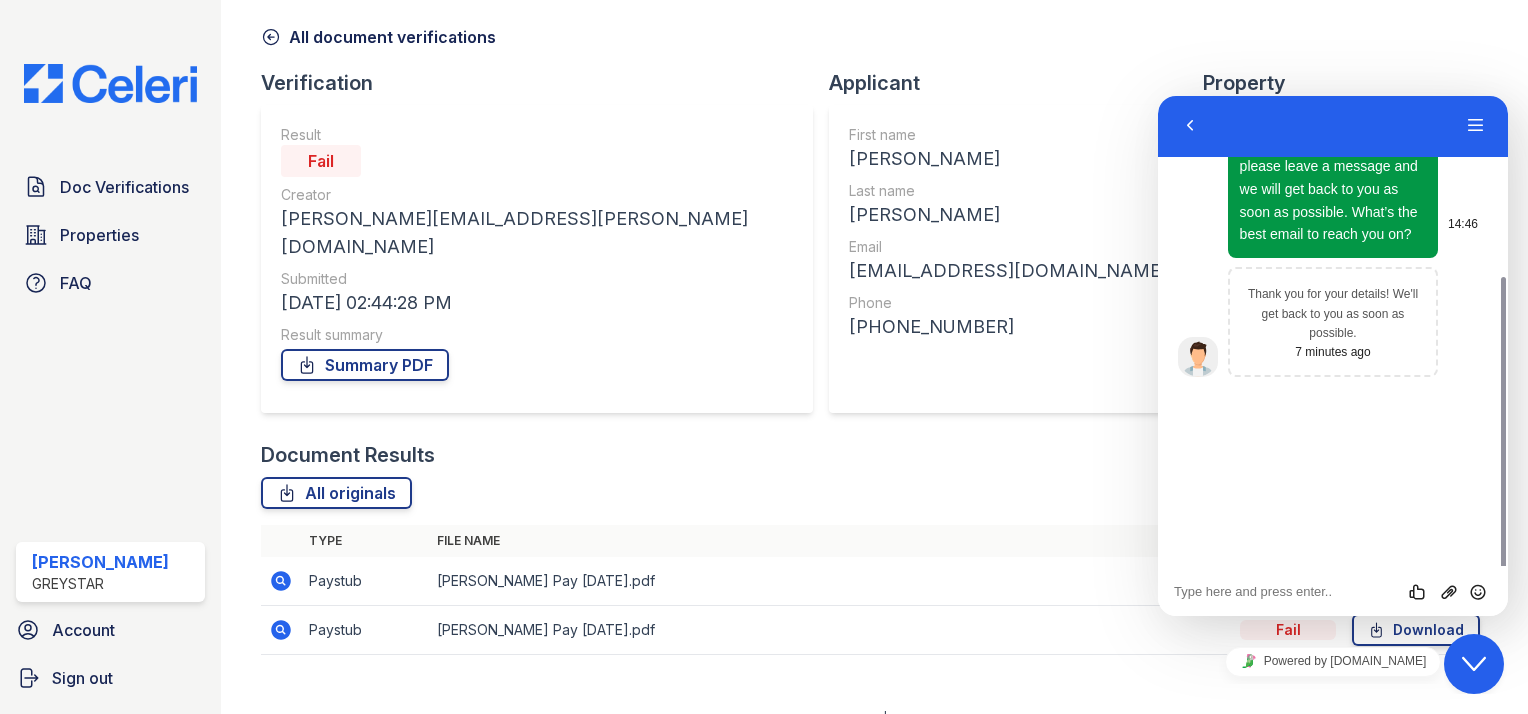 scroll, scrollTop: 89, scrollLeft: 0, axis: vertical 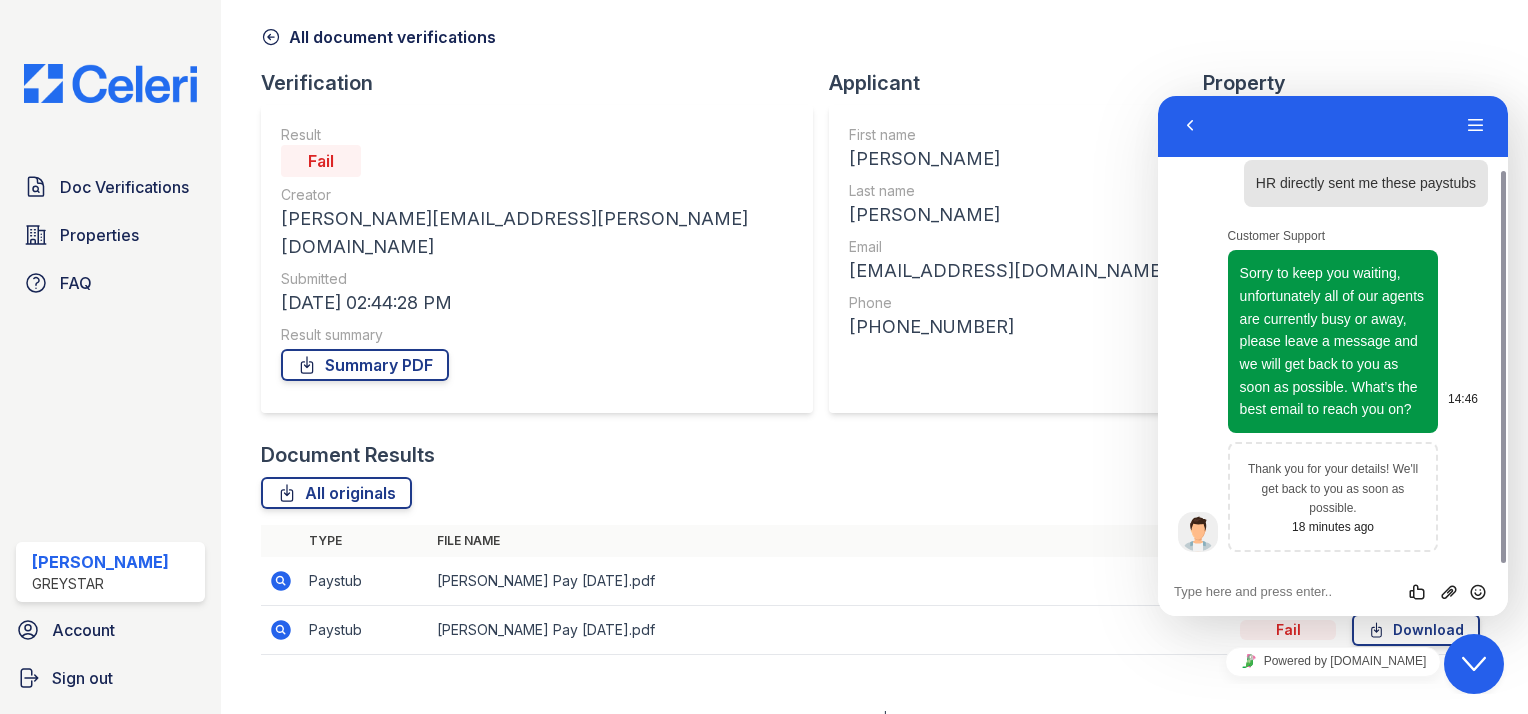 click on "Close Chat This icon closes the chat window." at bounding box center [1474, 664] 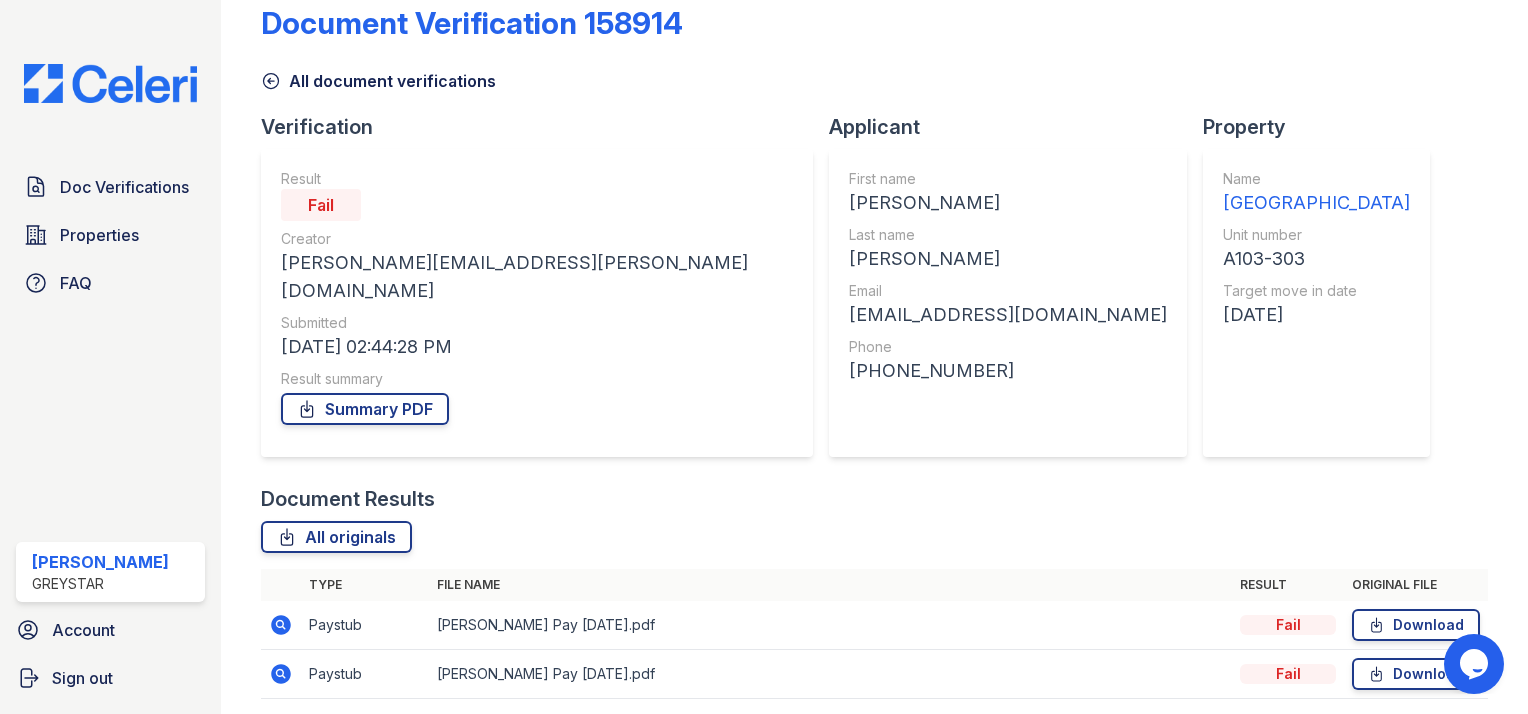 scroll, scrollTop: 0, scrollLeft: 0, axis: both 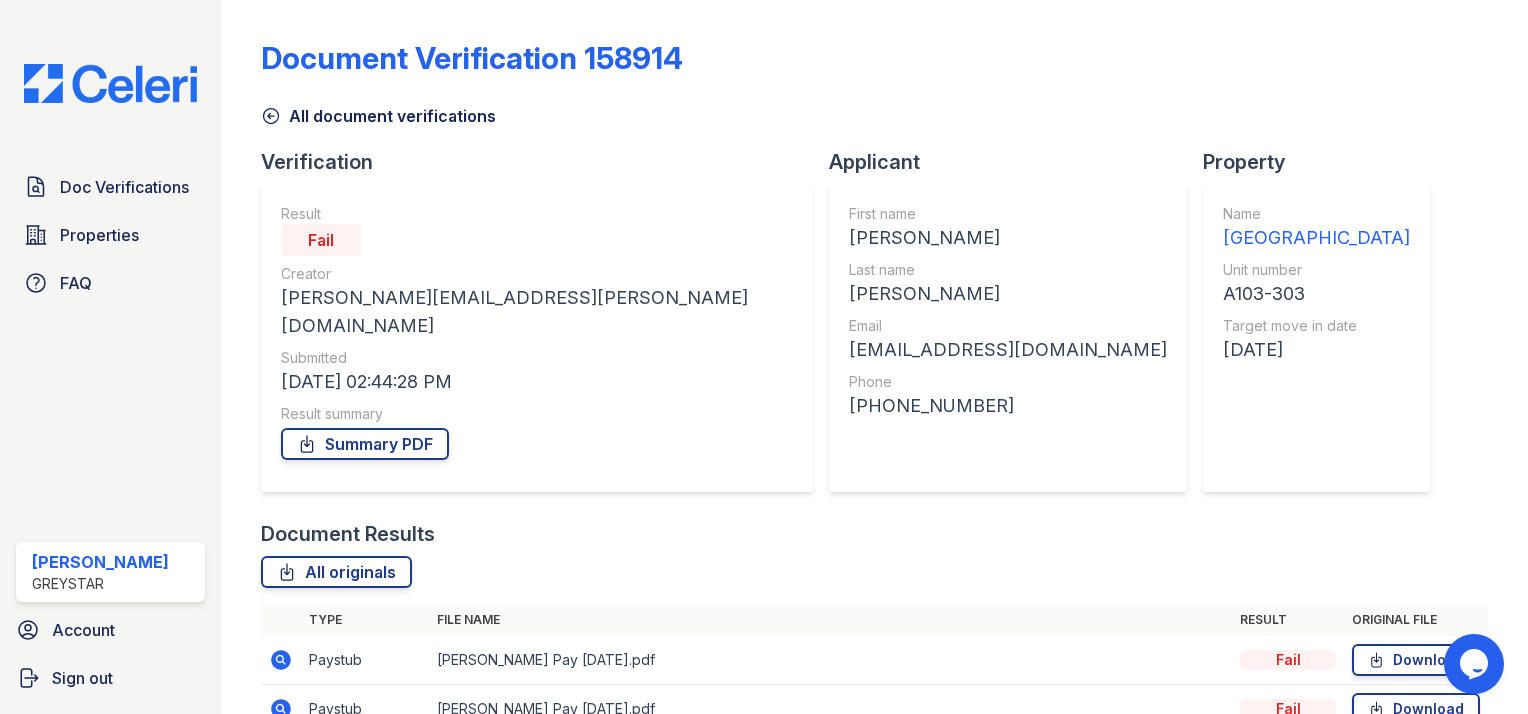 click on "All document verifications" at bounding box center [378, 116] 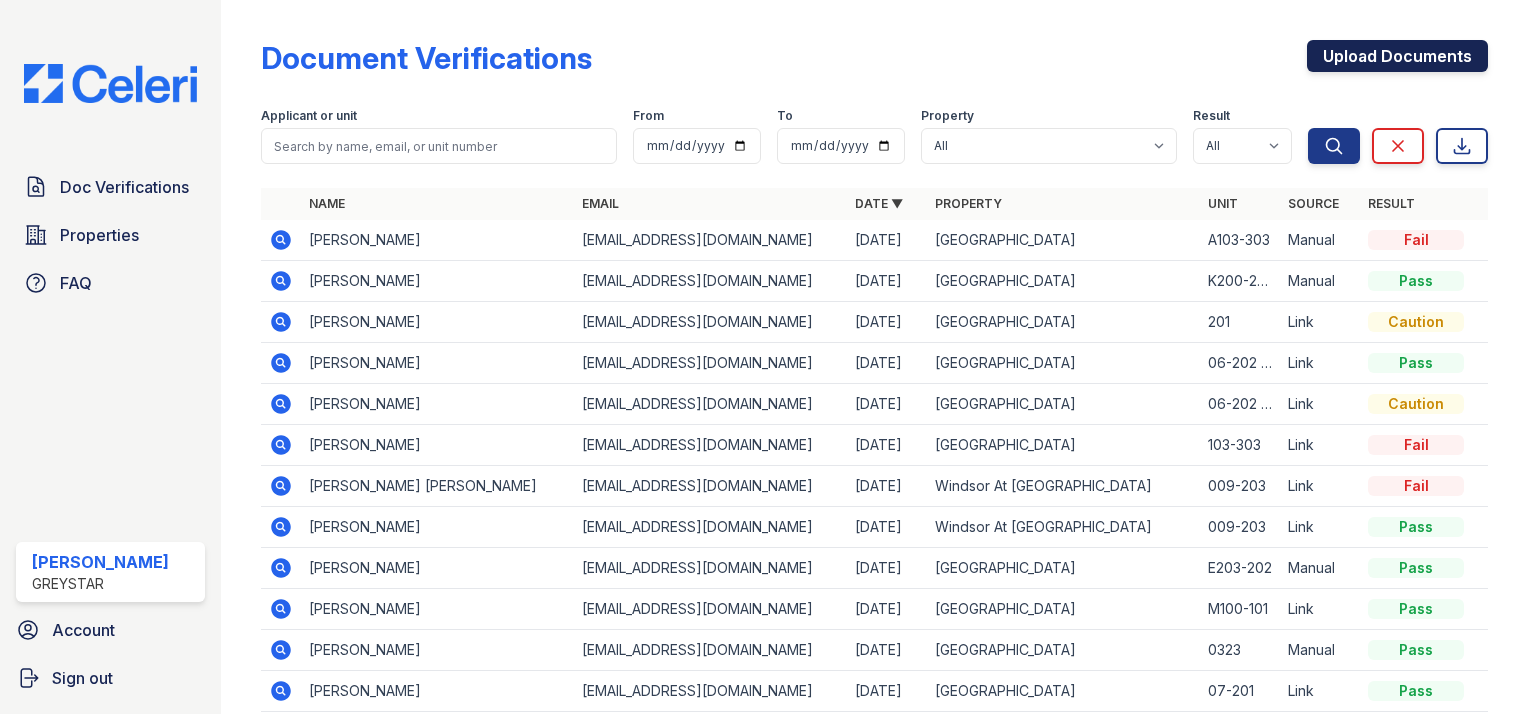 drag, startPoint x: 1332, startPoint y: 64, endPoint x: 1239, endPoint y: 61, distance: 93.04838 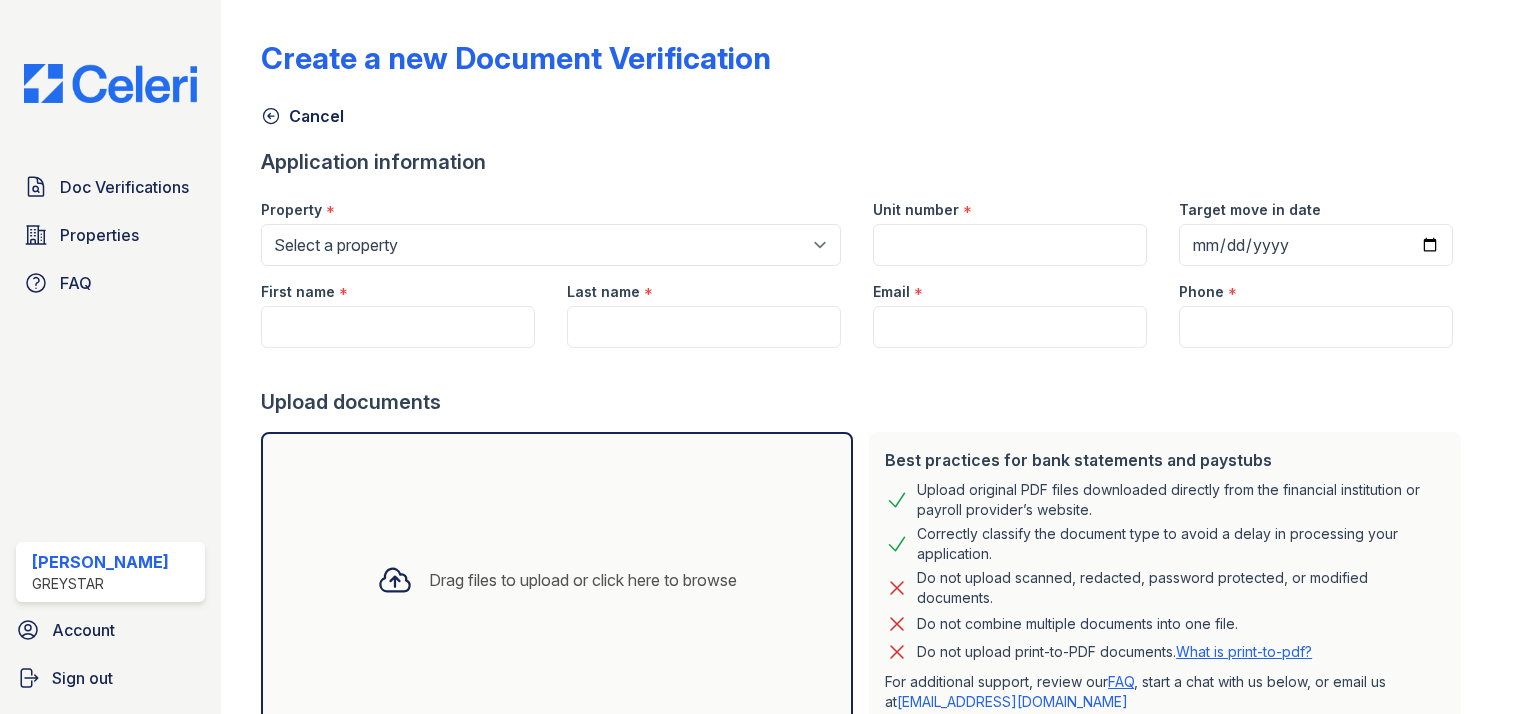click on "First name
*" at bounding box center (398, 286) 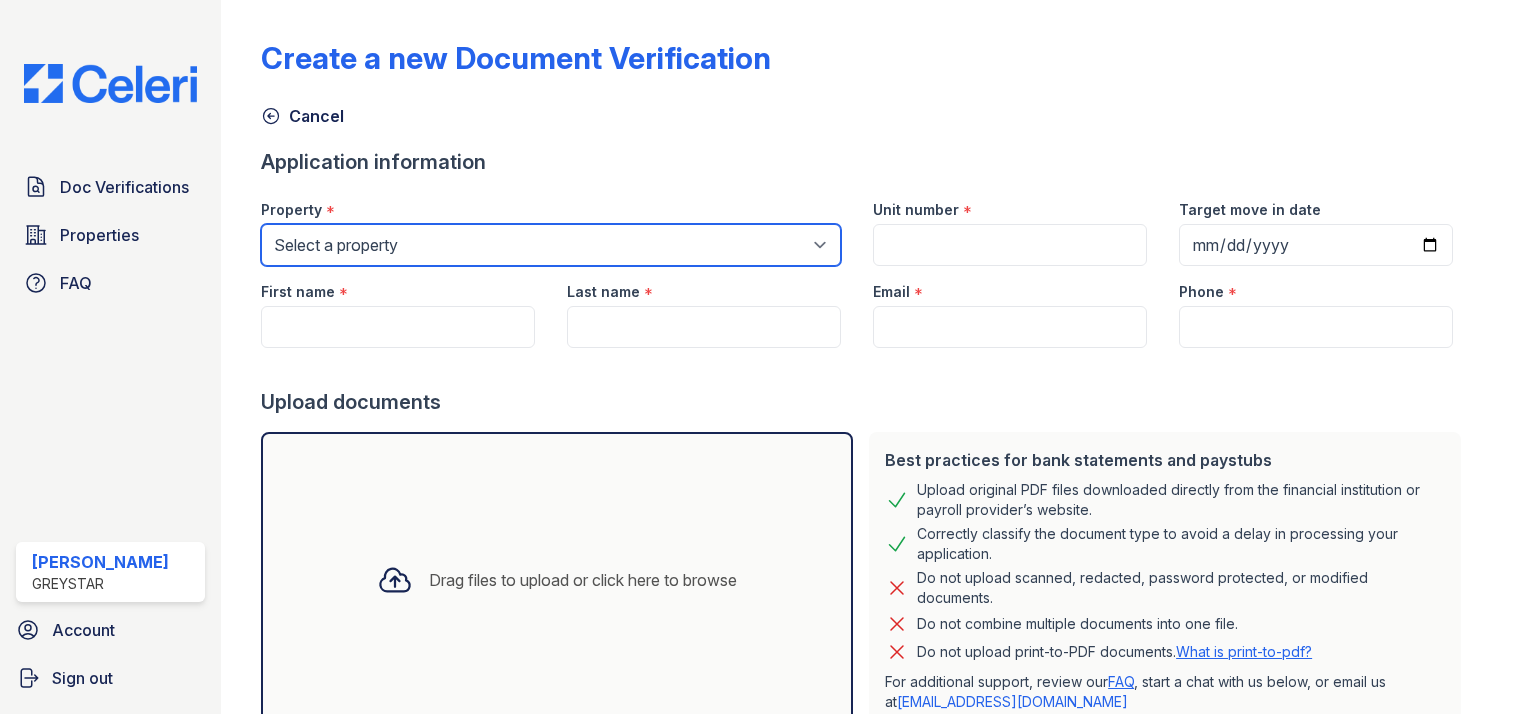 click on "Select a property
Ellicott House
Kensington Crossing
Windsor At Fair Lakes" at bounding box center [551, 245] 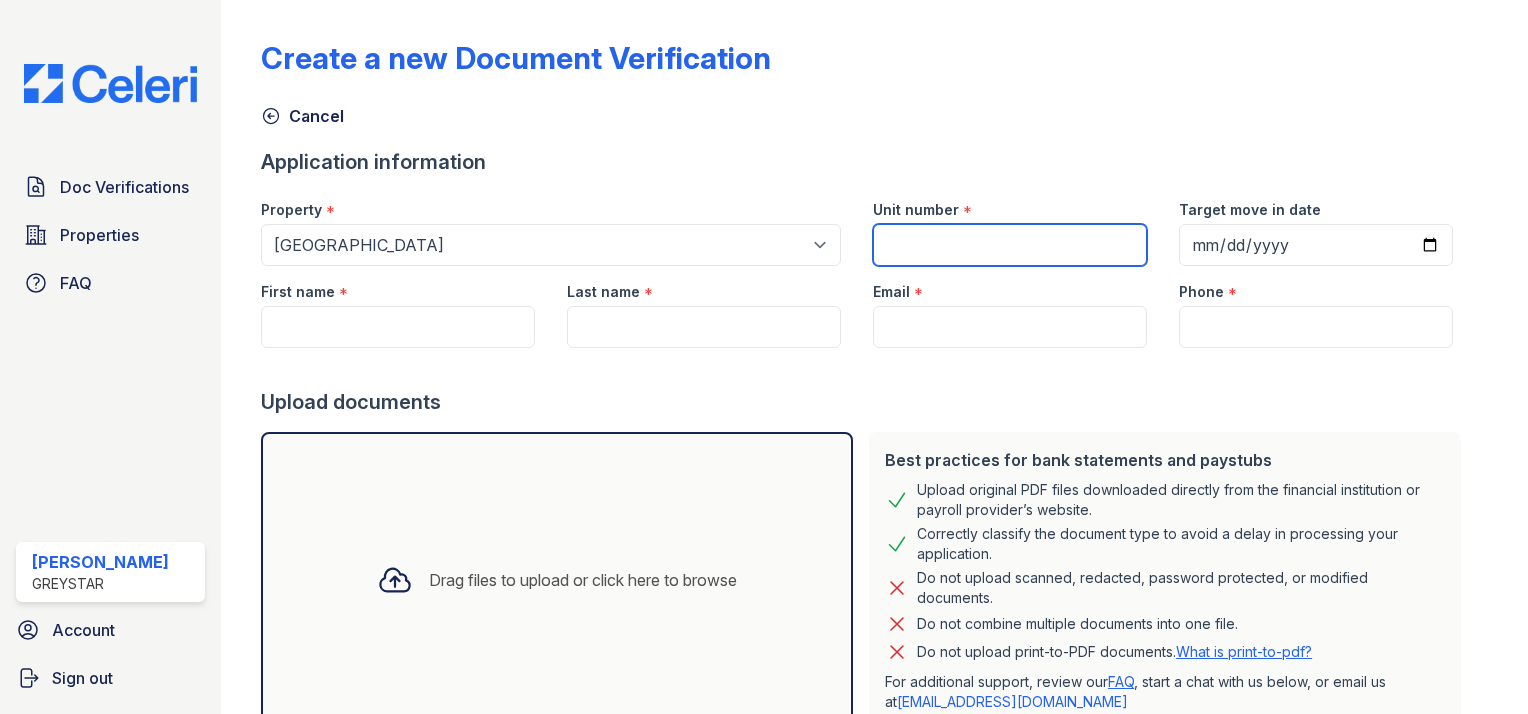 click on "Unit number" at bounding box center [1010, 245] 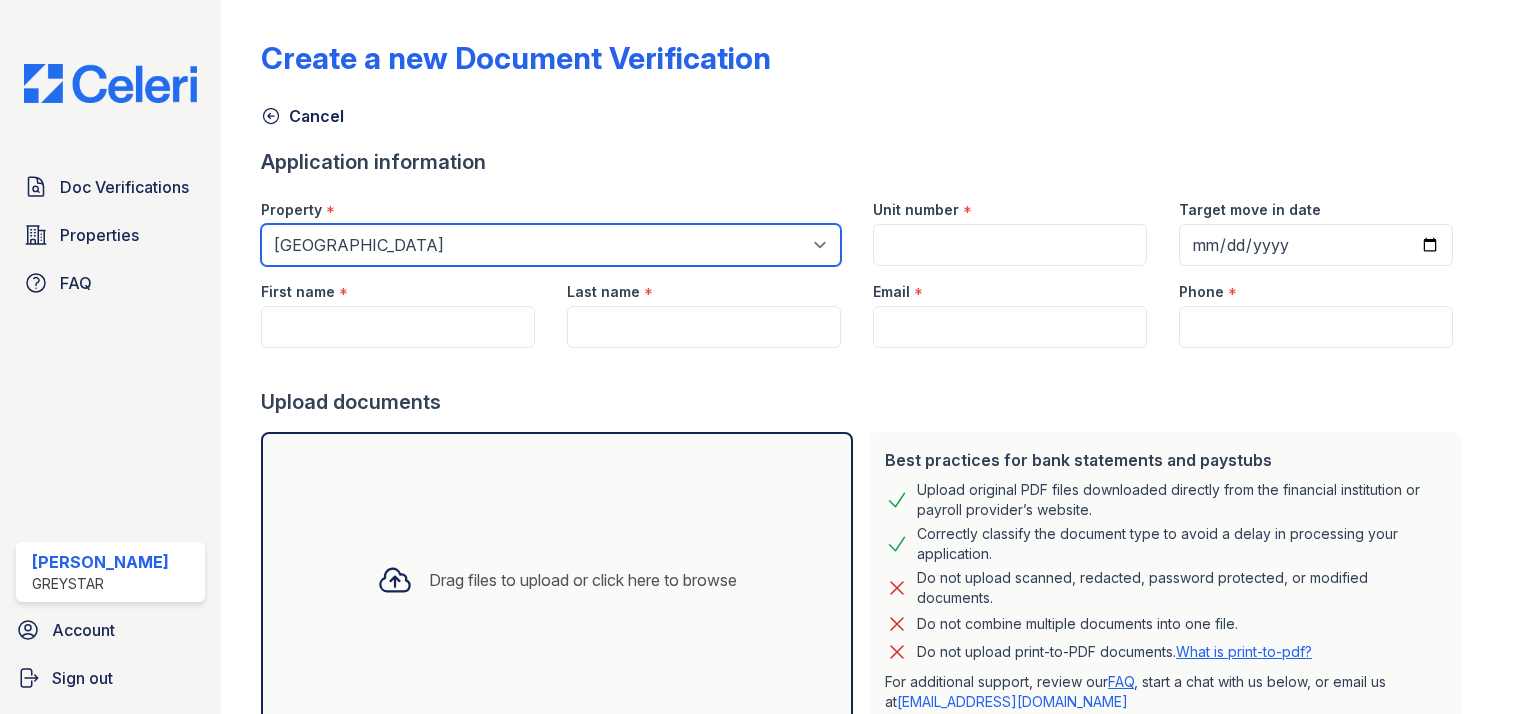 click on "Select a property
Ellicott House
Kensington Crossing
Windsor At Fair Lakes" at bounding box center (551, 245) 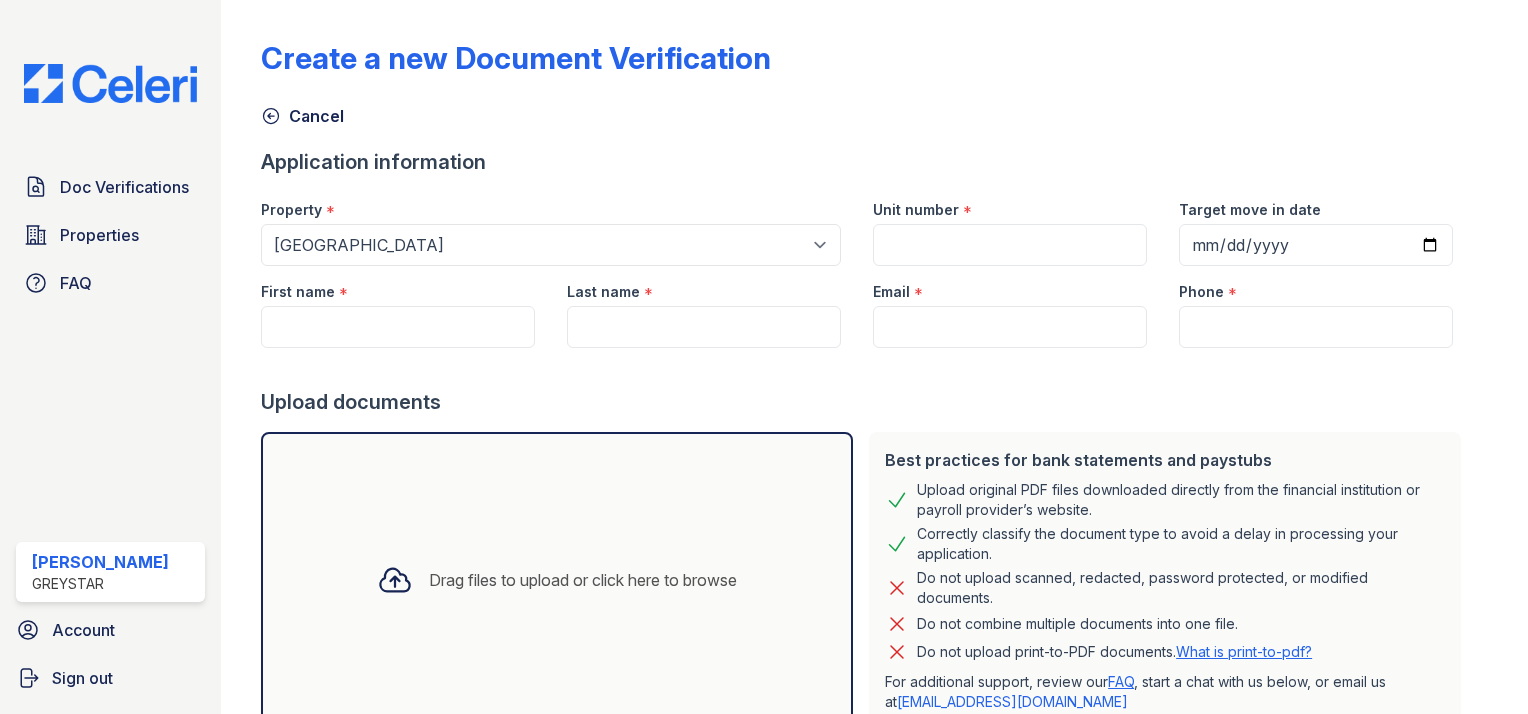 click on "Create a new Document Verification
Cancel
Application information
Property
*
Select a property
Ellicott House
Kensington Crossing
Windsor At Fair Lakes
Unit number
*
Target move in date
First name
*
Last name
*
Email
*
Phone
*
Upload documents
Best practices for bank statements and paystubs
Upload original PDF files downloaded directly from the financial institution or payroll provider’s website.
Correctly classify the document type to avoid a delay in processing your application.
Do not upload scanned, redacted, password protected, or modified documents.
Do not combine multiple documents into one file.
Do not upload print-to-PDF documents.
What is print-to-pdf?
FAQ" at bounding box center (874, 398) 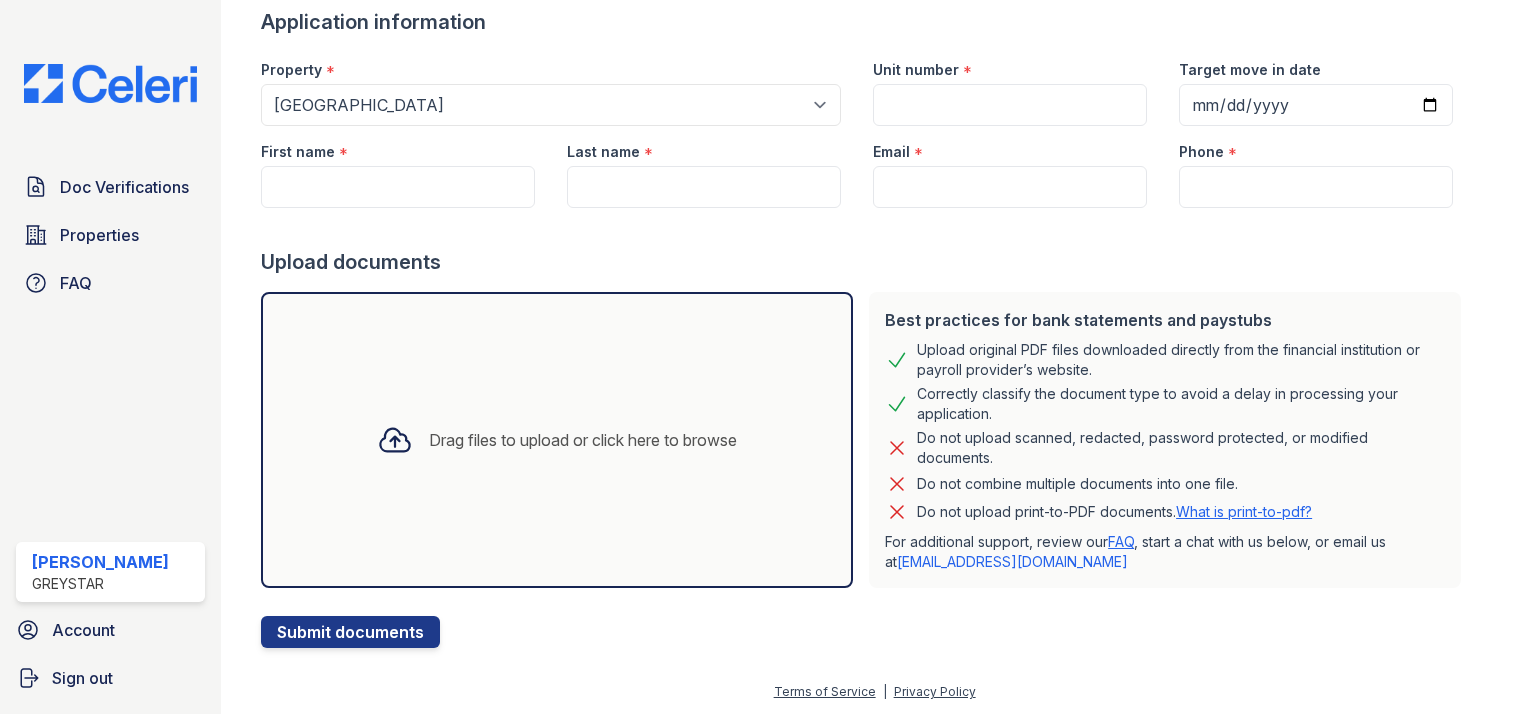 scroll, scrollTop: 0, scrollLeft: 0, axis: both 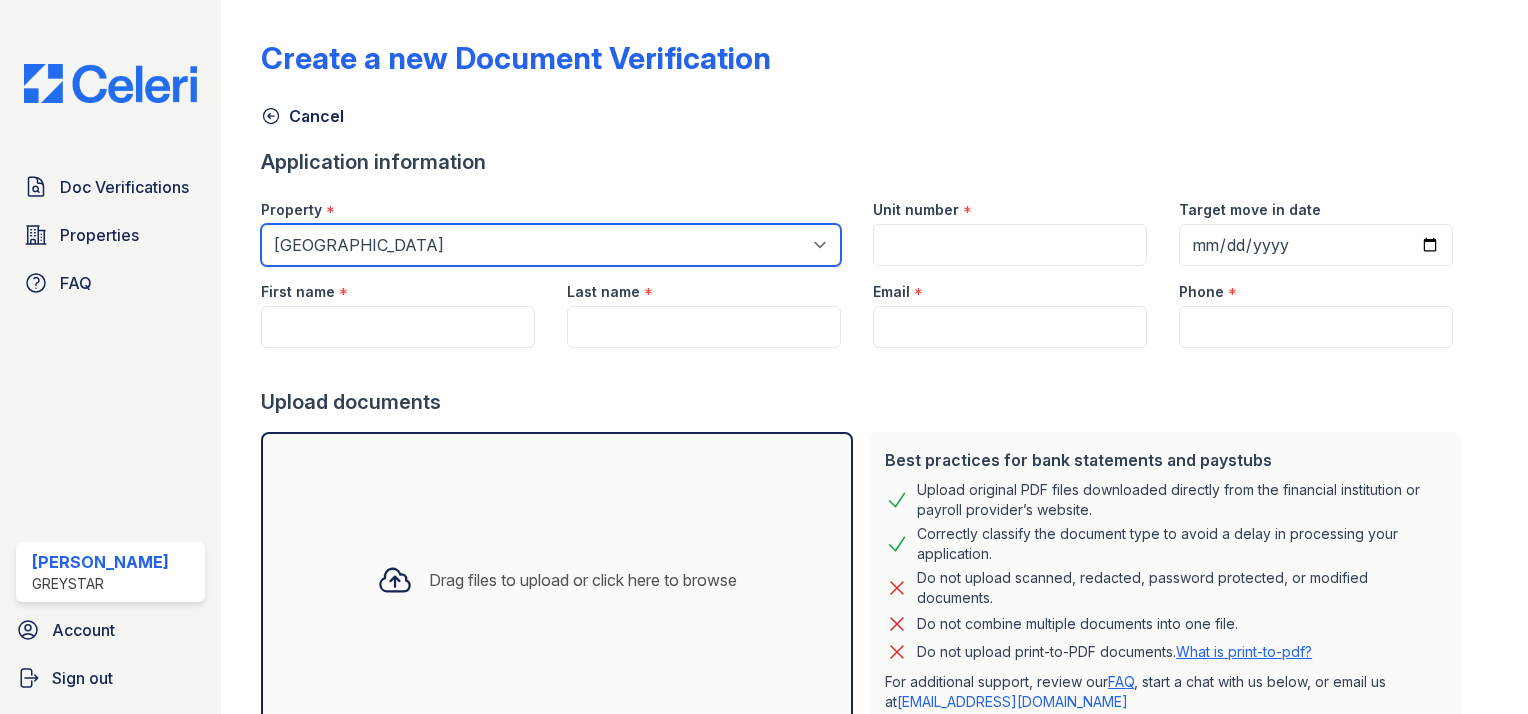 click on "Select a property
Ellicott House
Kensington Crossing
Windsor At Fair Lakes" at bounding box center (551, 245) 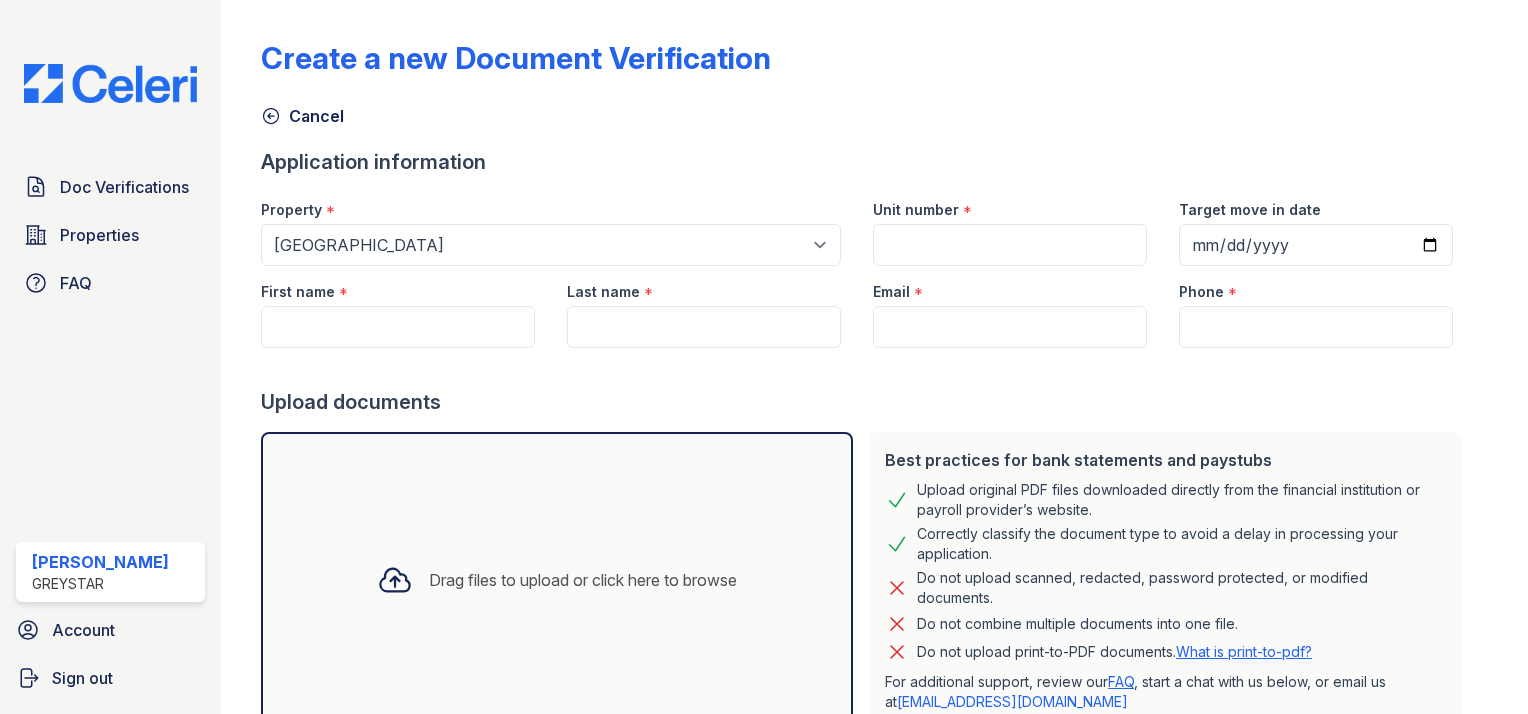 click on "Application information" at bounding box center (865, 162) 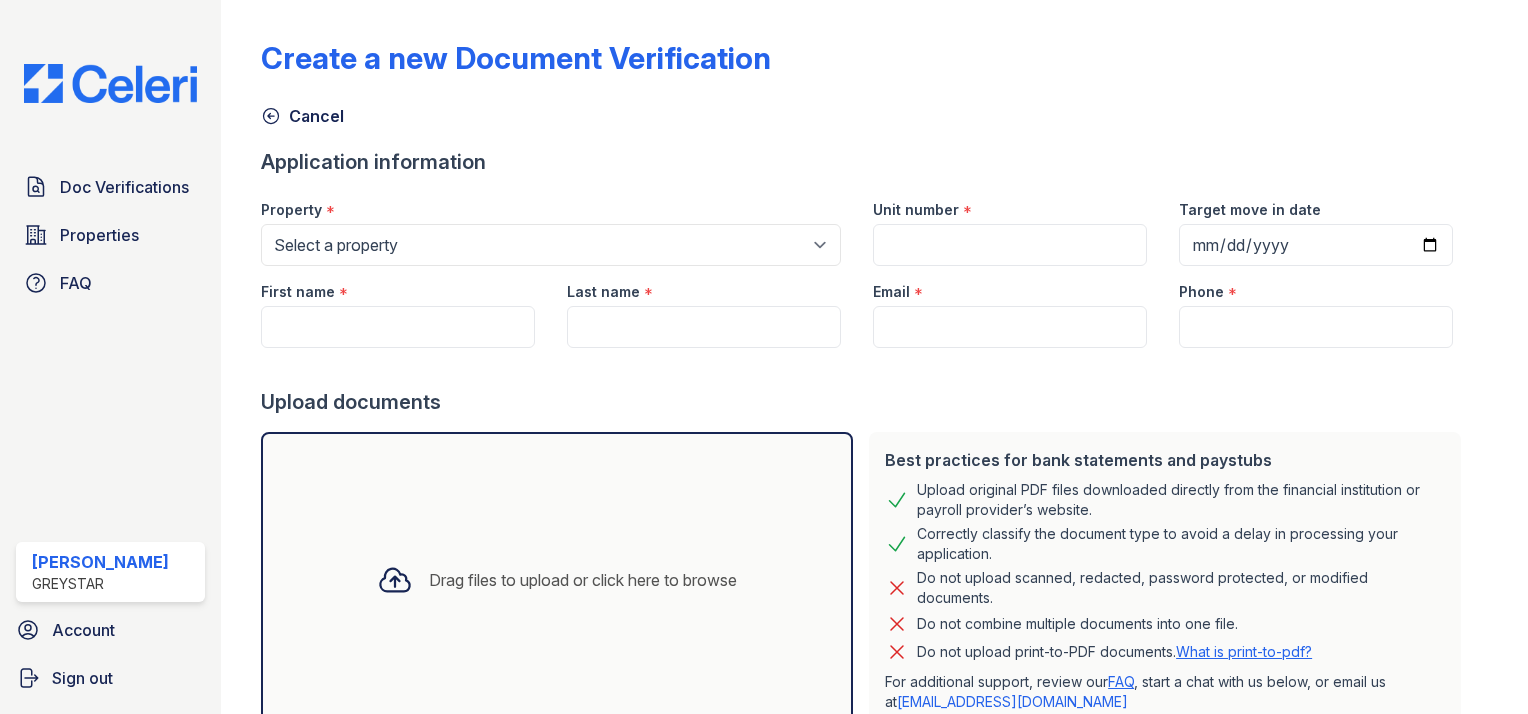 scroll, scrollTop: 0, scrollLeft: 0, axis: both 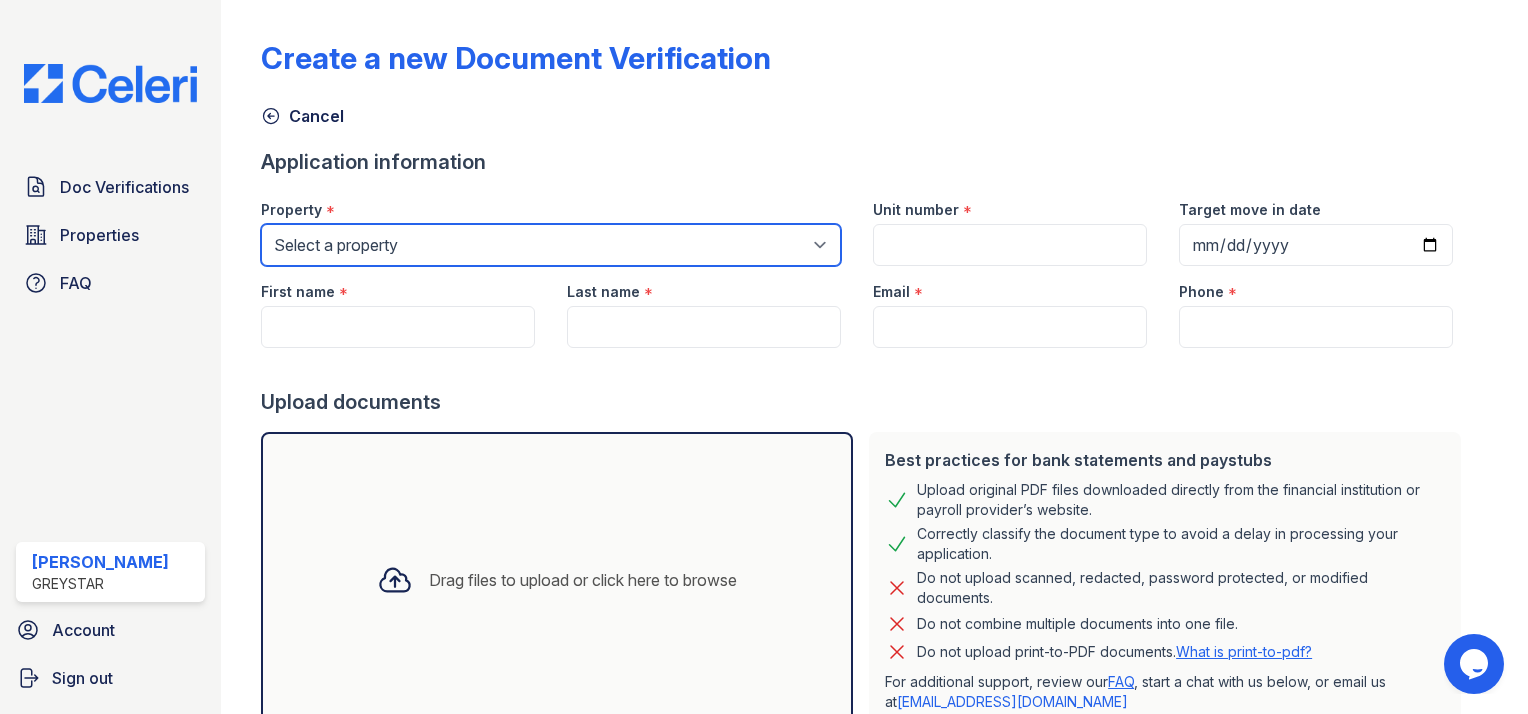 click on "Select a property
[GEOGRAPHIC_DATA]
[GEOGRAPHIC_DATA]
[GEOGRAPHIC_DATA]" at bounding box center [551, 245] 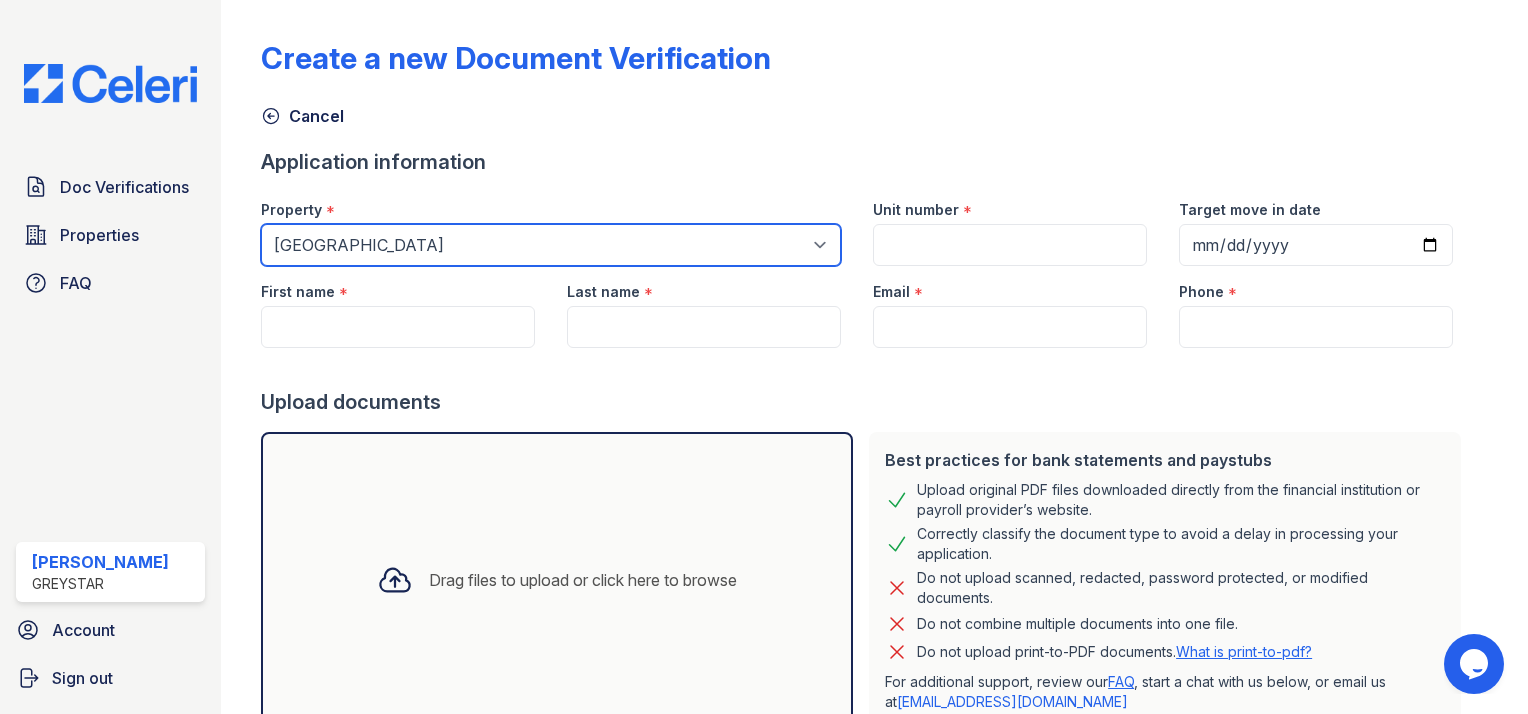 click on "Select a property
[GEOGRAPHIC_DATA]
[GEOGRAPHIC_DATA]
[GEOGRAPHIC_DATA]" at bounding box center (551, 245) 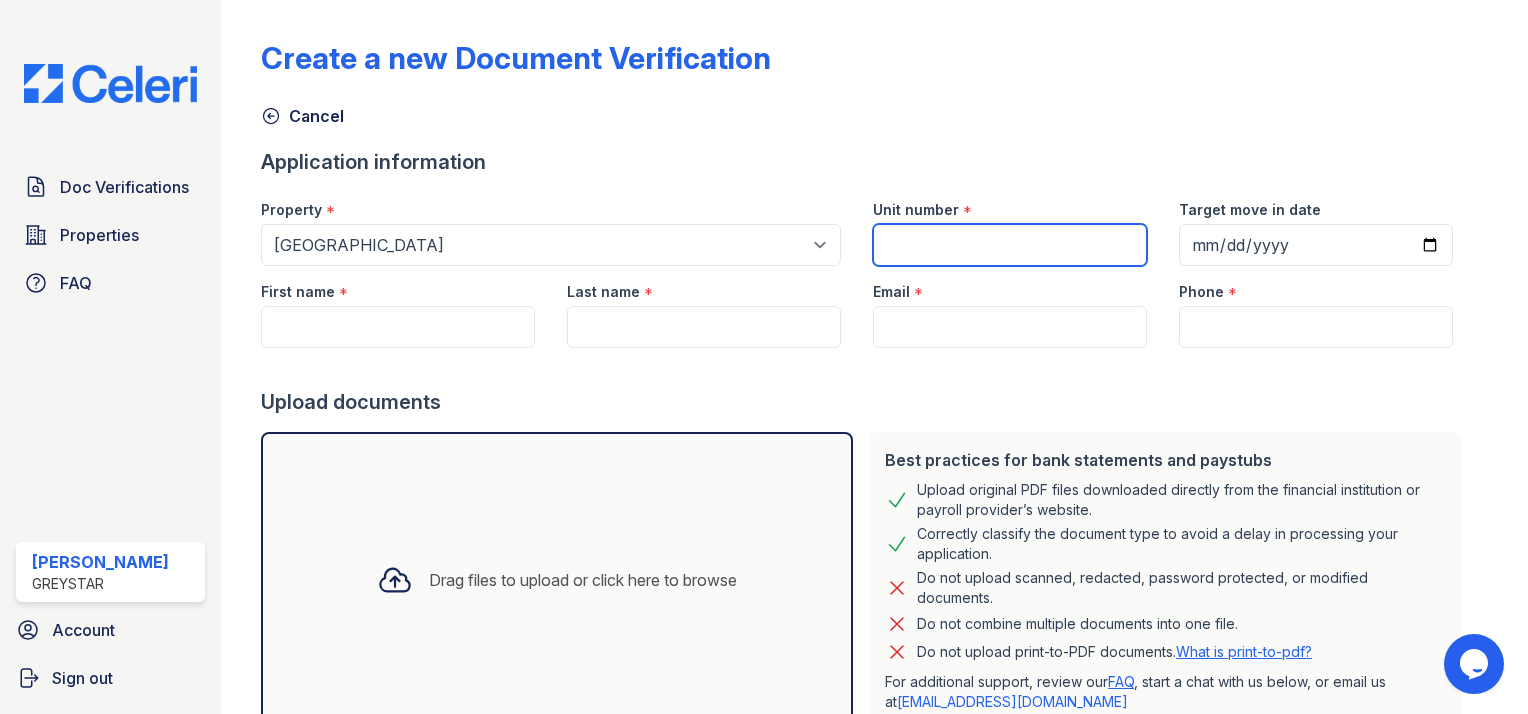 click on "Unit number" at bounding box center (1010, 245) 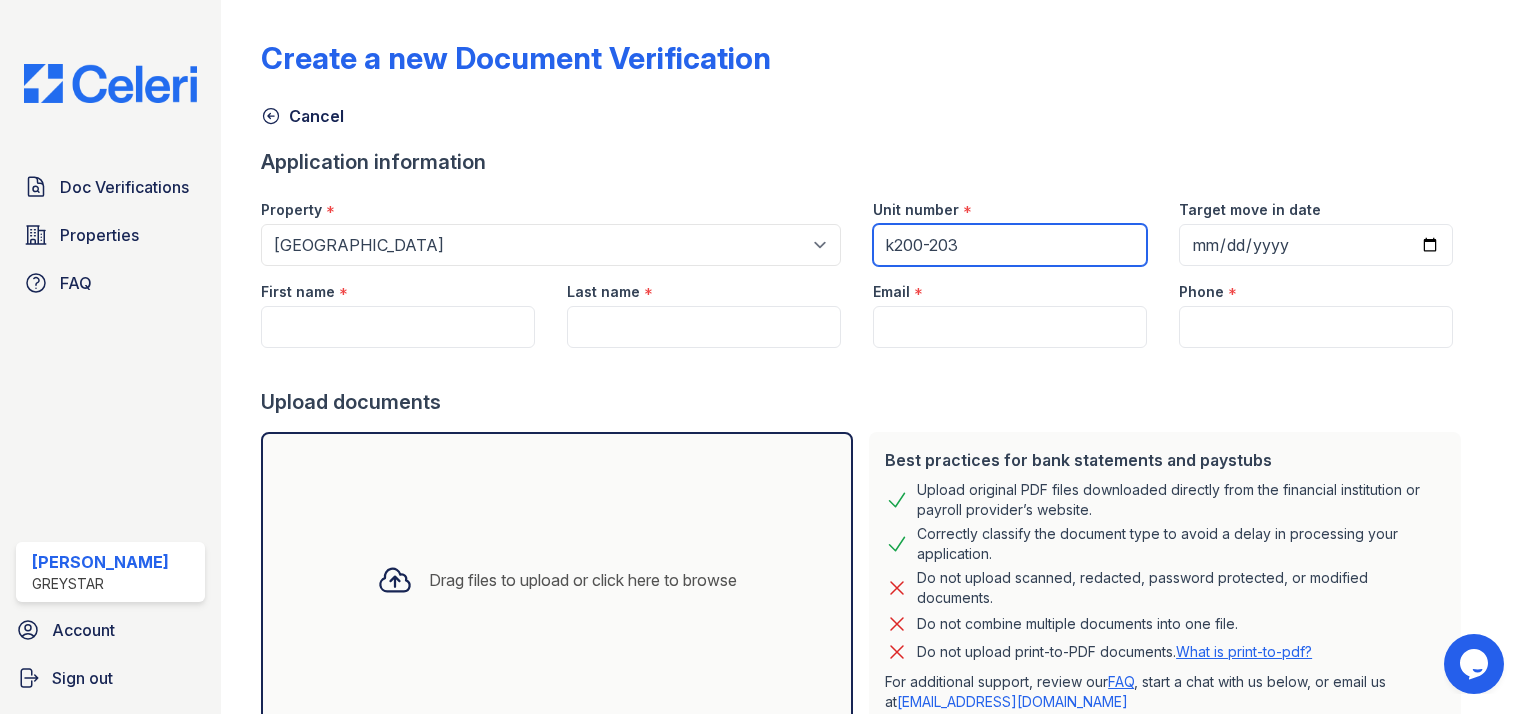type on "k200-203" 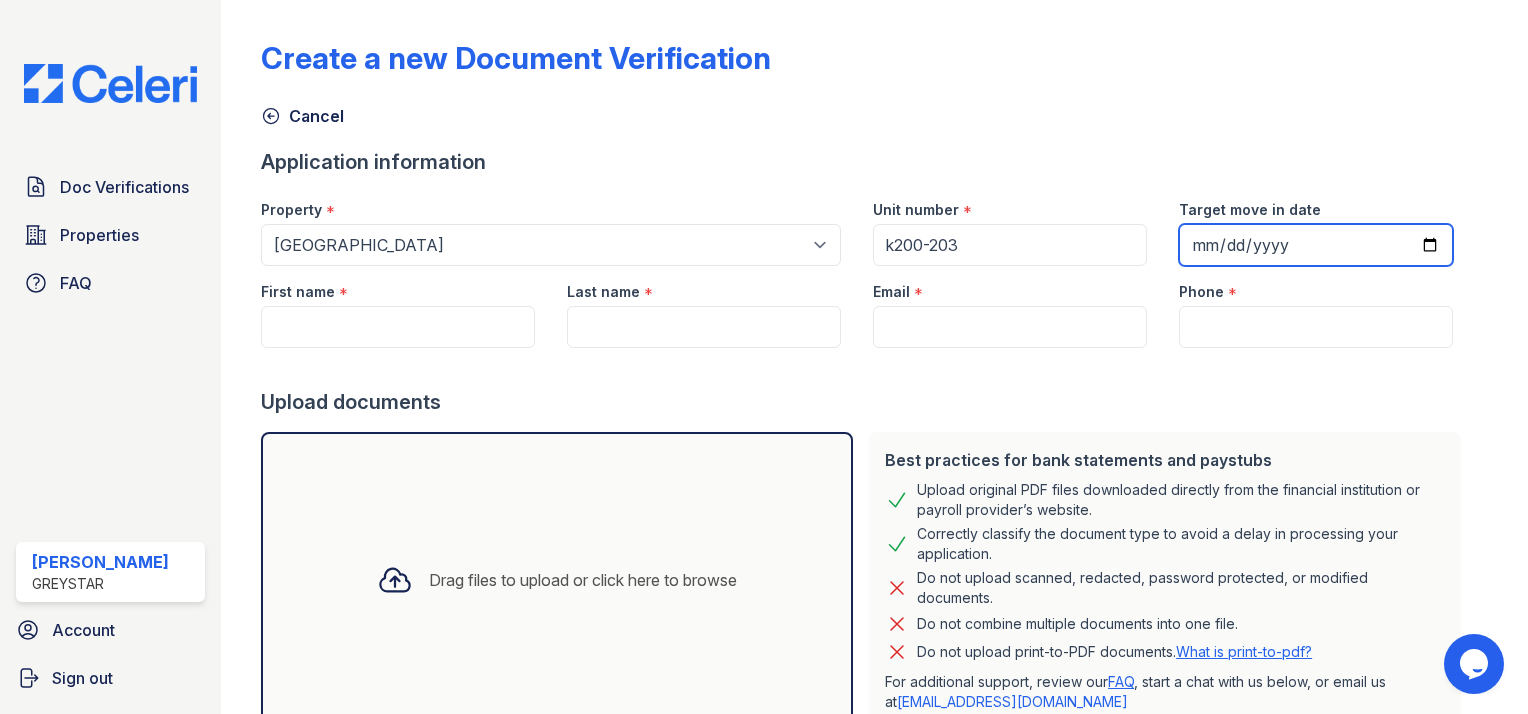 click on "Target move in date" at bounding box center (1316, 245) 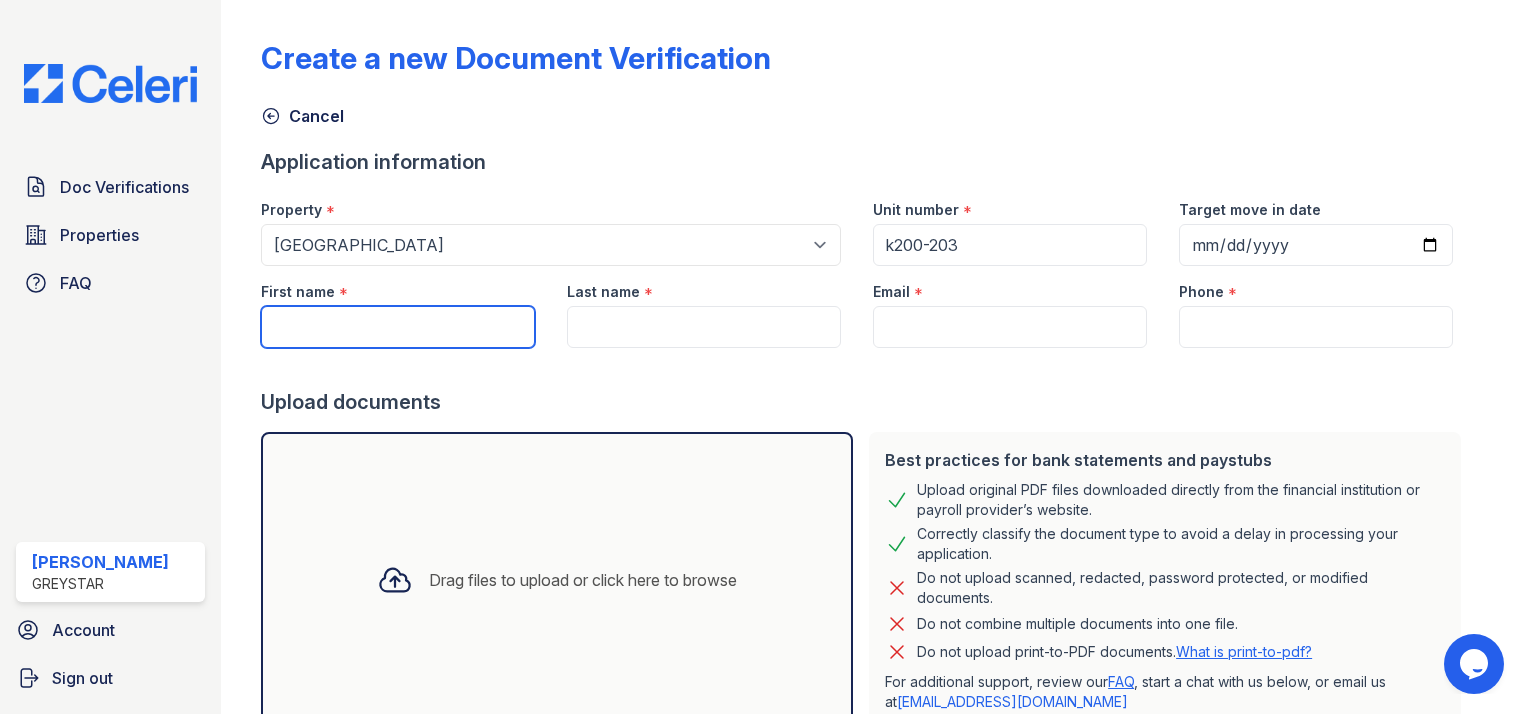click on "First name" at bounding box center (398, 327) 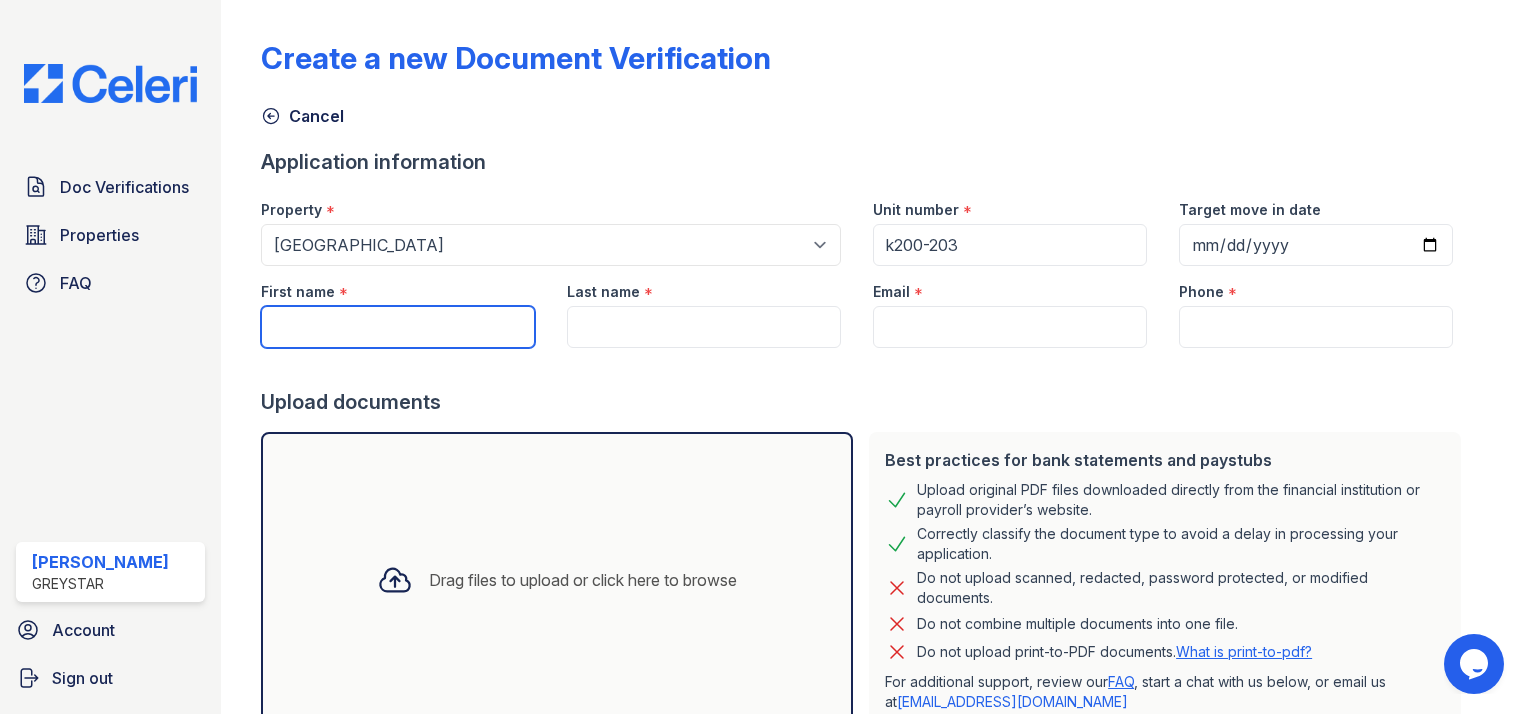 type on "E" 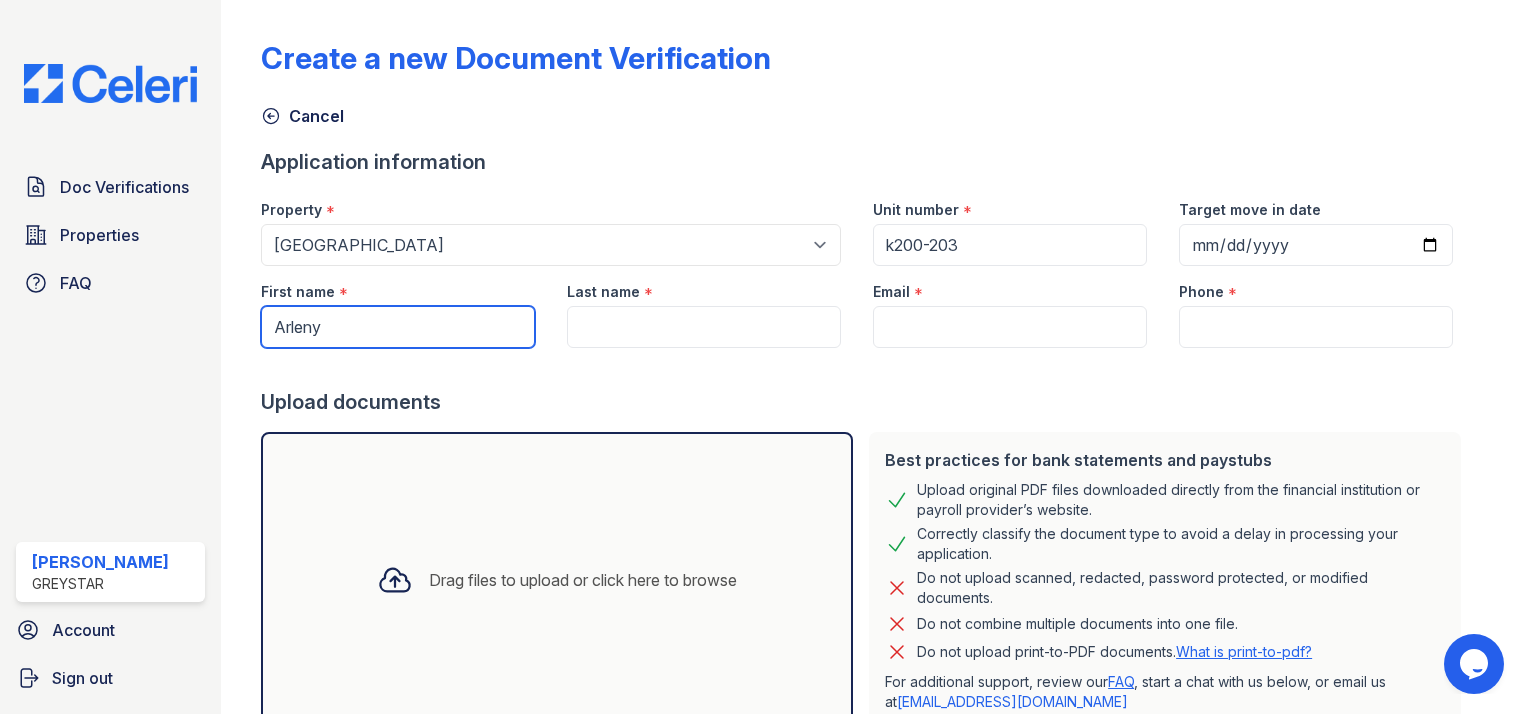 type on "Arleny" 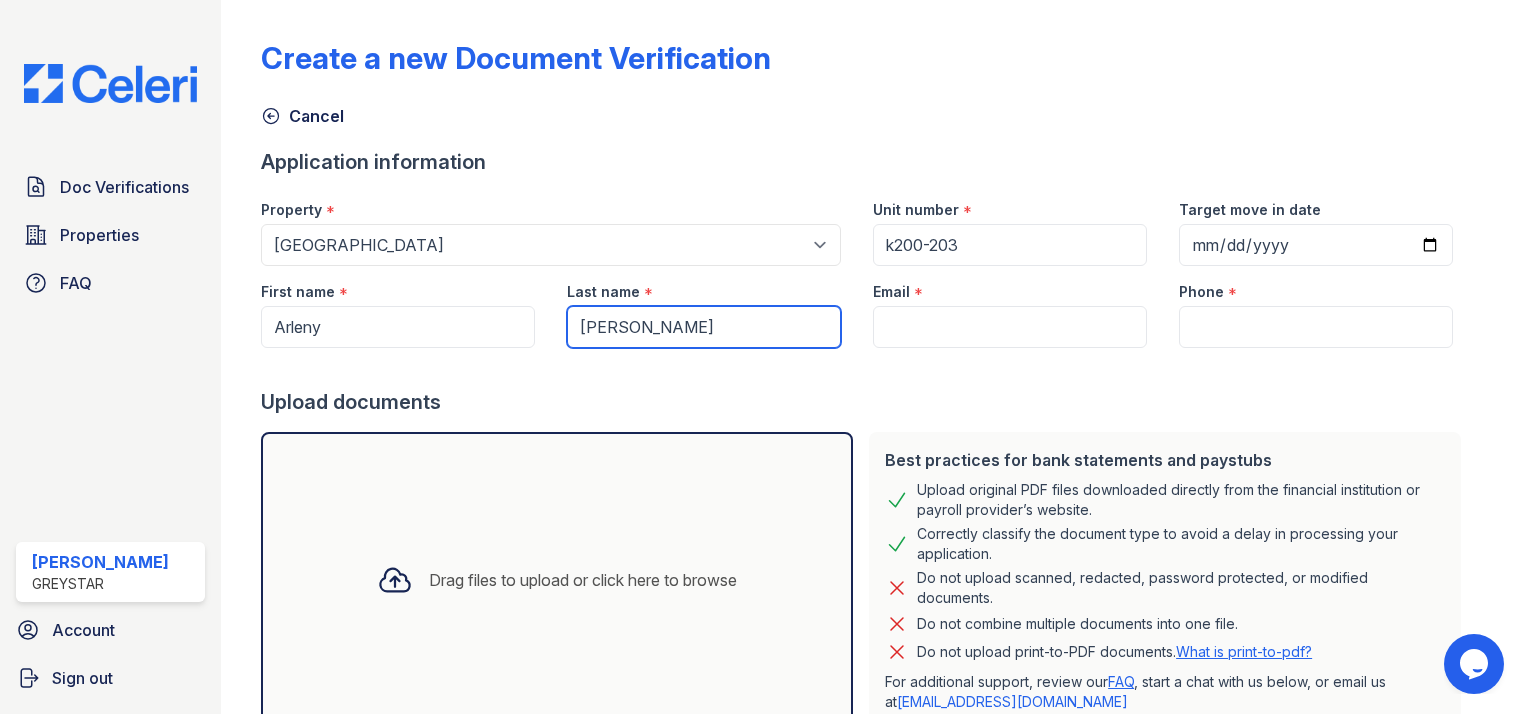 type on "[PERSON_NAME]" 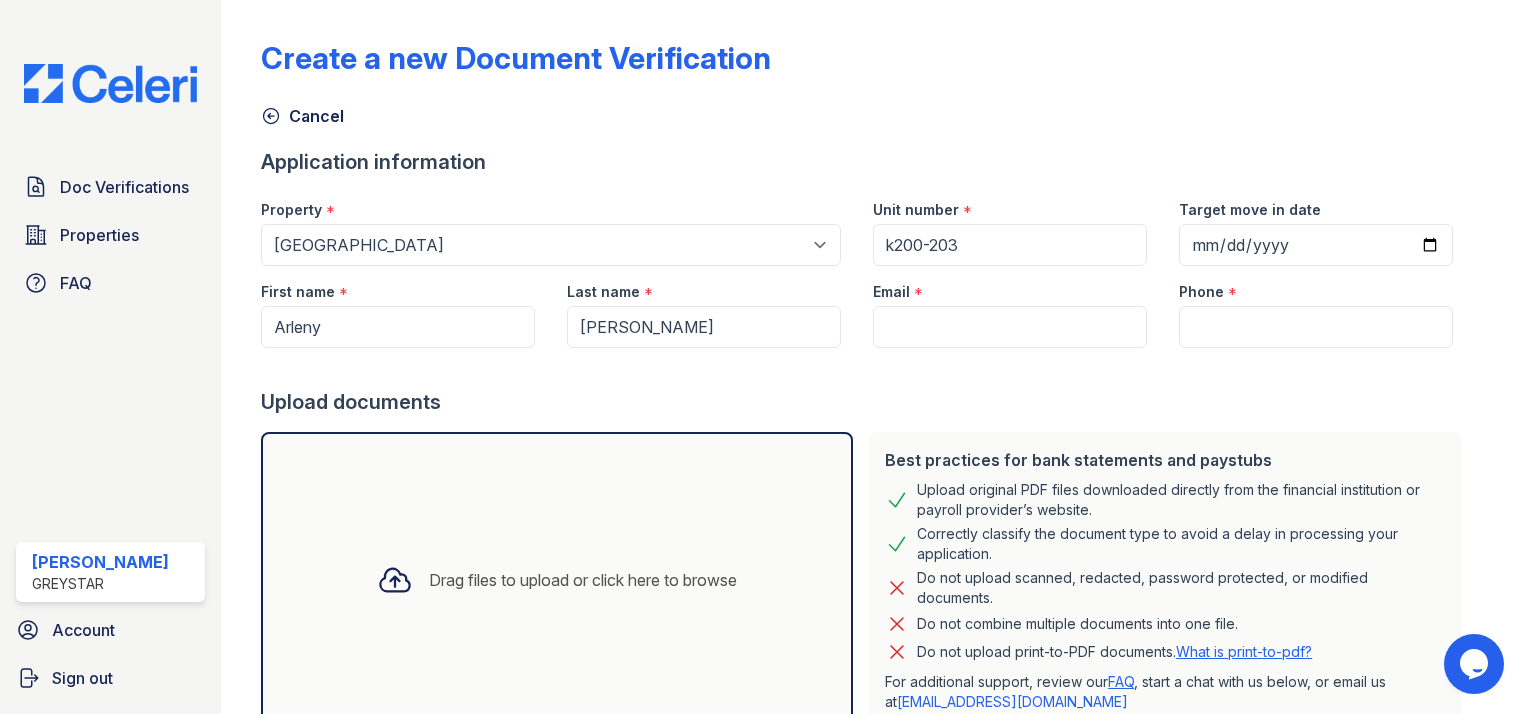 click on "Cancel" at bounding box center [874, 110] 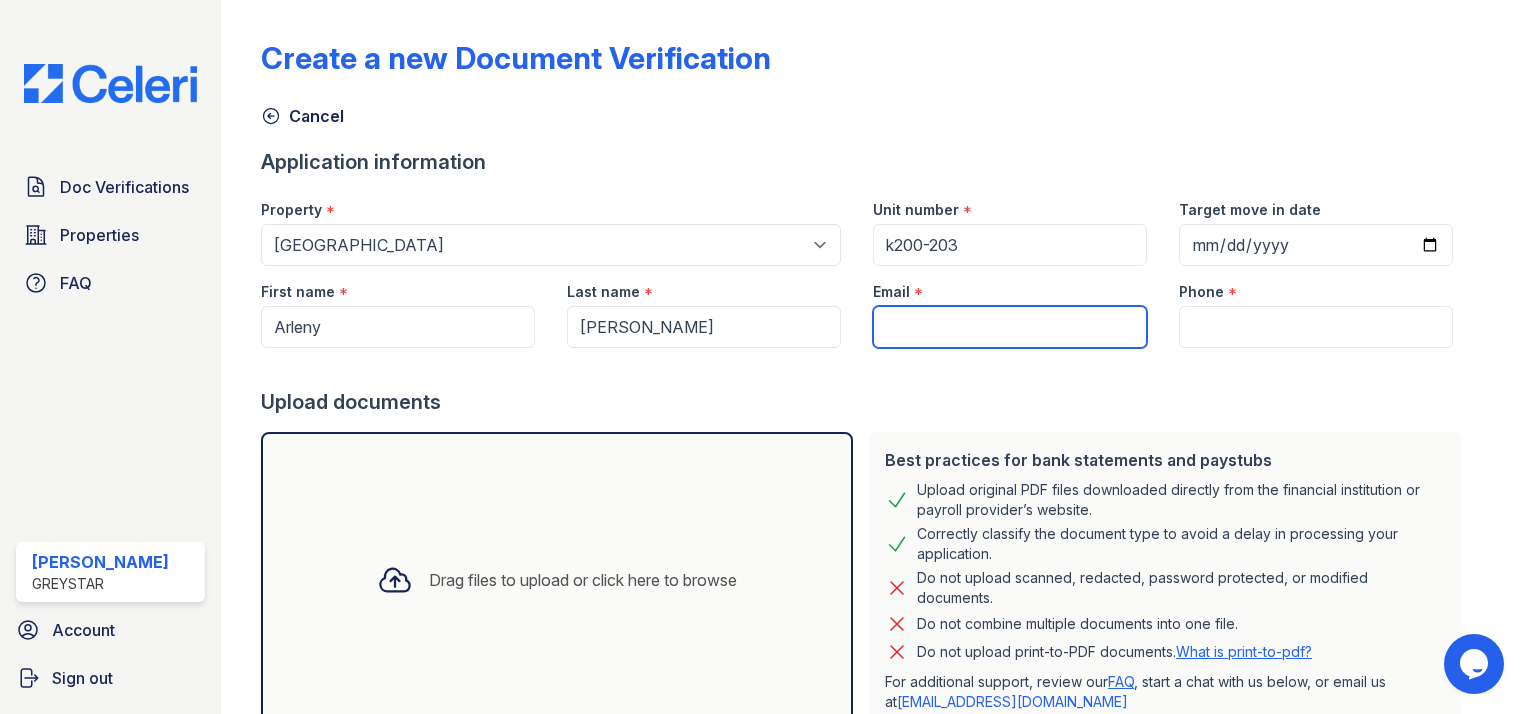 click on "Email" at bounding box center (1010, 327) 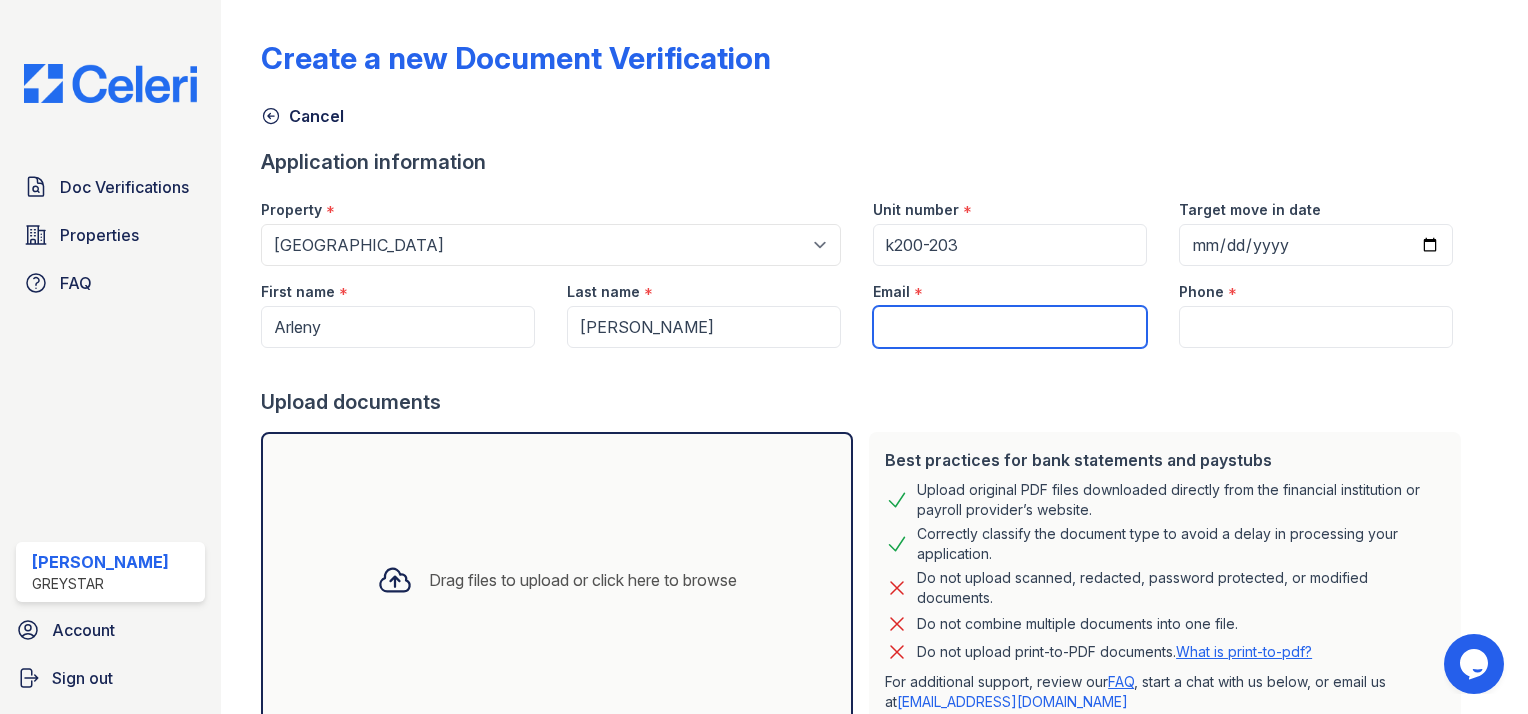 click on "Email" at bounding box center (1010, 327) 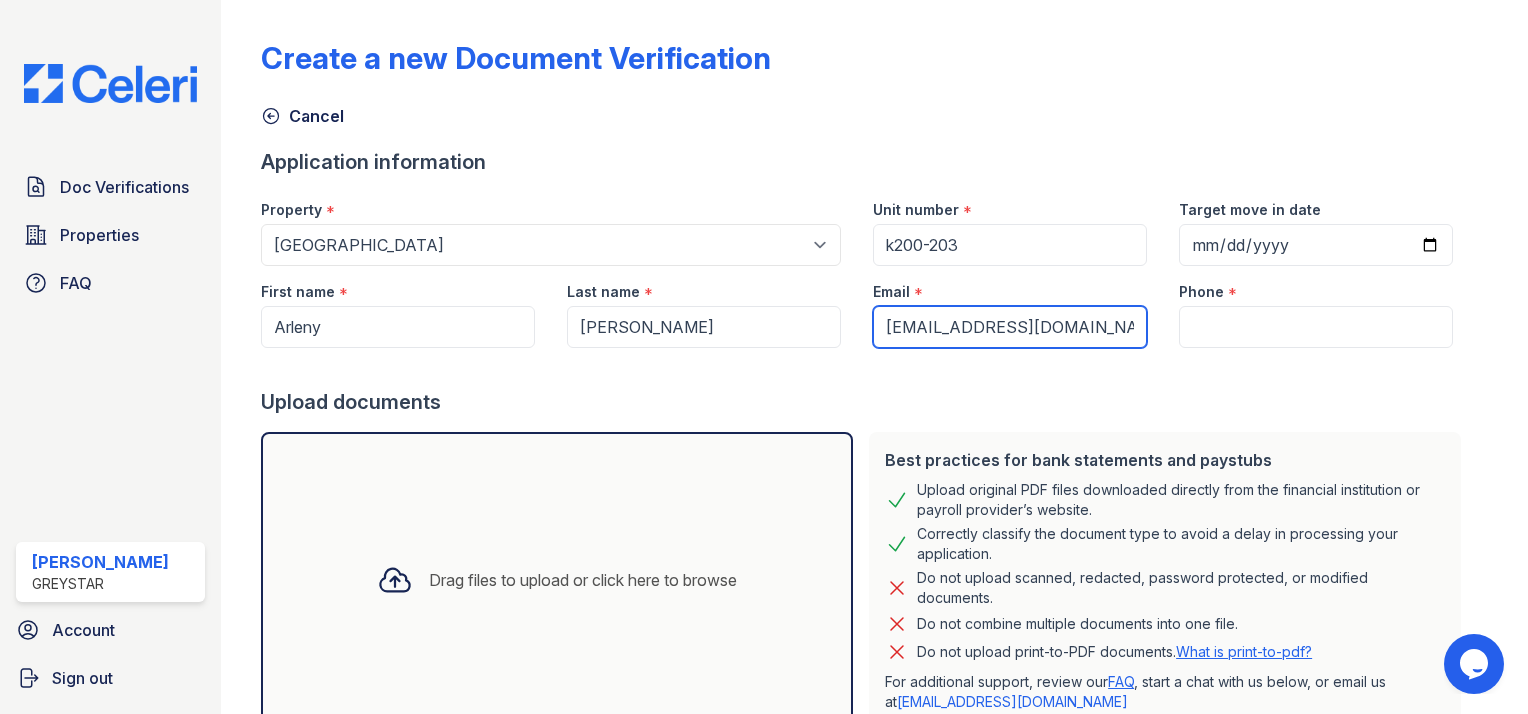 type on "[EMAIL_ADDRESS][DOMAIN_NAME]" 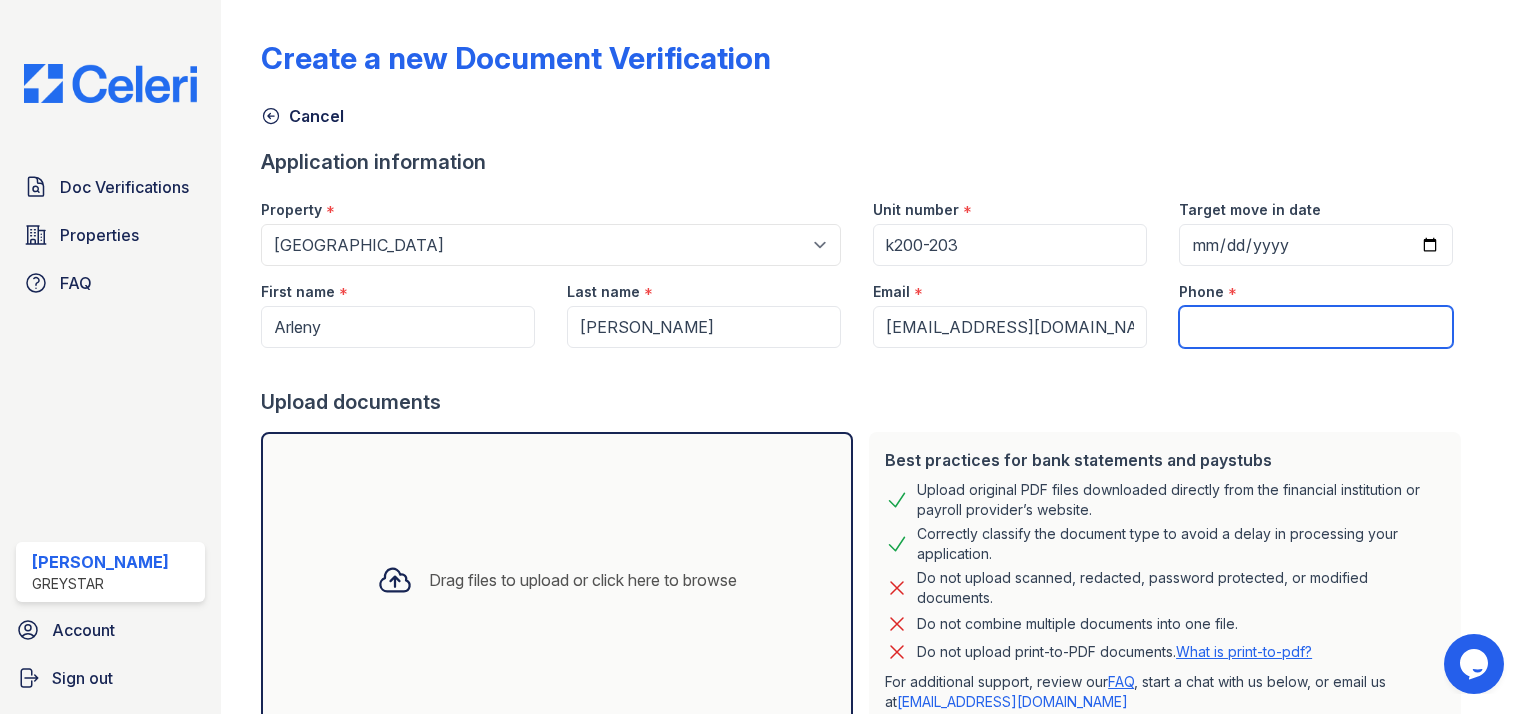 click on "Phone" at bounding box center [1316, 327] 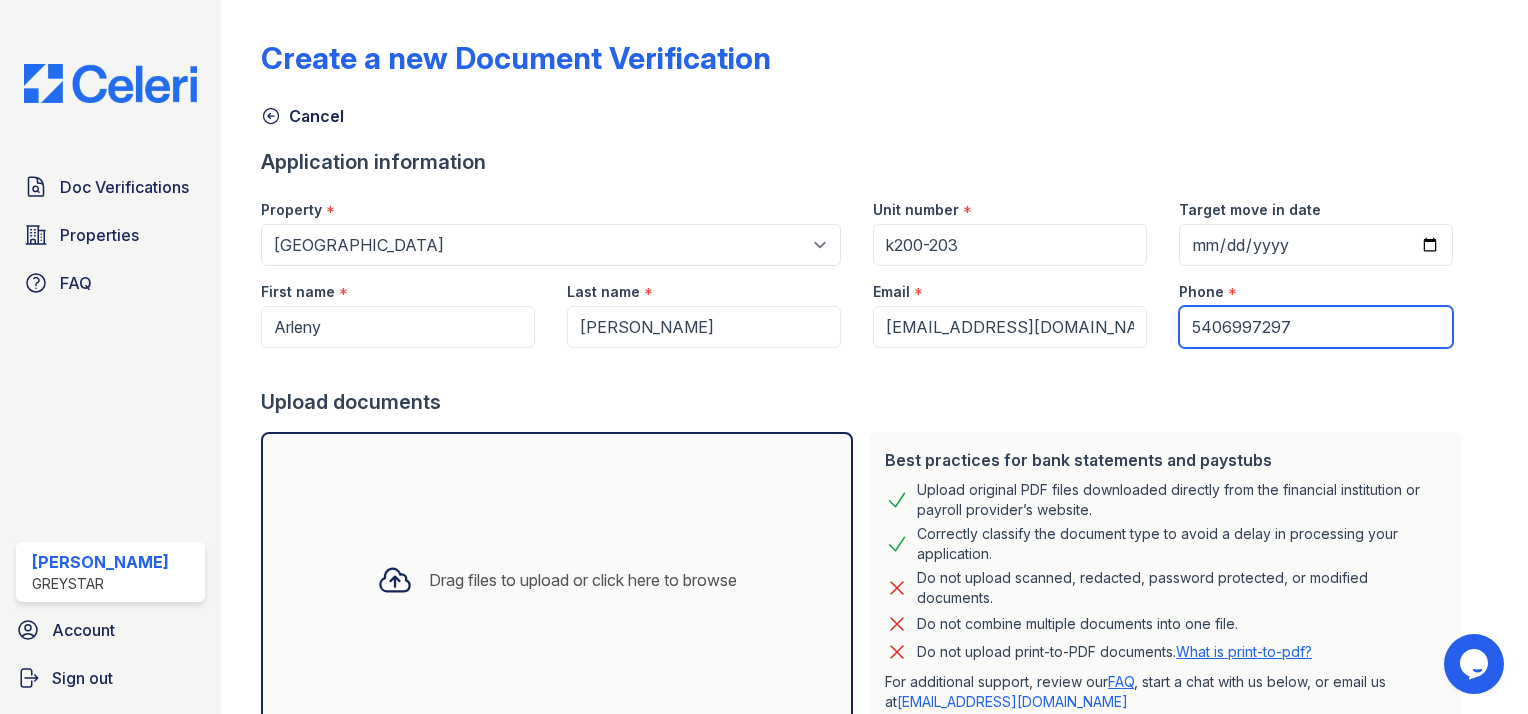 type on "5406997297" 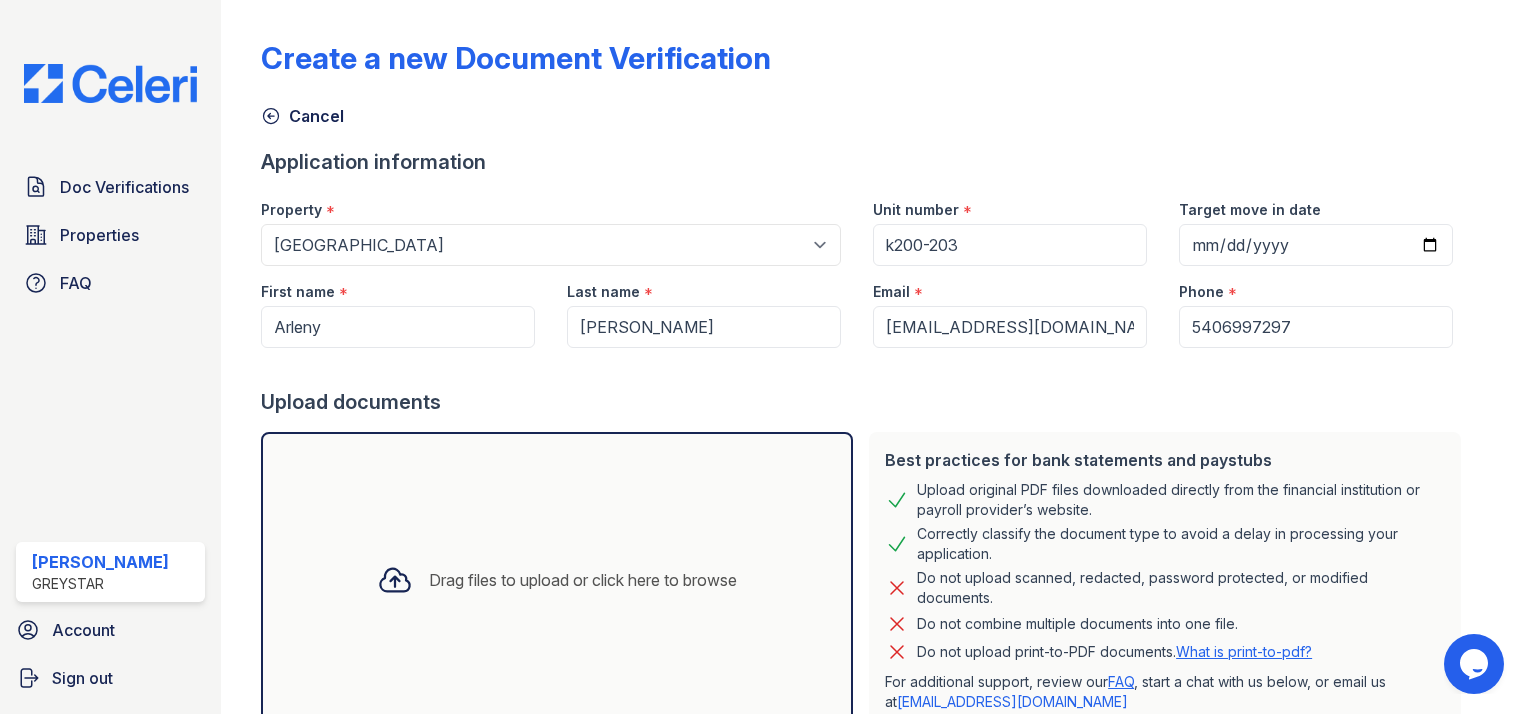 click on "Cancel" at bounding box center (874, 110) 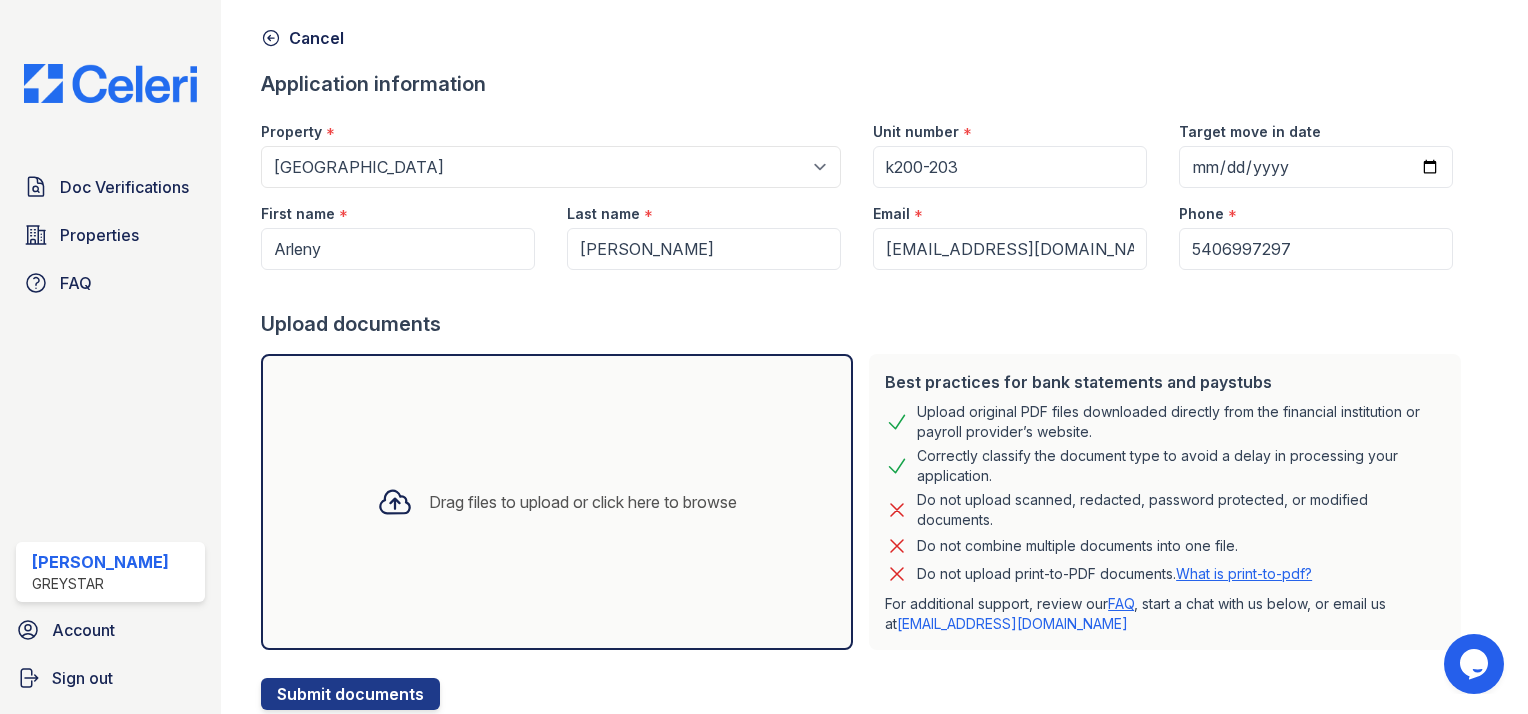 scroll, scrollTop: 140, scrollLeft: 0, axis: vertical 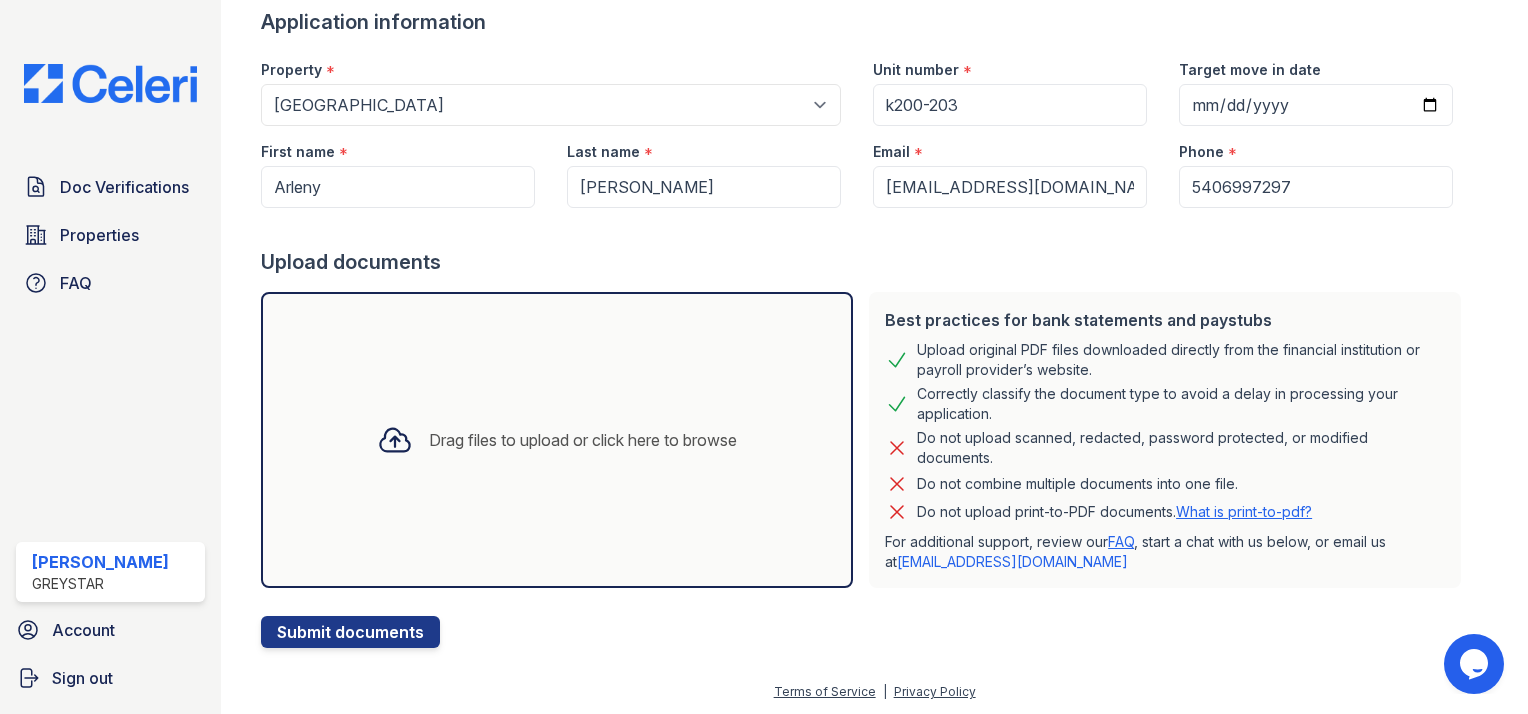click on "Drag files to upload or click here to browse" at bounding box center (583, 440) 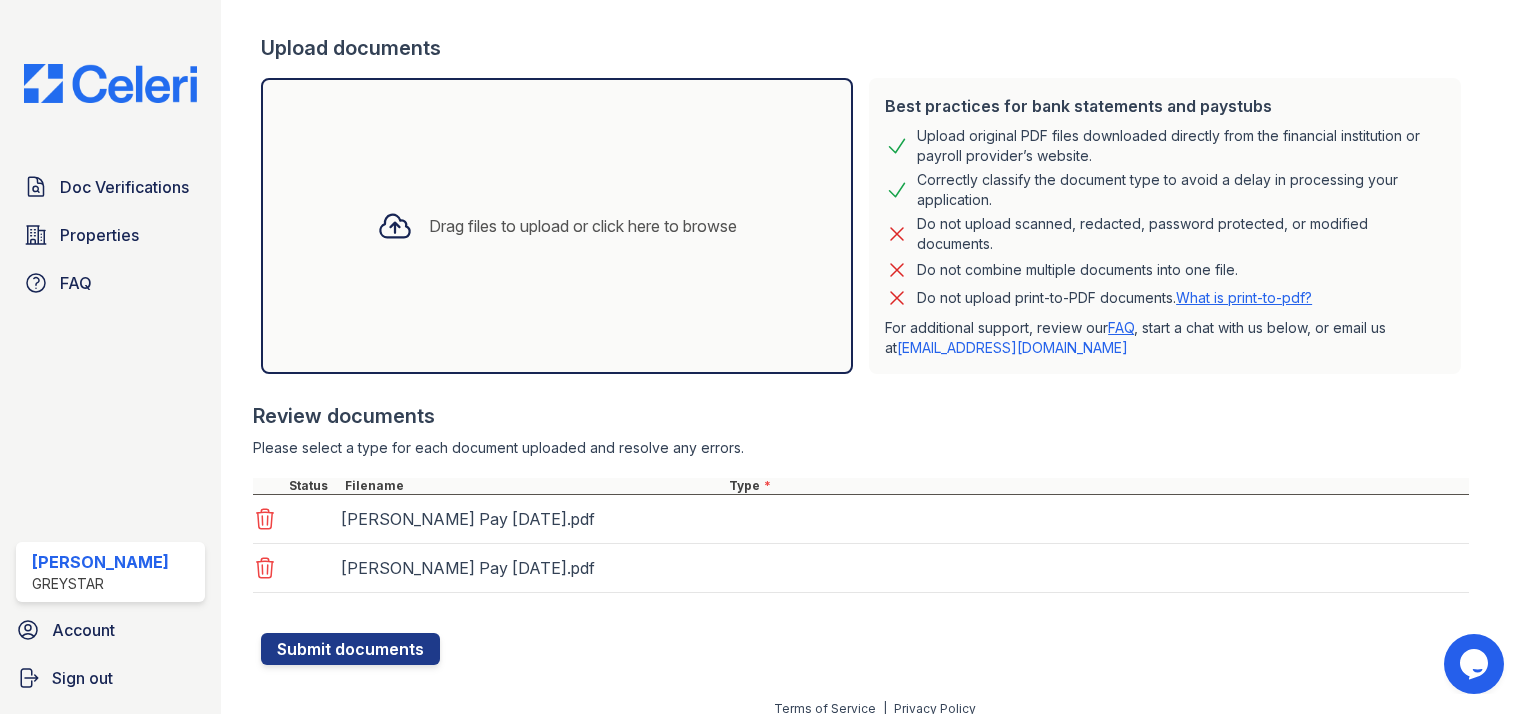 scroll, scrollTop: 371, scrollLeft: 0, axis: vertical 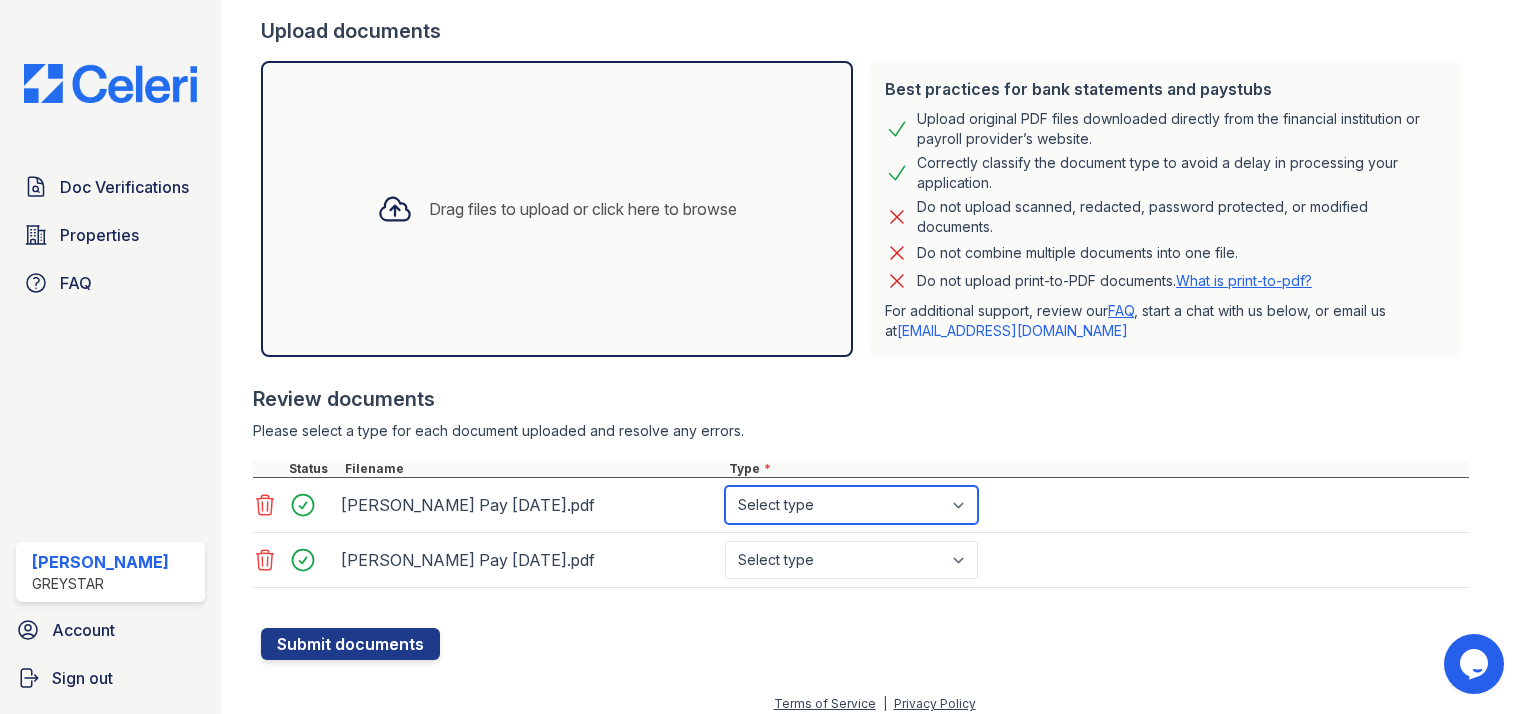 click on "Select type
Paystub
Bank Statement
Offer Letter
Tax Documents
Benefit Award Letter
Investment Account Statement
Other" at bounding box center (851, 505) 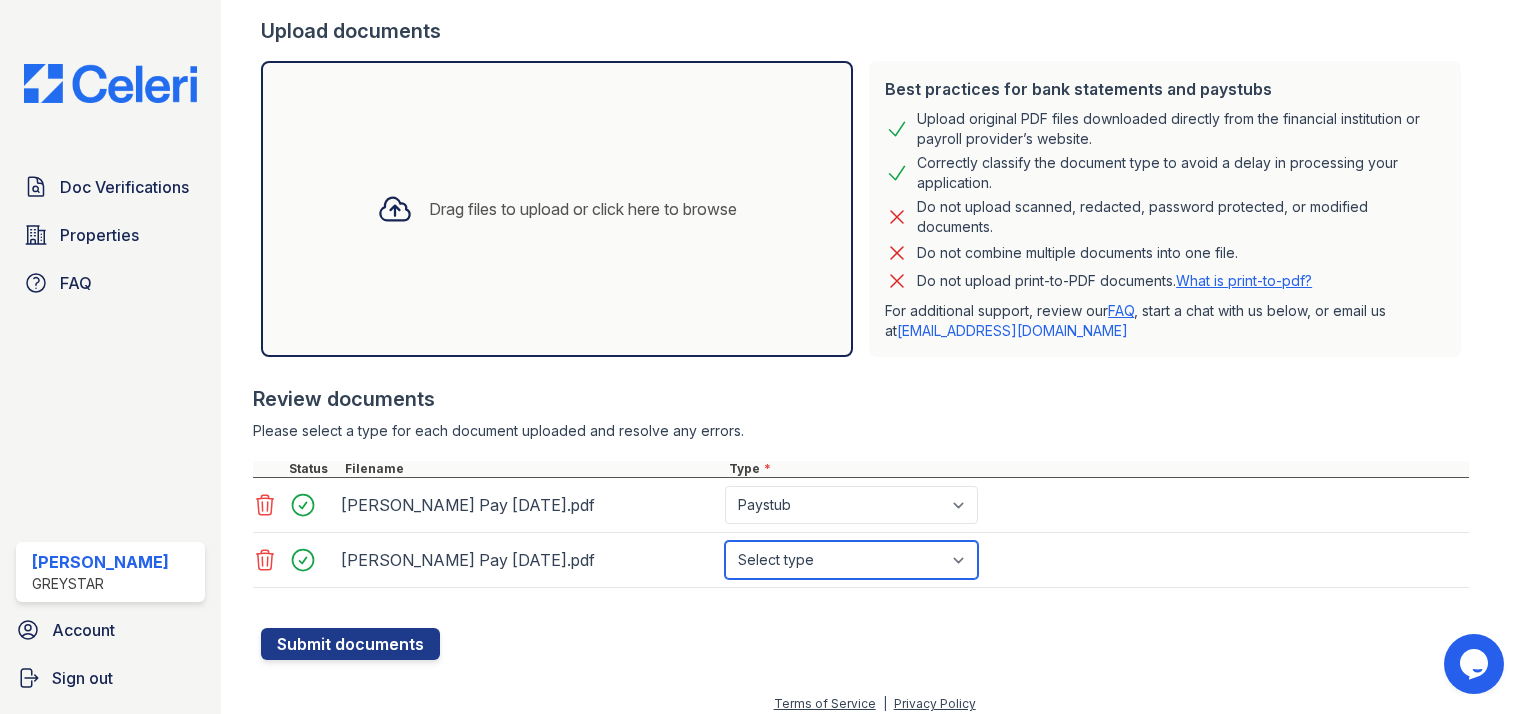 drag, startPoint x: 825, startPoint y: 554, endPoint x: 820, endPoint y: 536, distance: 18.681541 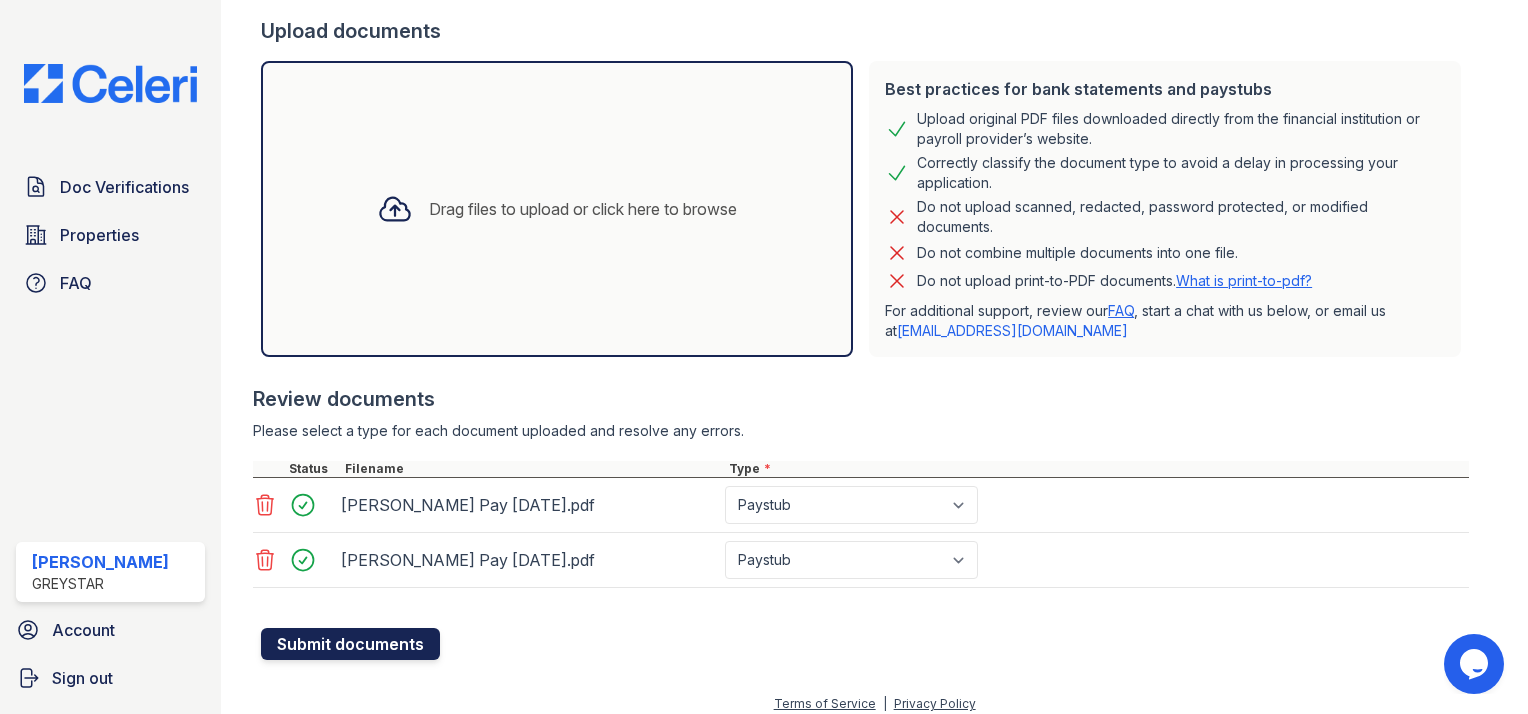 click on "Submit documents" at bounding box center [350, 644] 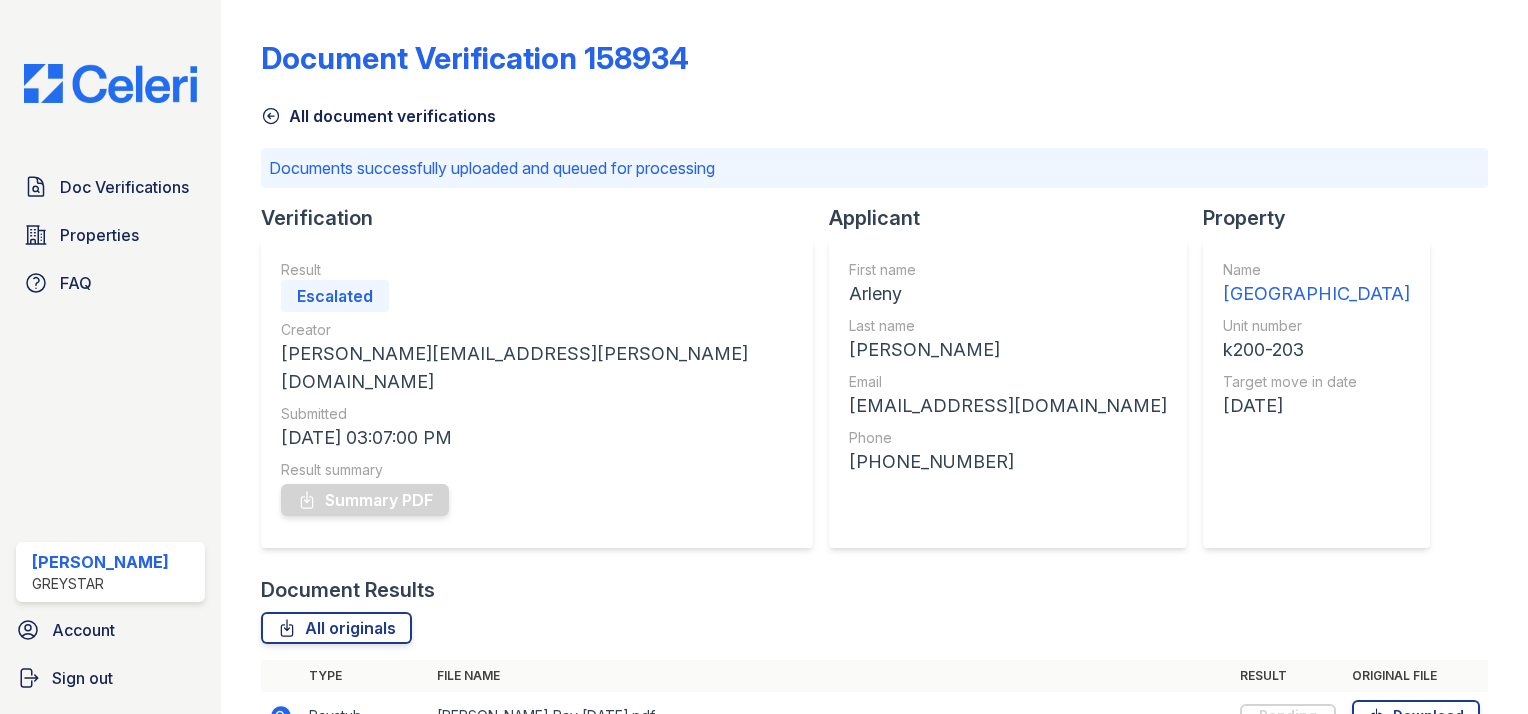 click on "All document verifications" at bounding box center [378, 116] 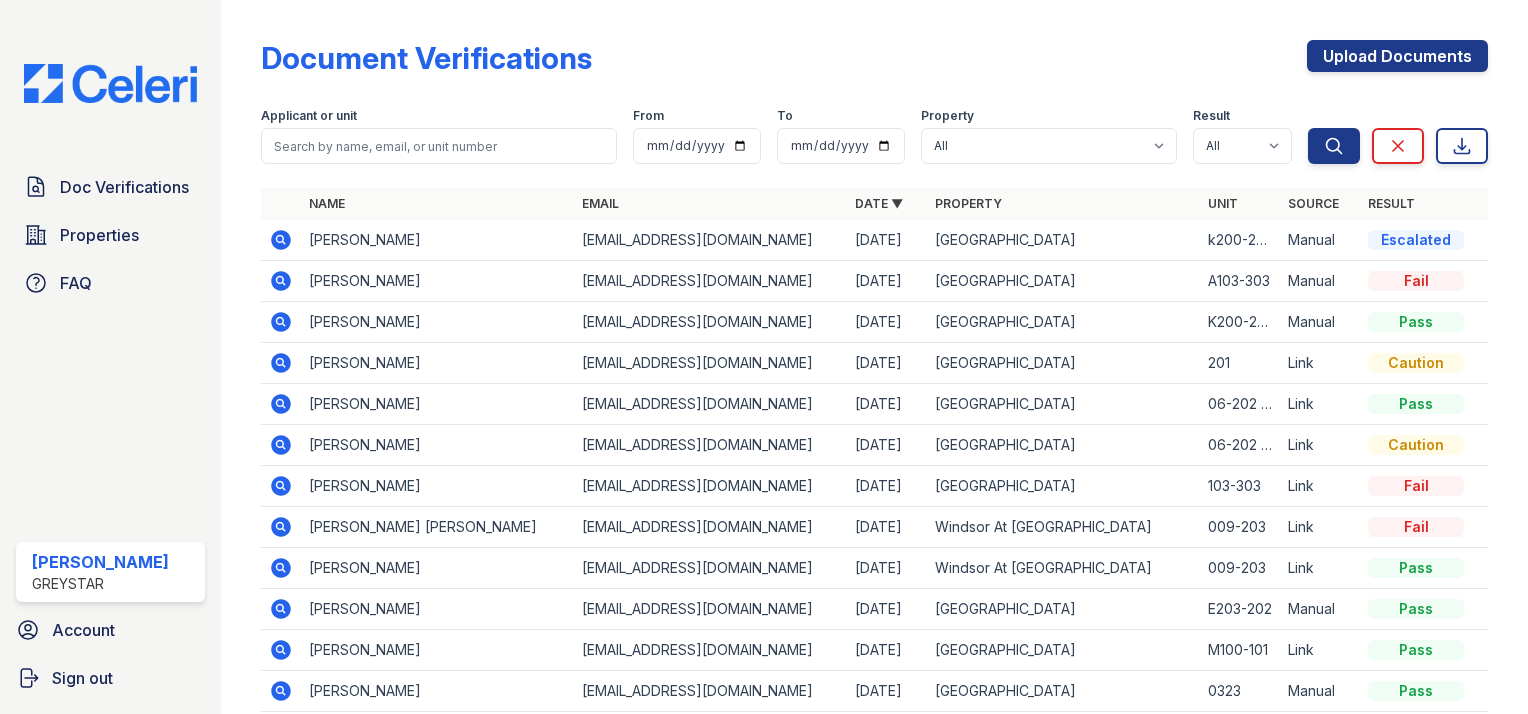click 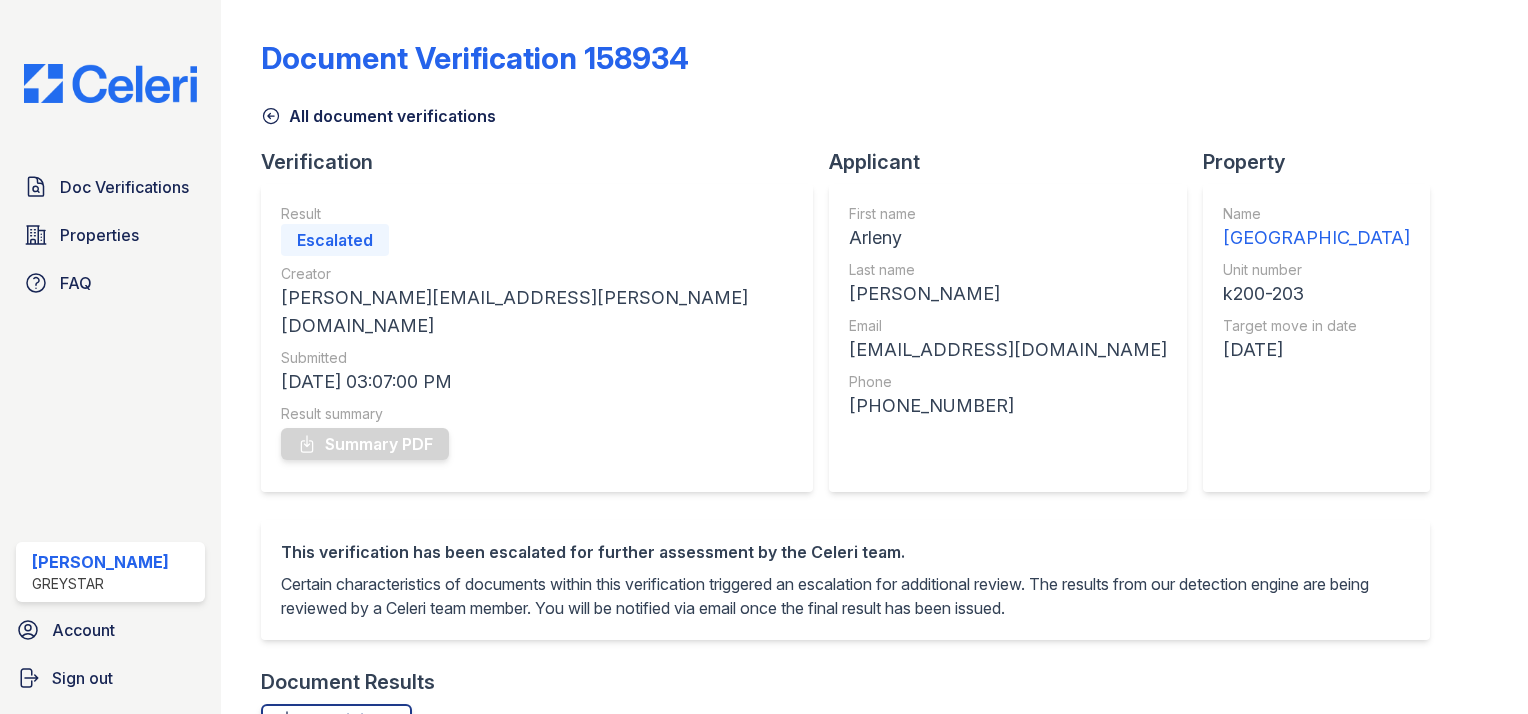 scroll, scrollTop: 0, scrollLeft: 0, axis: both 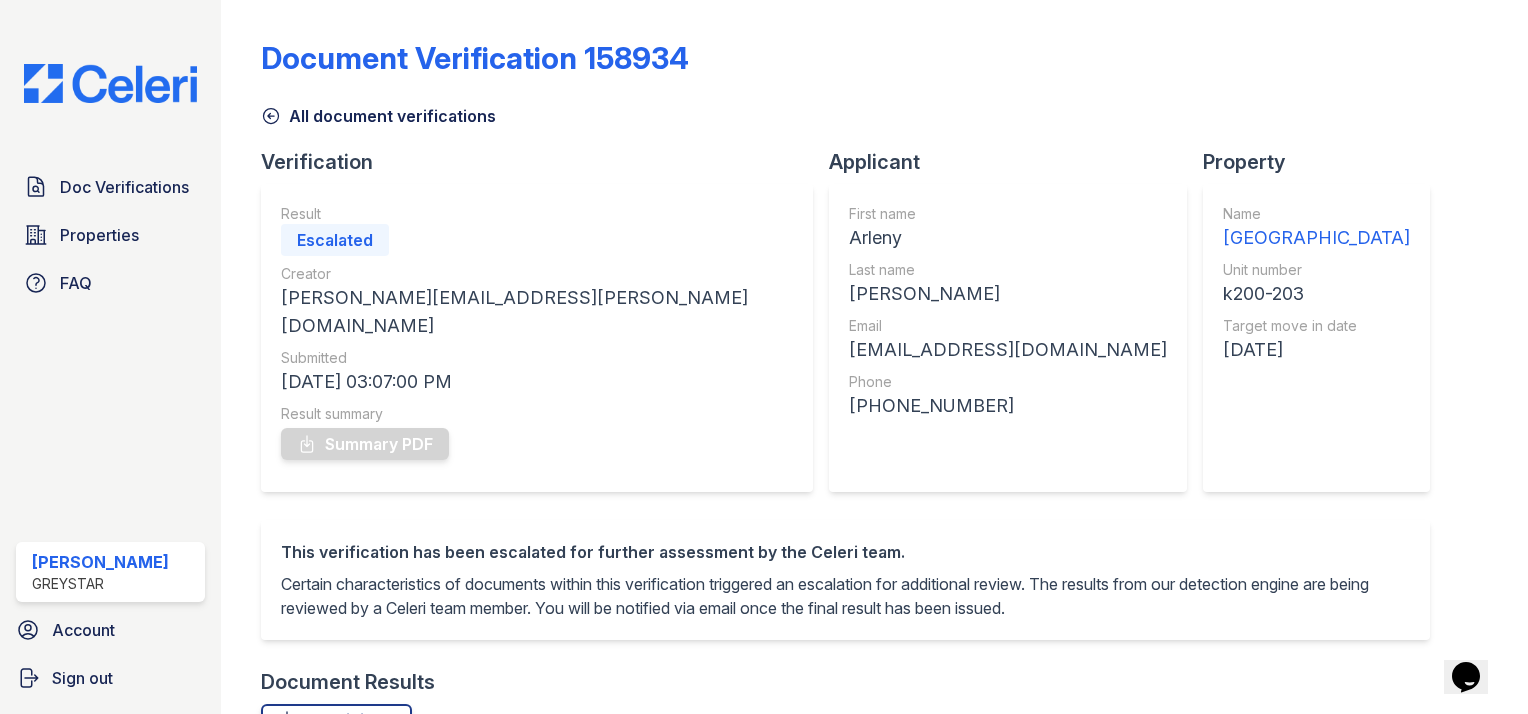 click on "All document verifications" at bounding box center (378, 116) 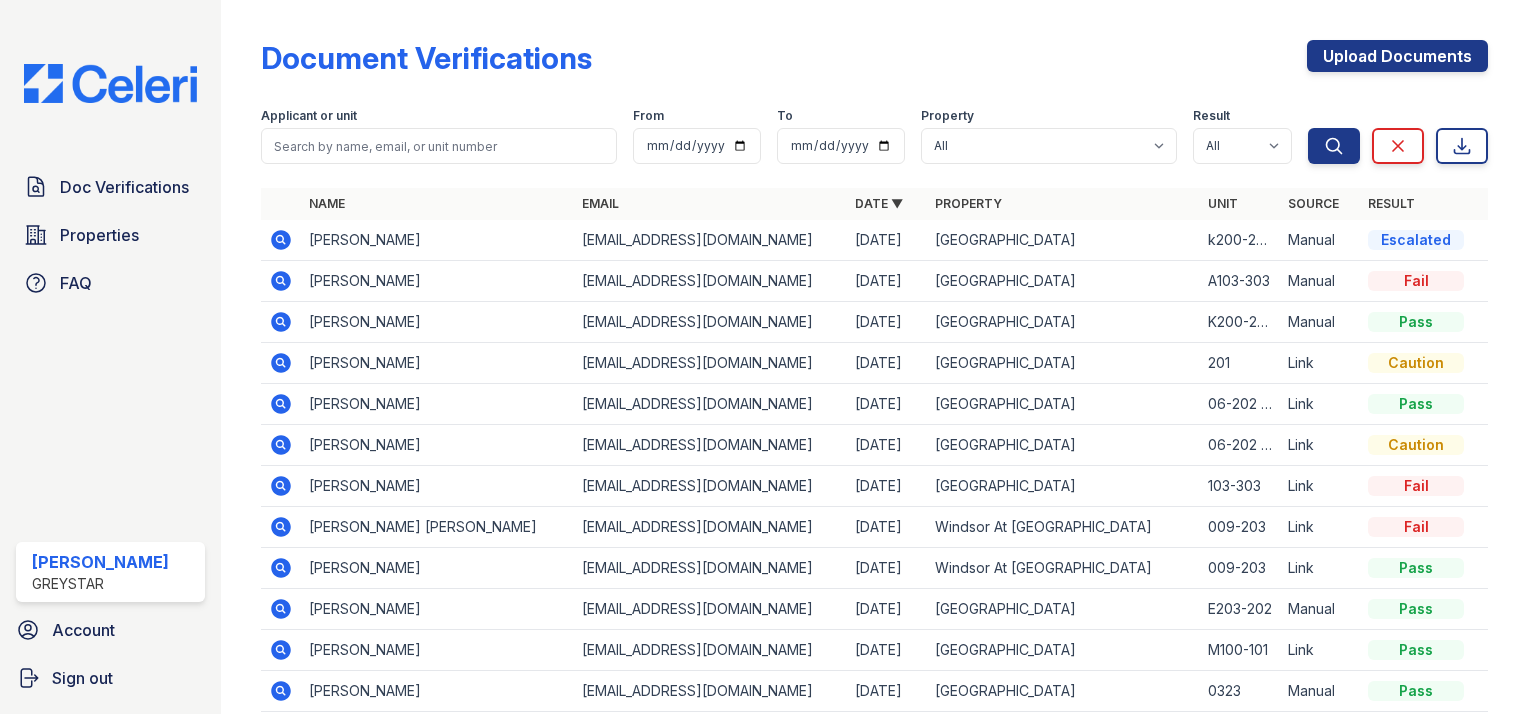 click 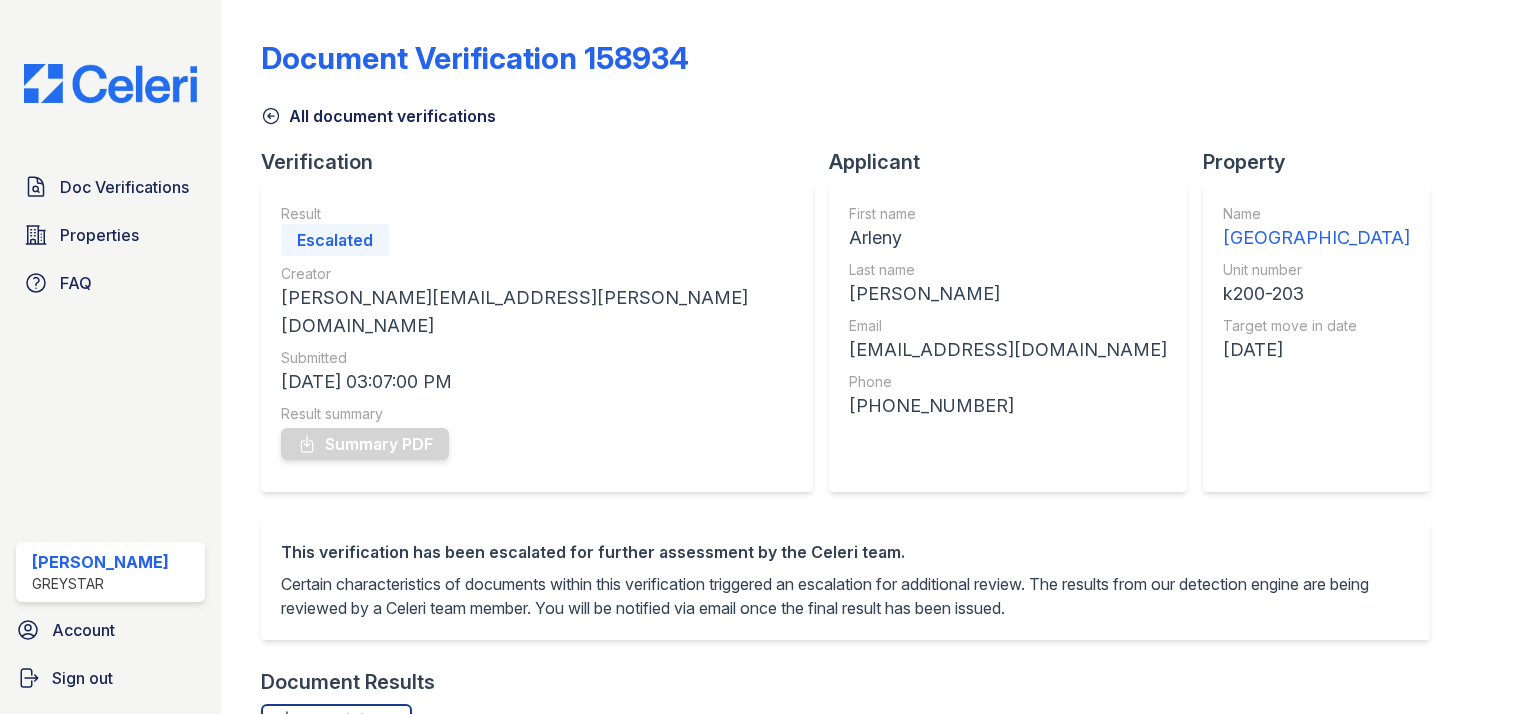 scroll, scrollTop: 0, scrollLeft: 0, axis: both 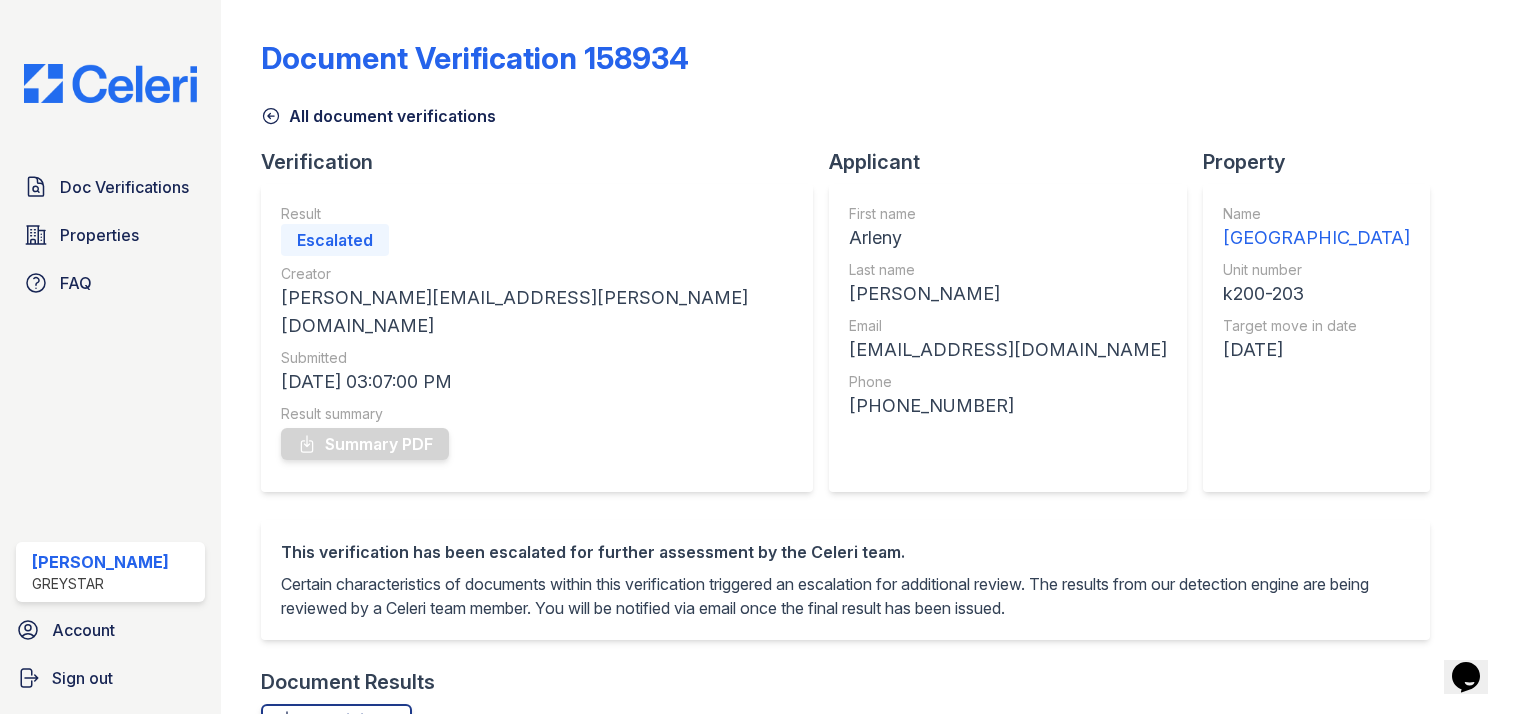 click 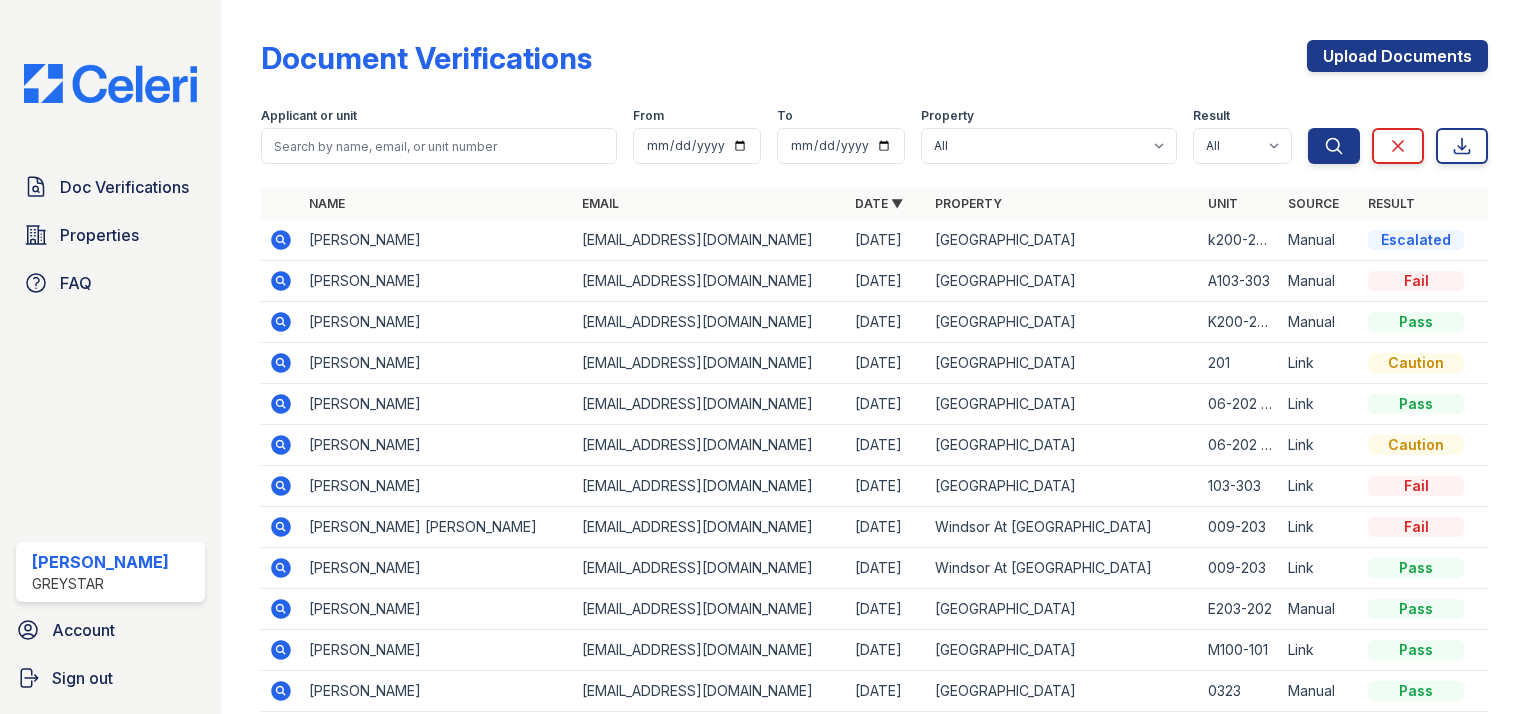 click 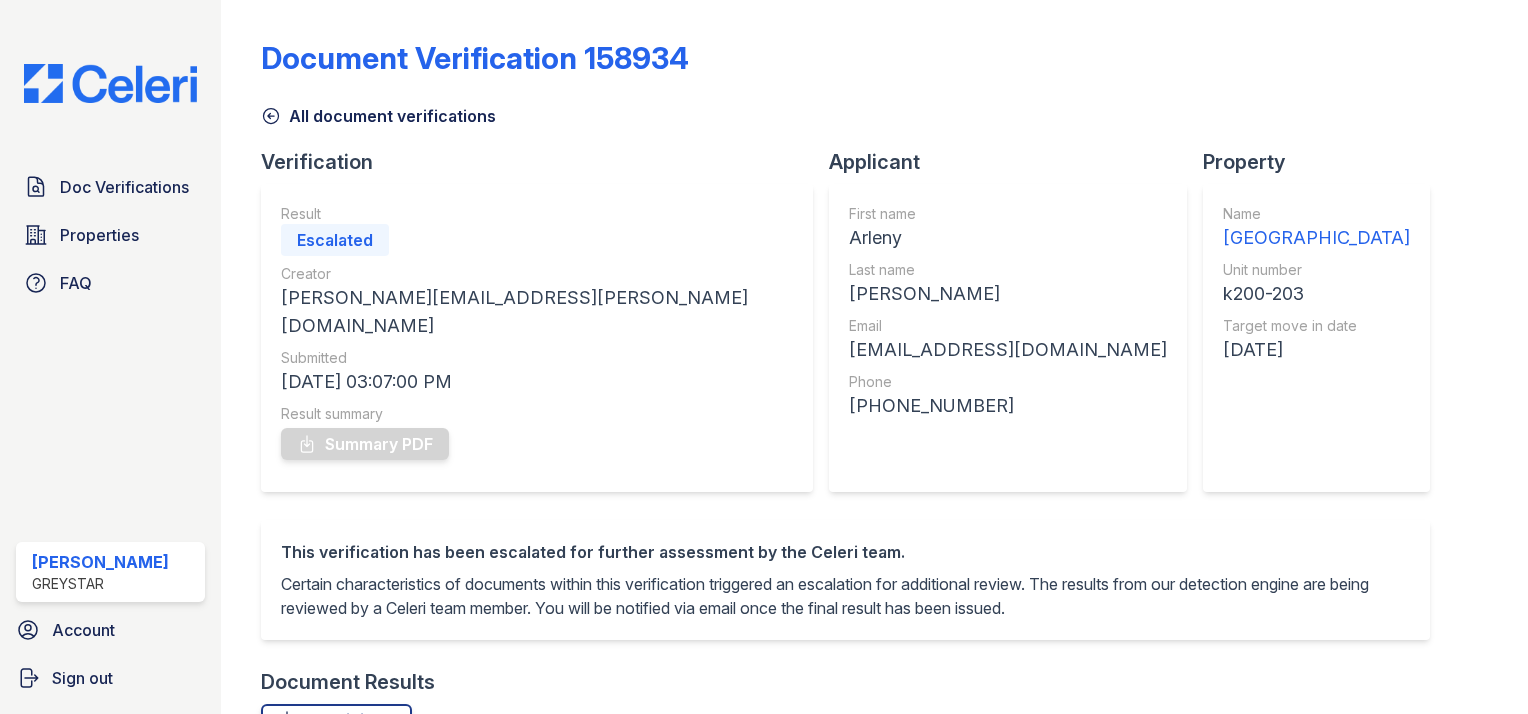 scroll, scrollTop: 0, scrollLeft: 0, axis: both 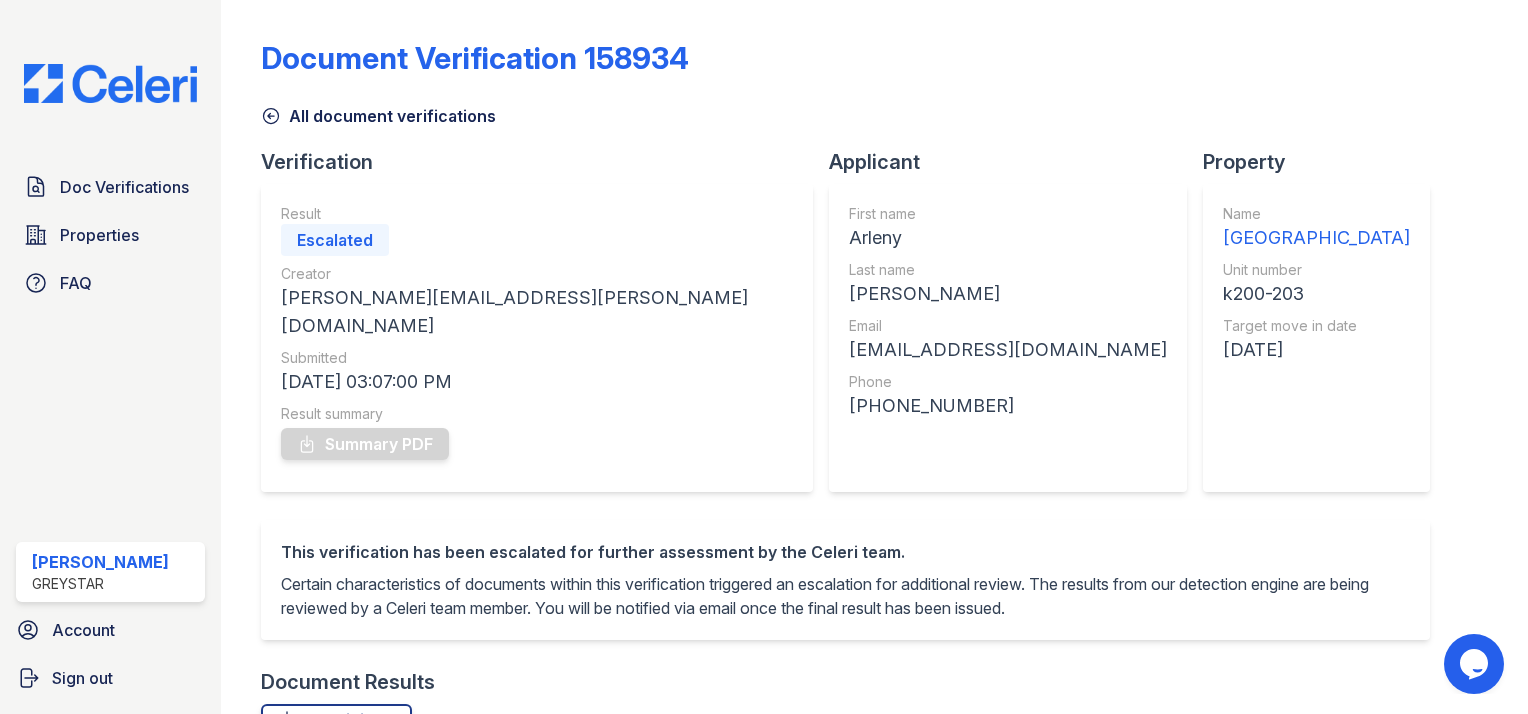 click on "All document verifications" at bounding box center [378, 116] 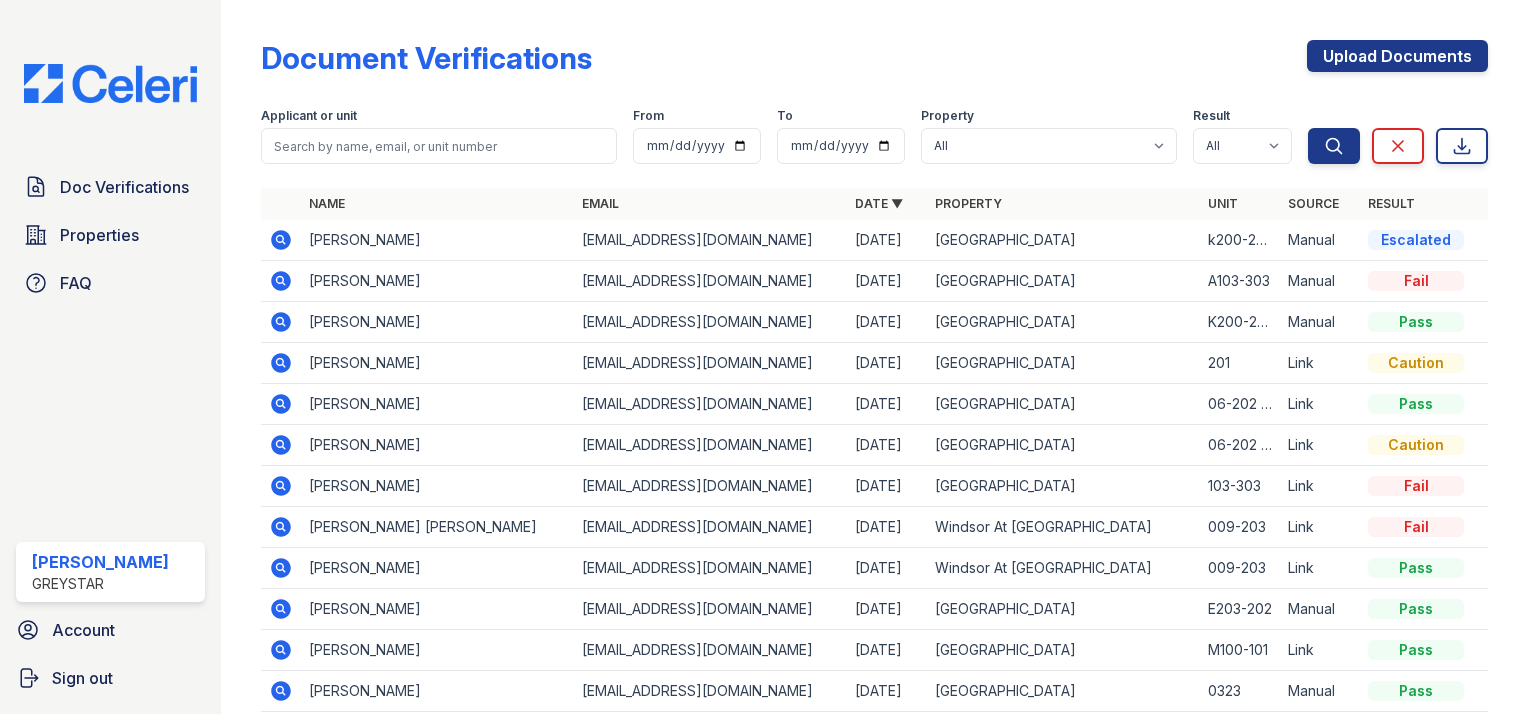 click at bounding box center [281, 240] 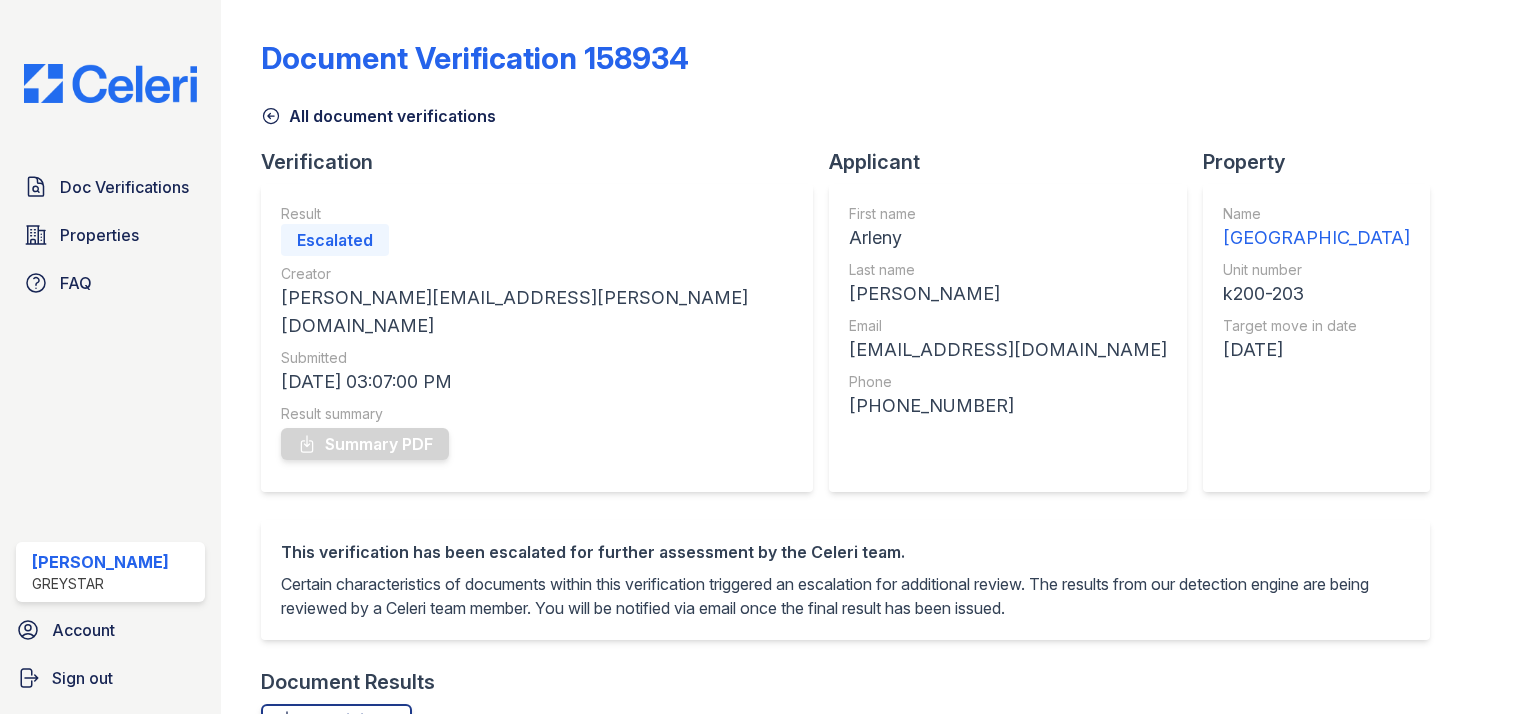 scroll, scrollTop: 0, scrollLeft: 0, axis: both 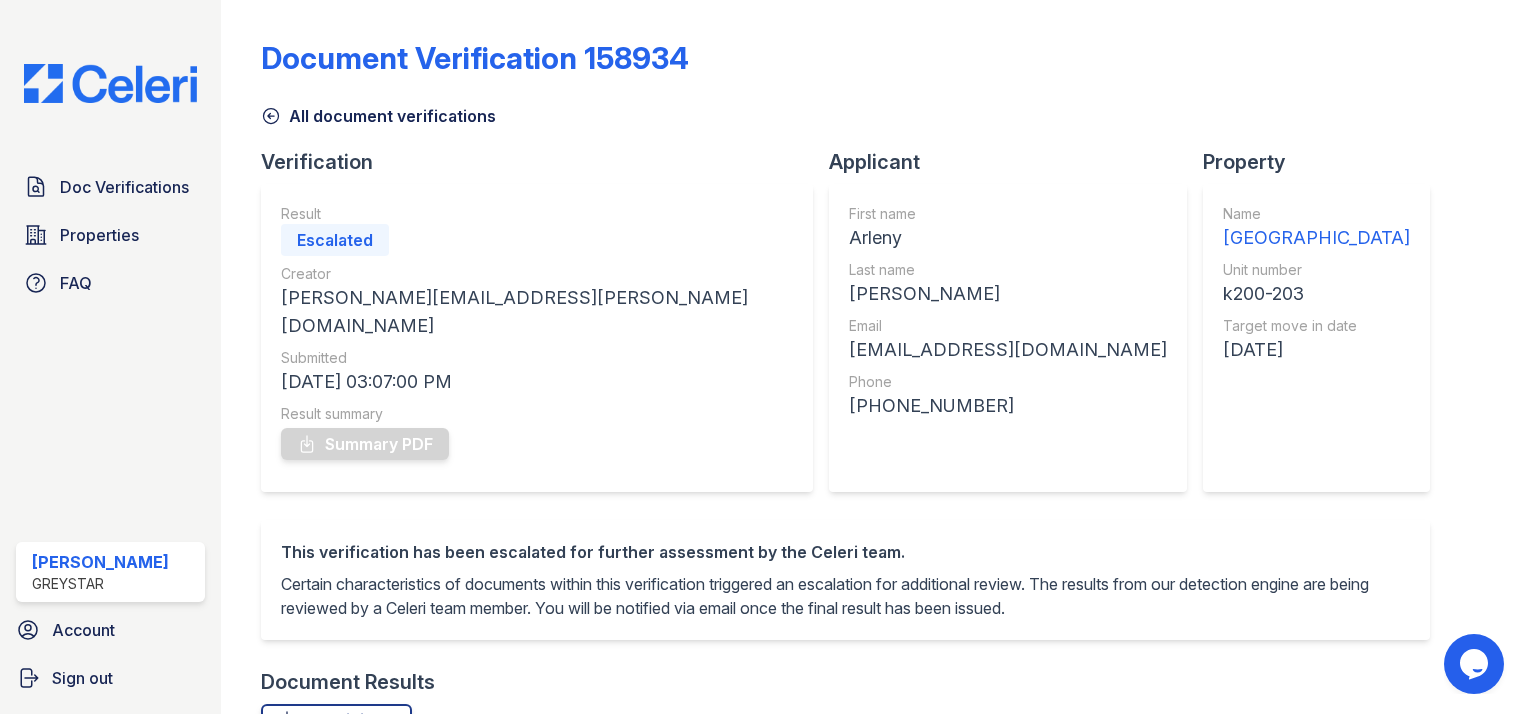 click on "All document verifications" at bounding box center [378, 116] 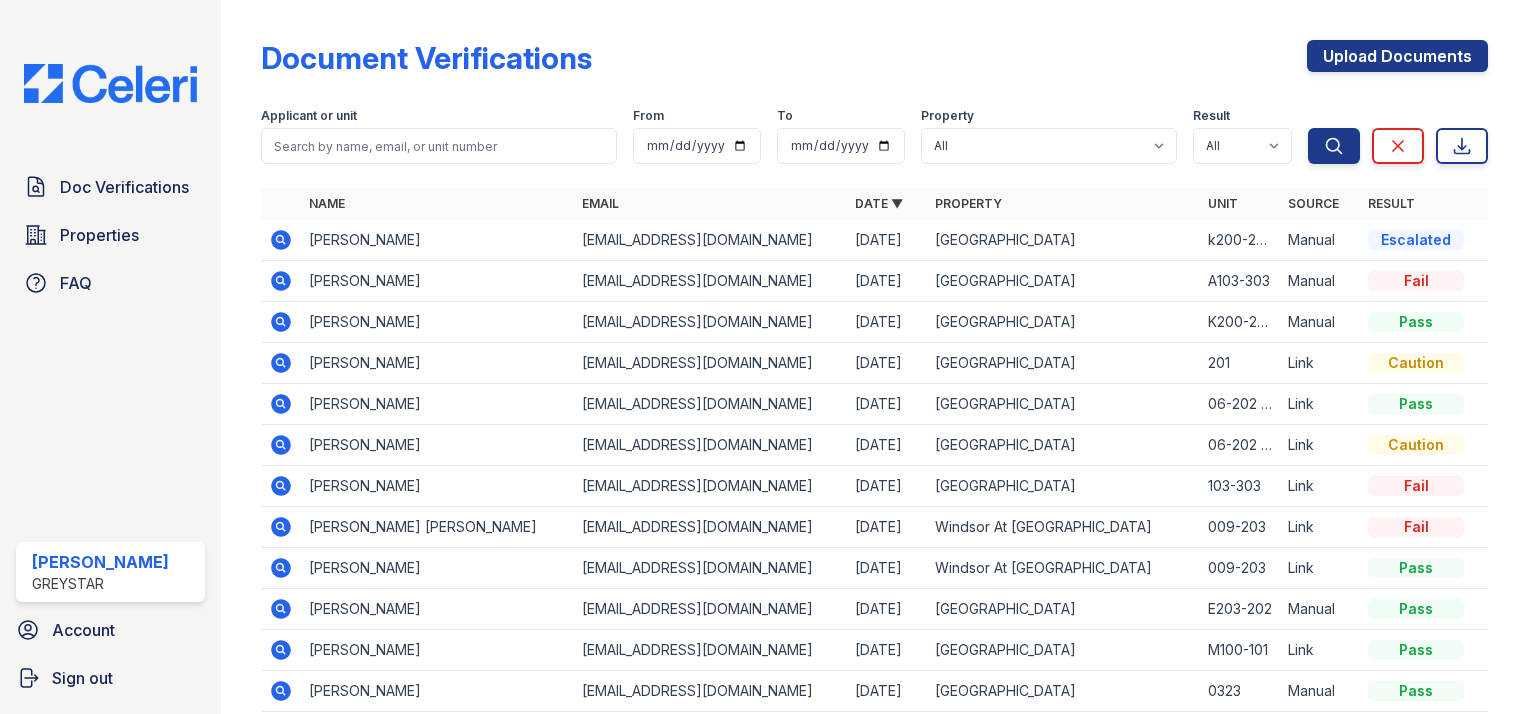 click 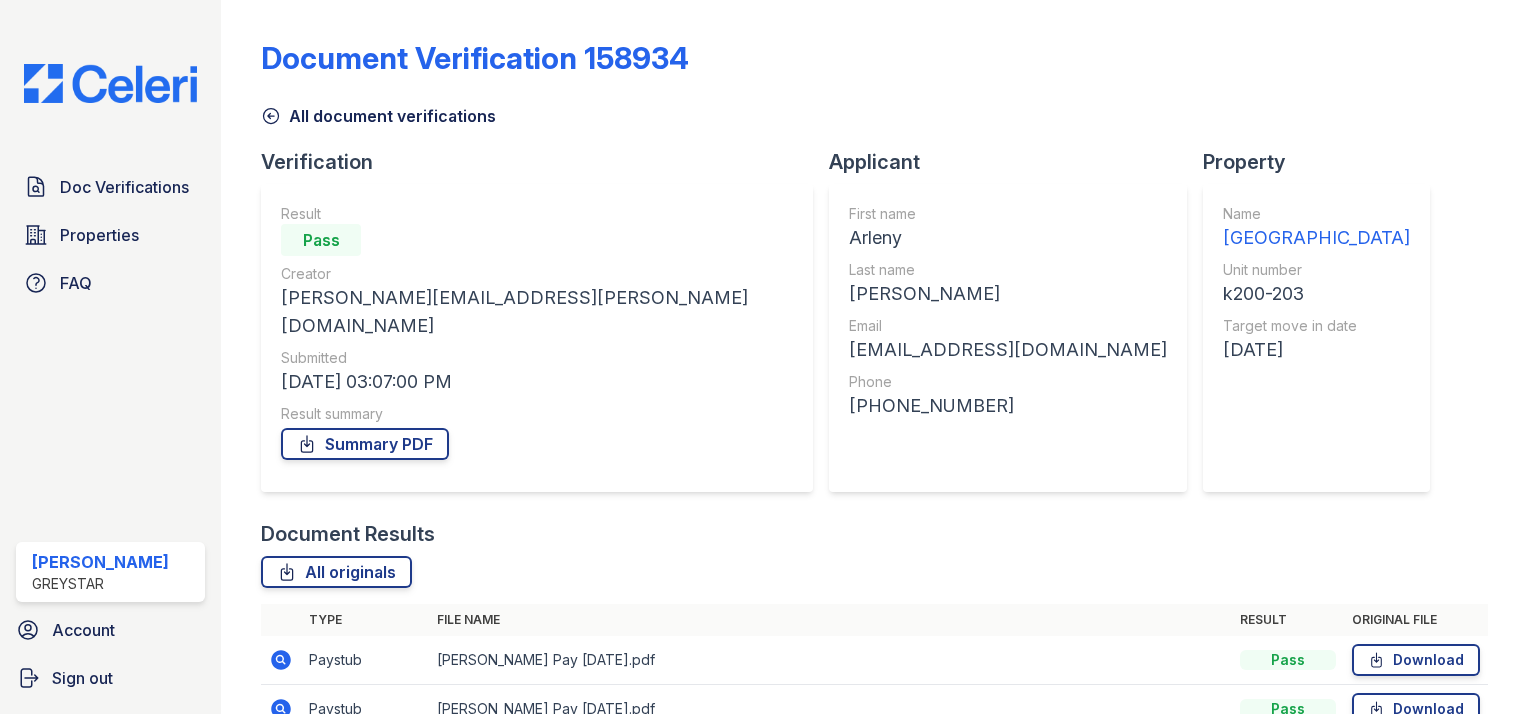 scroll, scrollTop: 0, scrollLeft: 0, axis: both 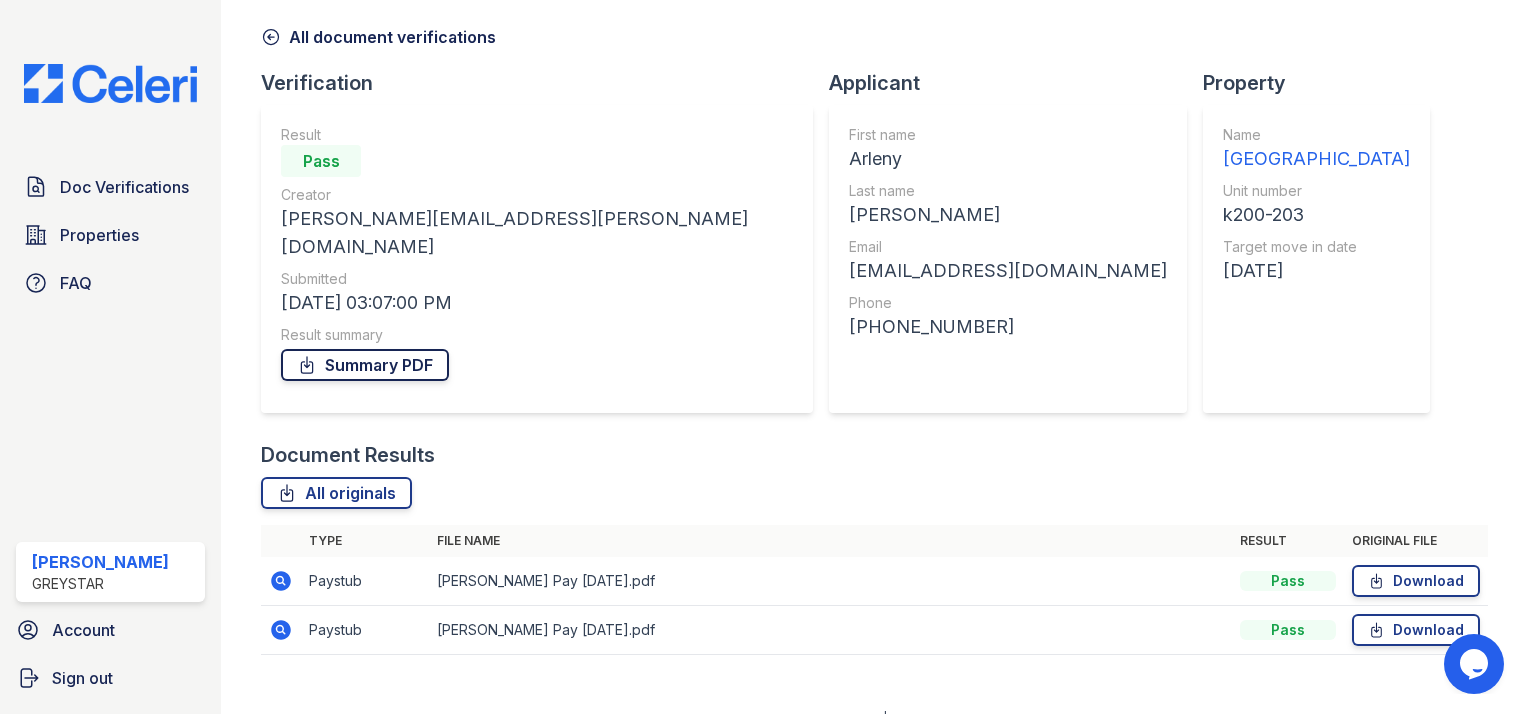 click on "Summary PDF" at bounding box center [365, 365] 